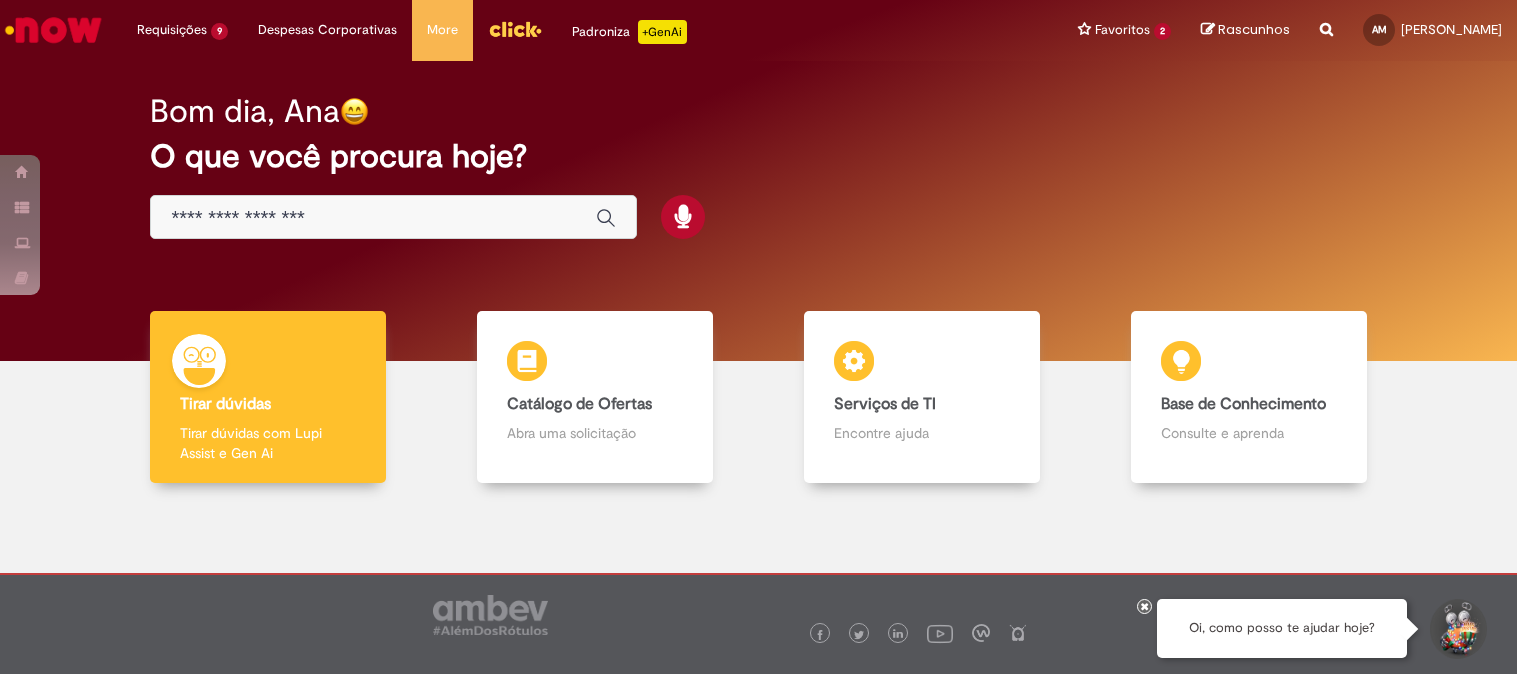scroll, scrollTop: 0, scrollLeft: 0, axis: both 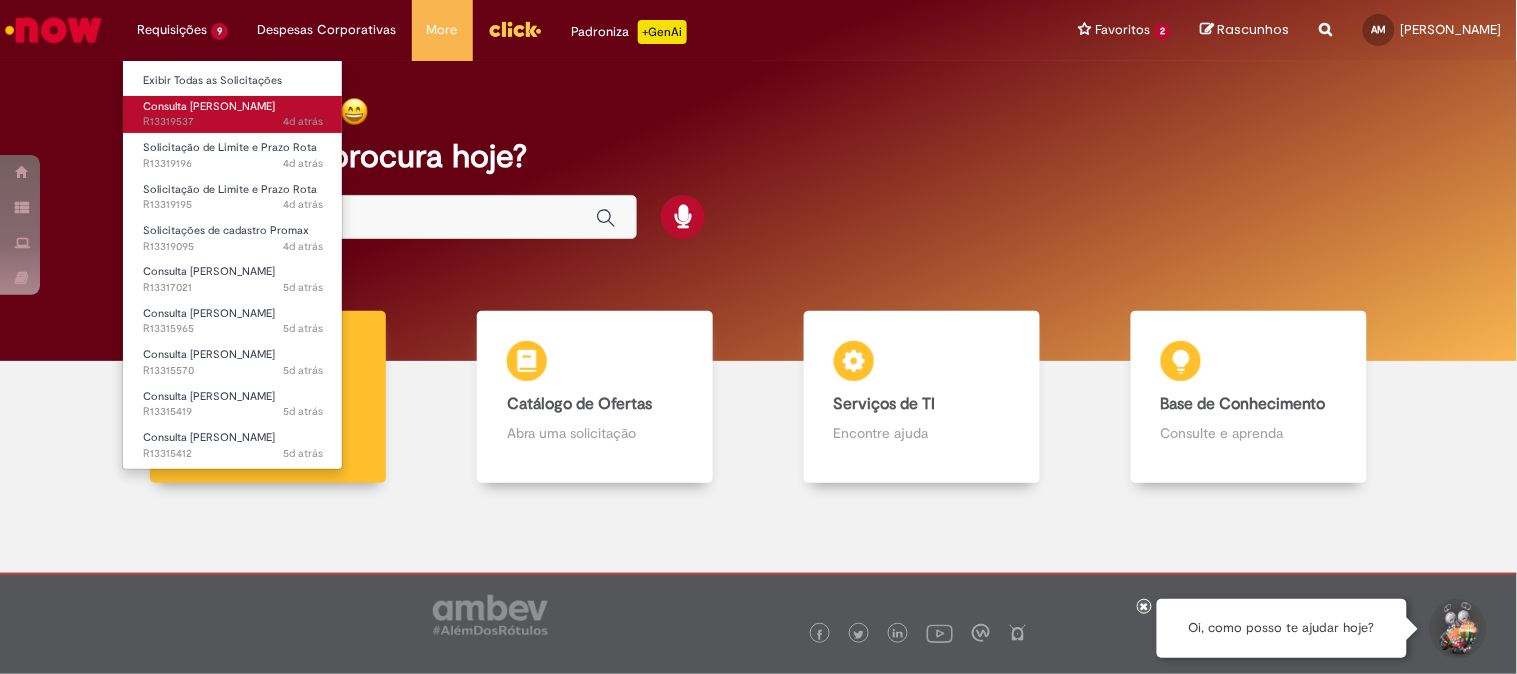 click on "4d atrás 4 dias atrás  R13319537" at bounding box center (233, 122) 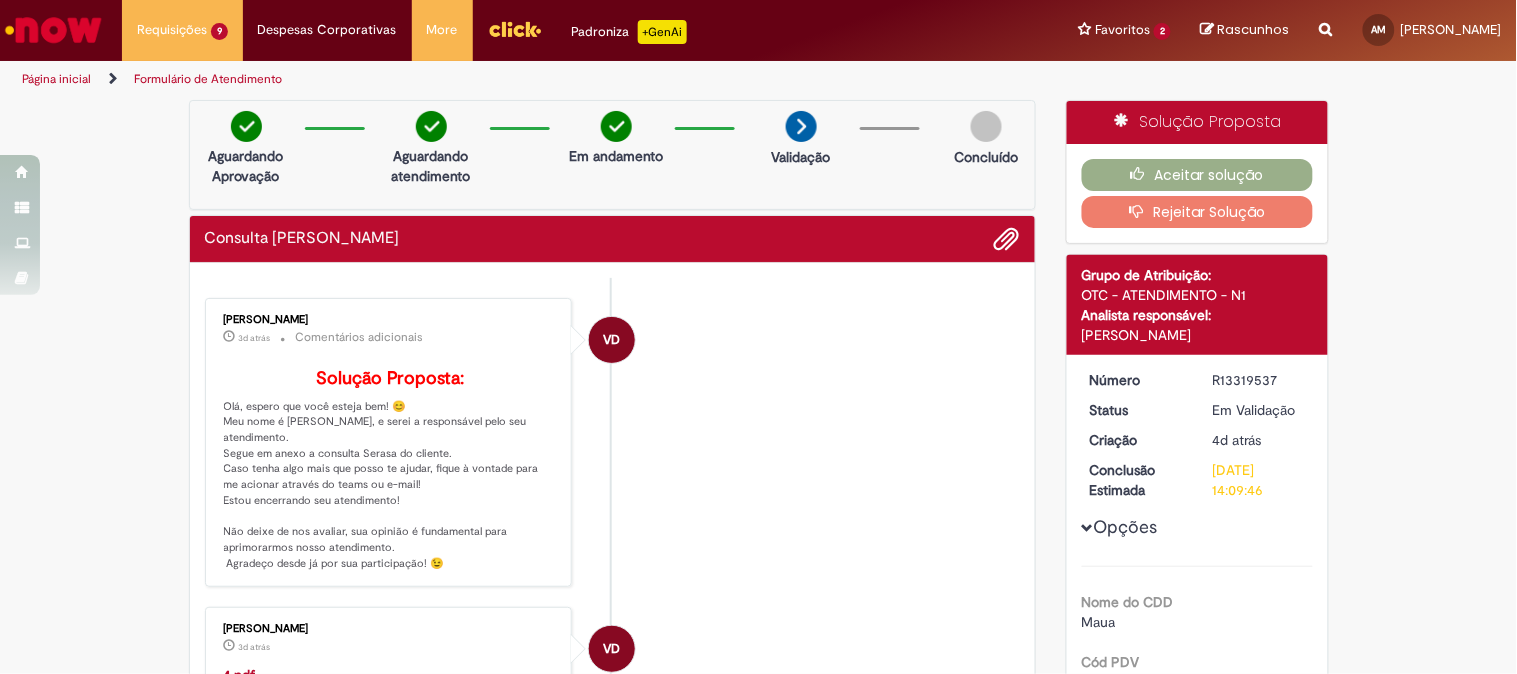 scroll, scrollTop: 111, scrollLeft: 0, axis: vertical 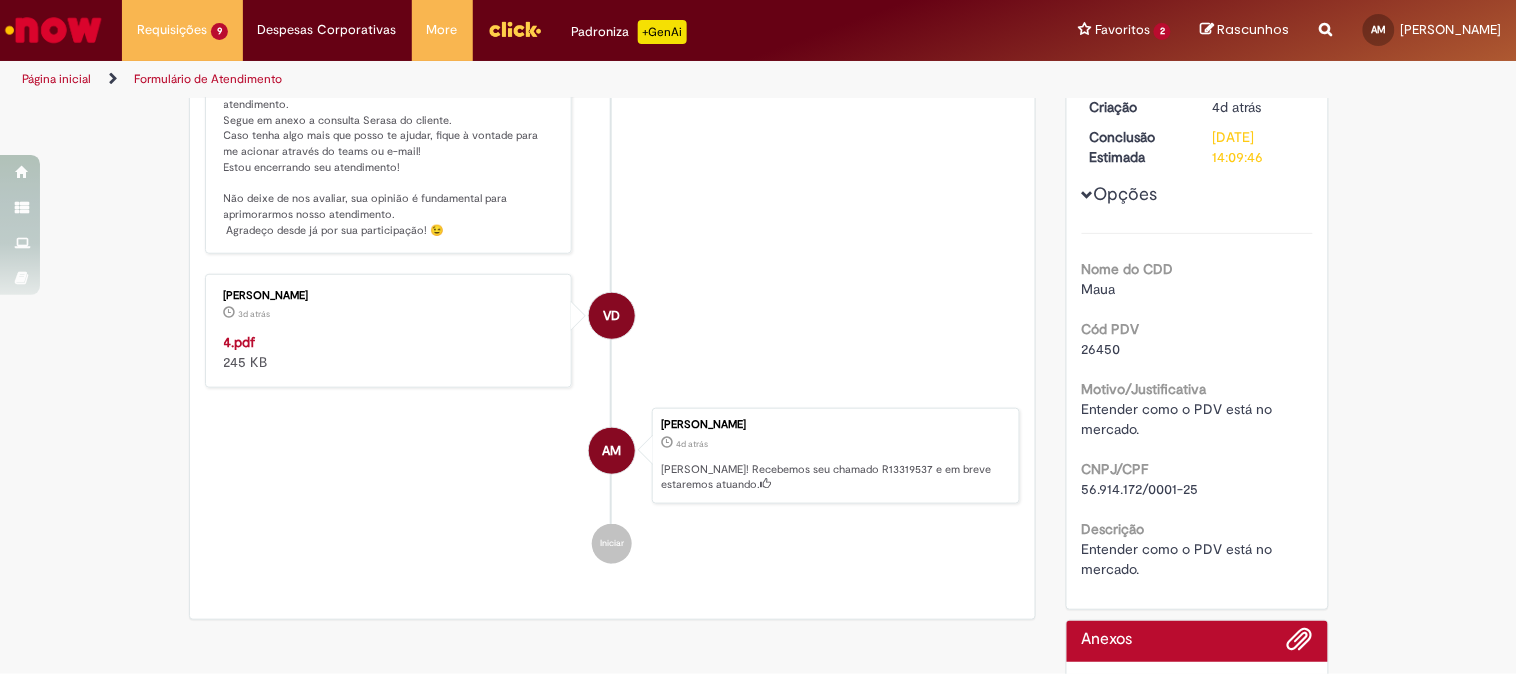 click on "4.pdf" at bounding box center [240, 342] 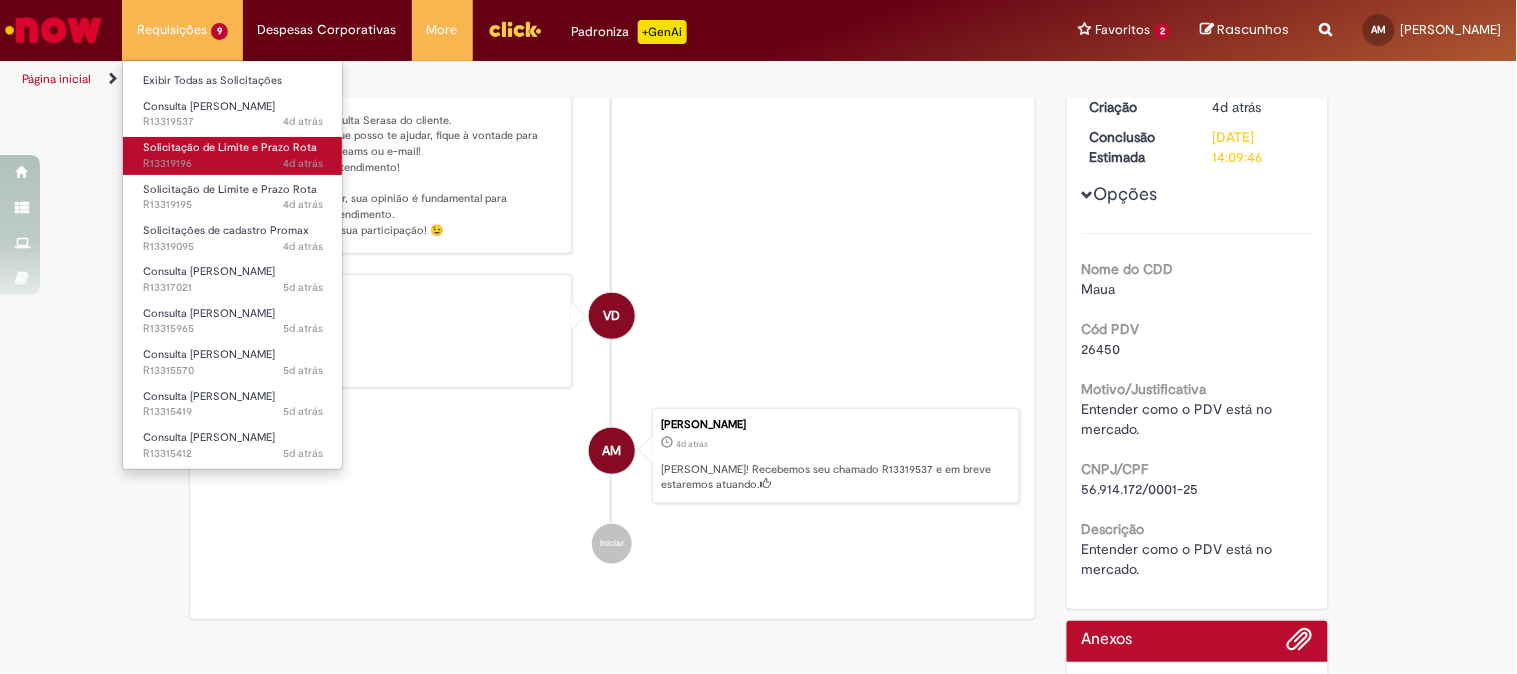 click on "Solicitação de Limite e Prazo Rota" at bounding box center [230, 147] 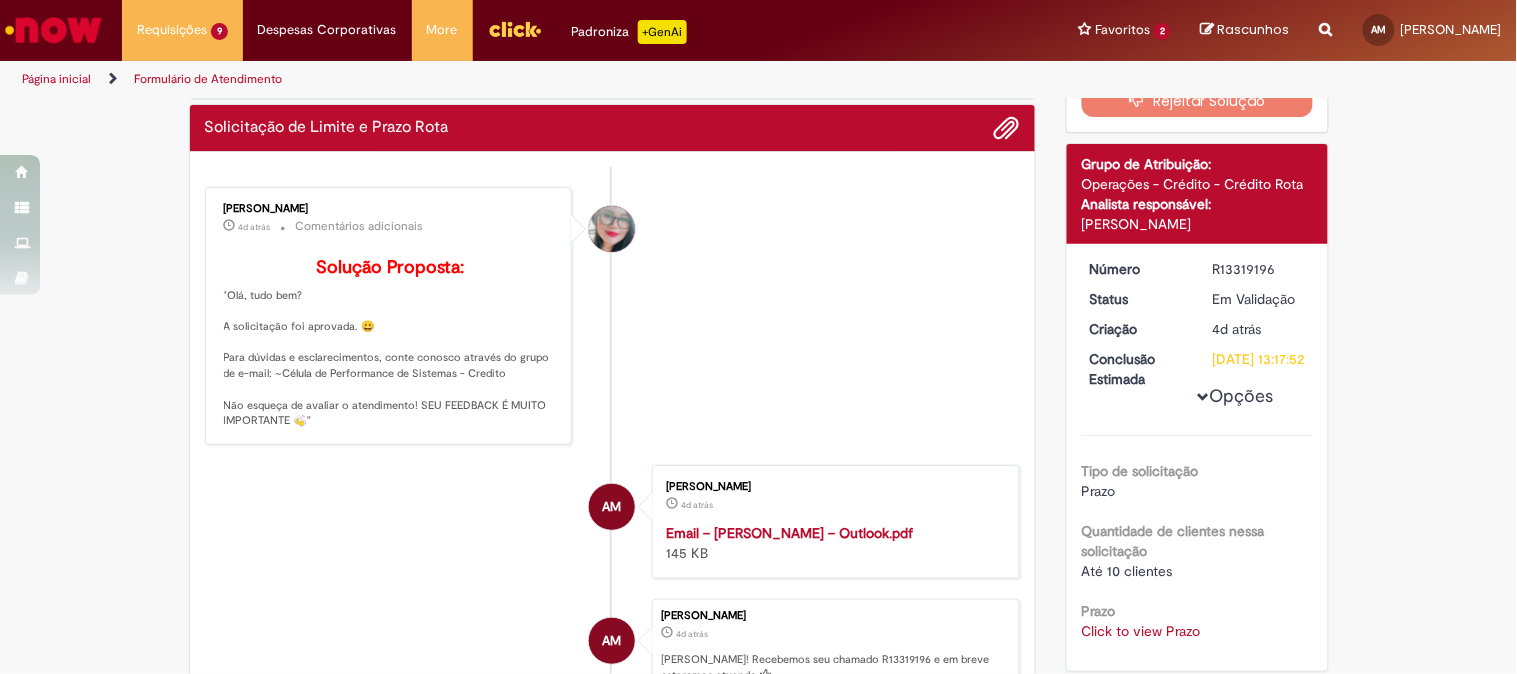 scroll, scrollTop: 226, scrollLeft: 0, axis: vertical 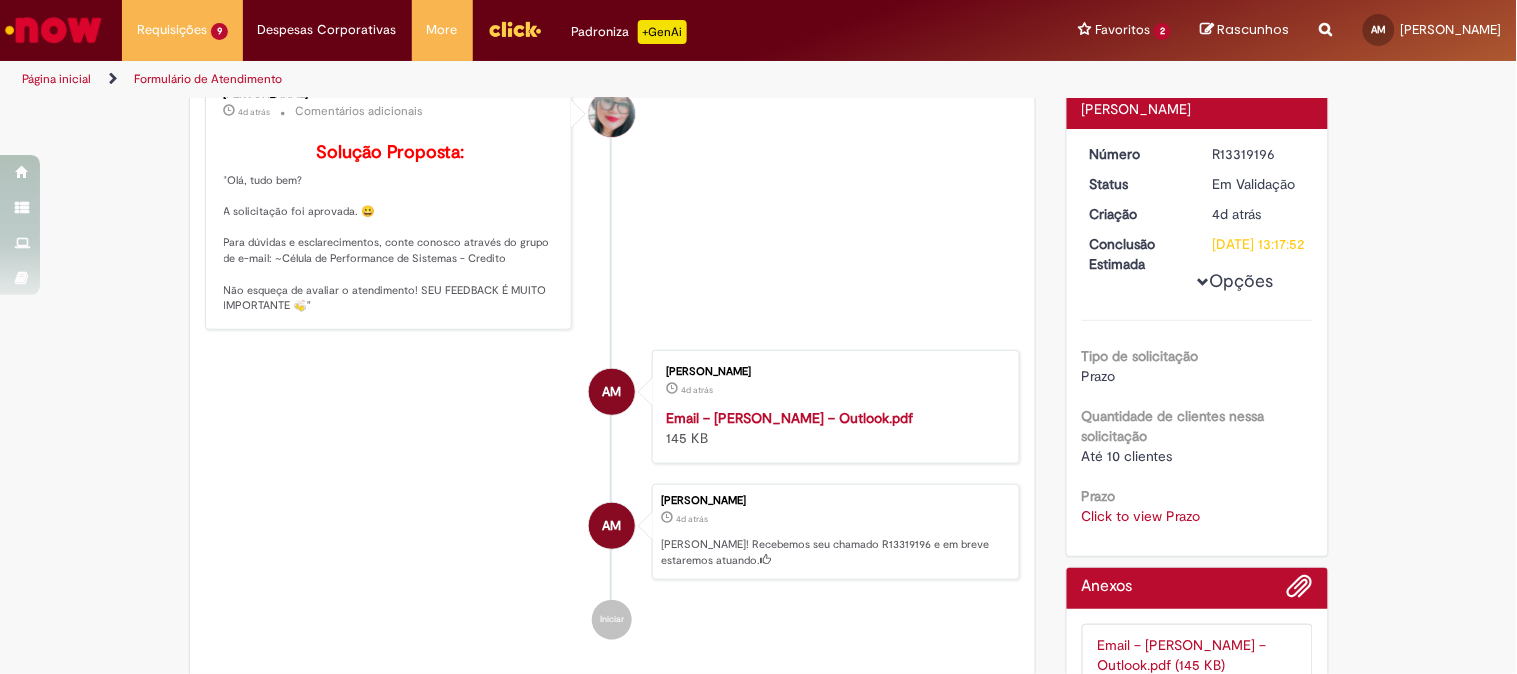 click on "Click to view Prazo" at bounding box center (1141, 516) 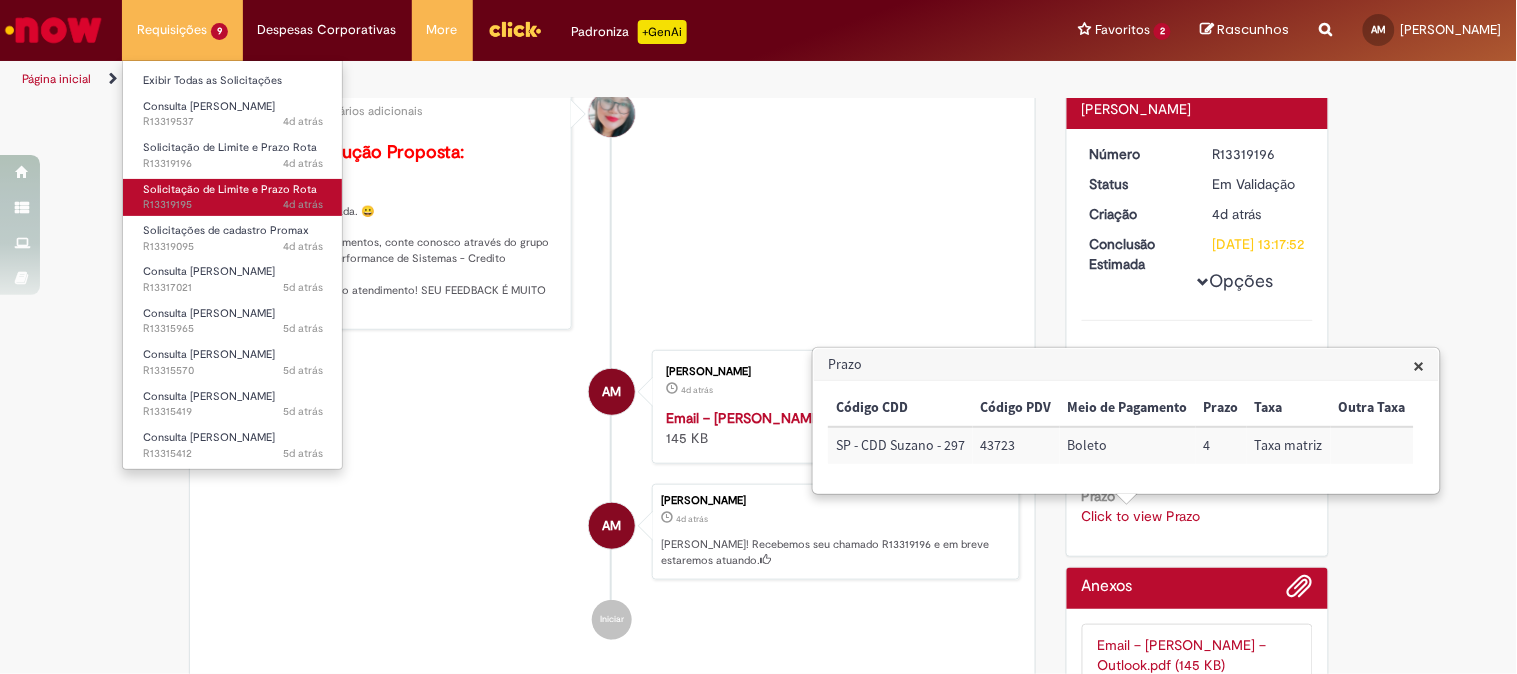click on "Solicitação de Limite e Prazo Rota" at bounding box center [230, 189] 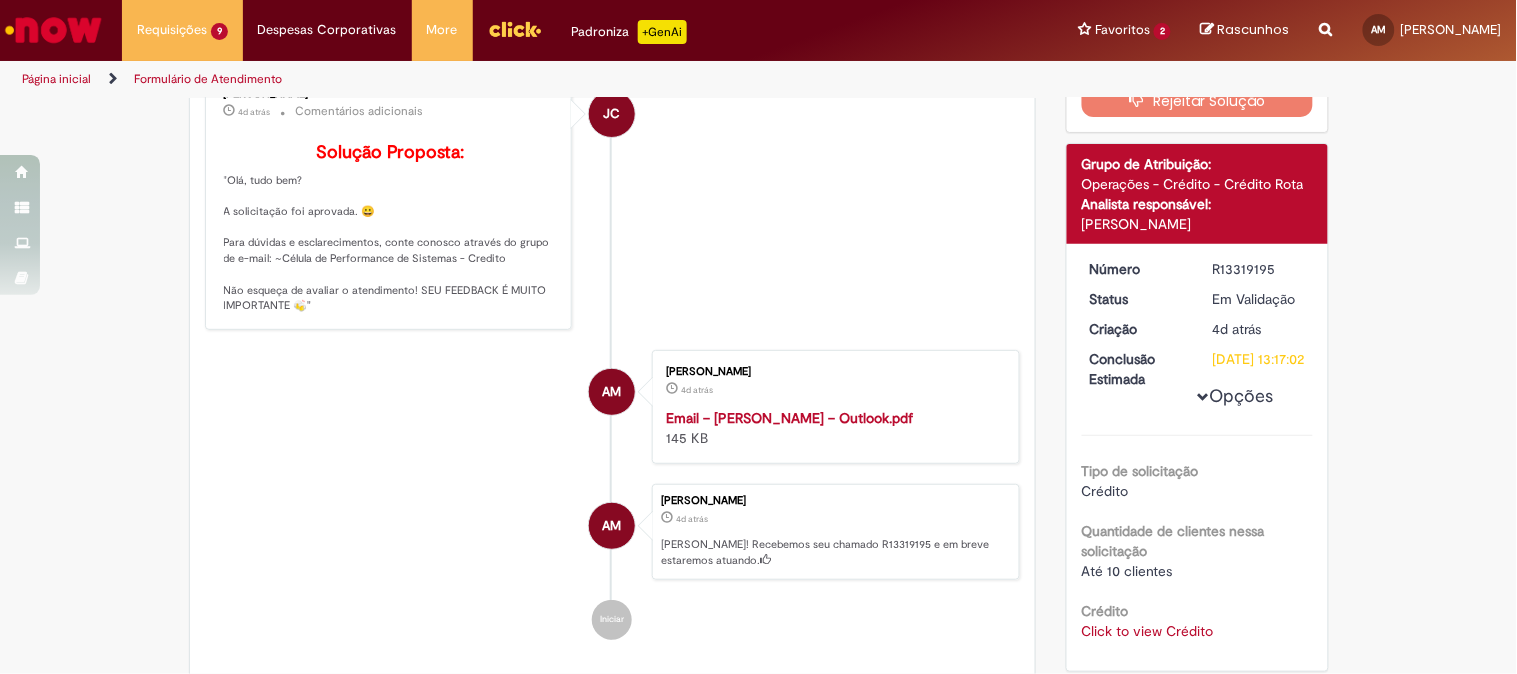 scroll, scrollTop: 337, scrollLeft: 0, axis: vertical 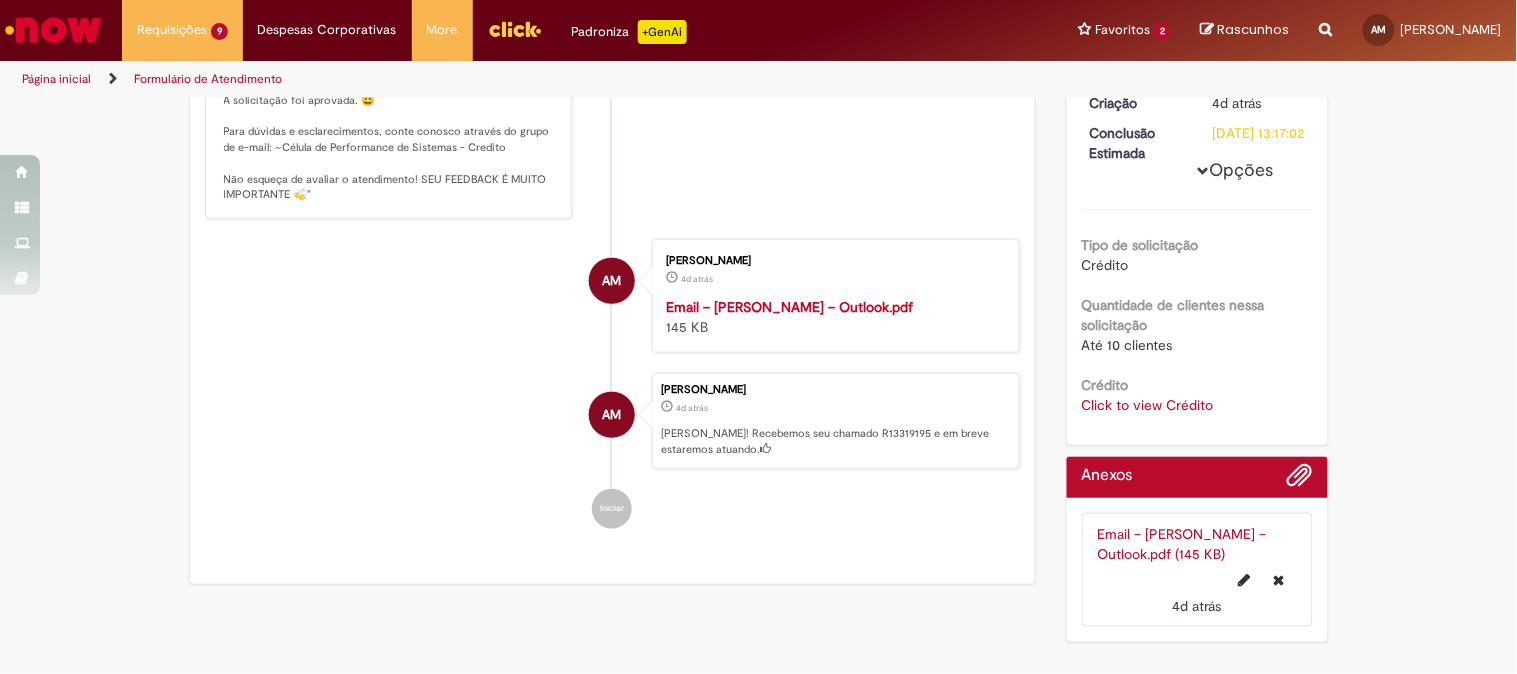 click on "Click to view Crédito" at bounding box center [1148, 405] 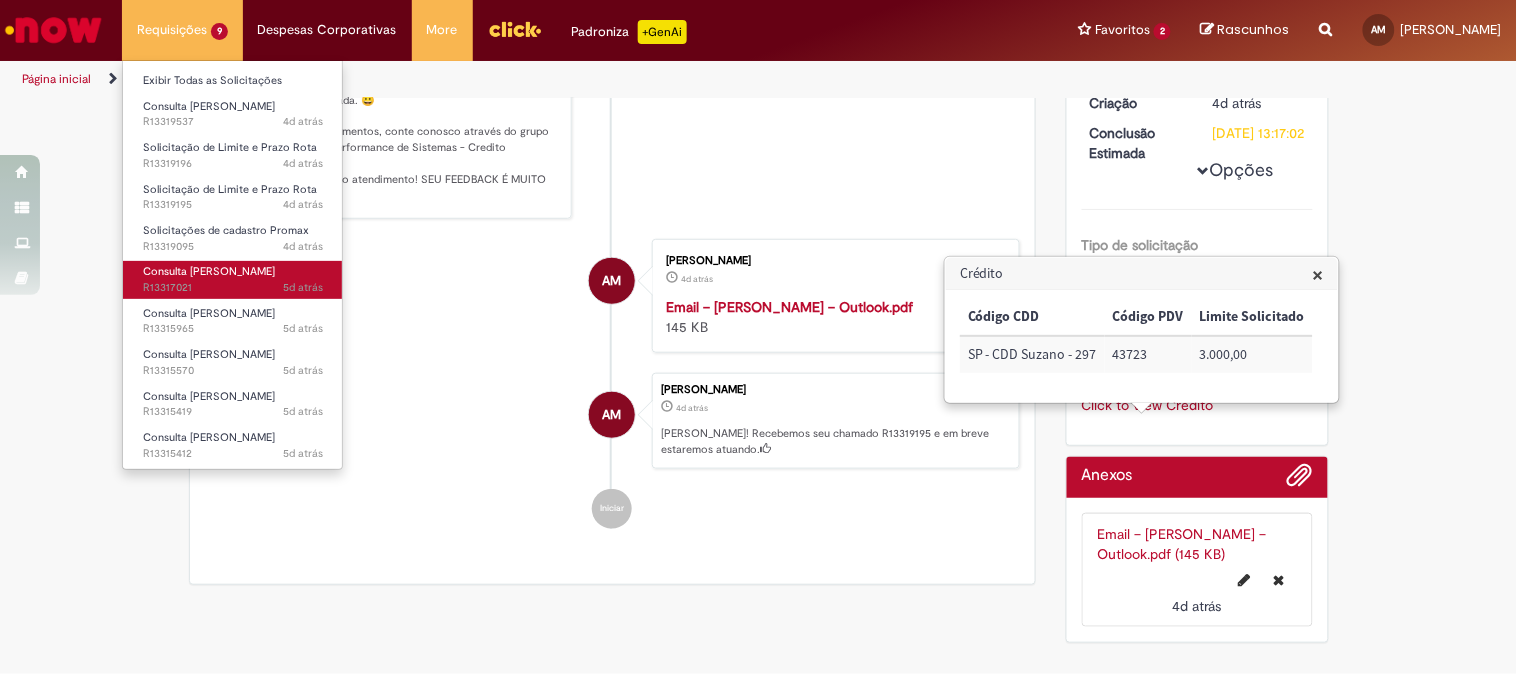 click on "Consulta [PERSON_NAME]" at bounding box center (209, 271) 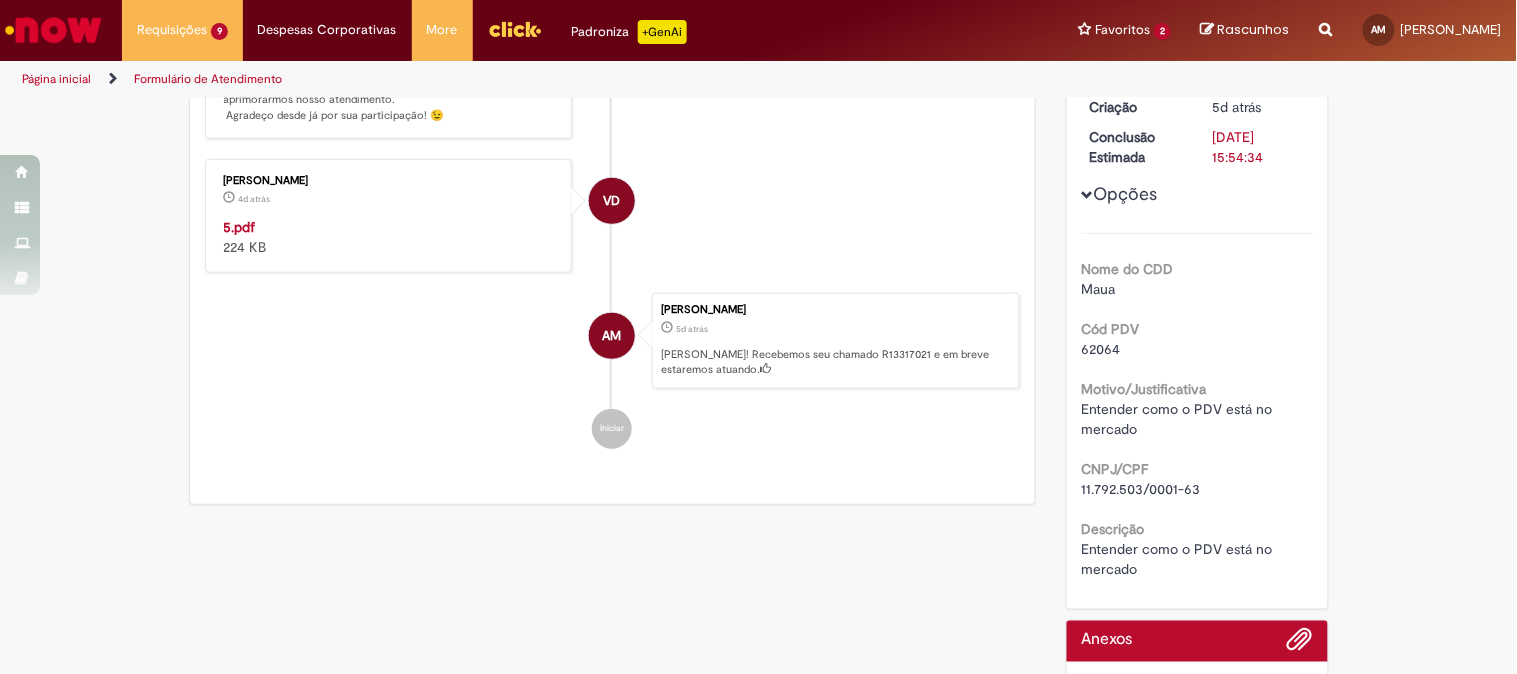 scroll, scrollTop: 448, scrollLeft: 0, axis: vertical 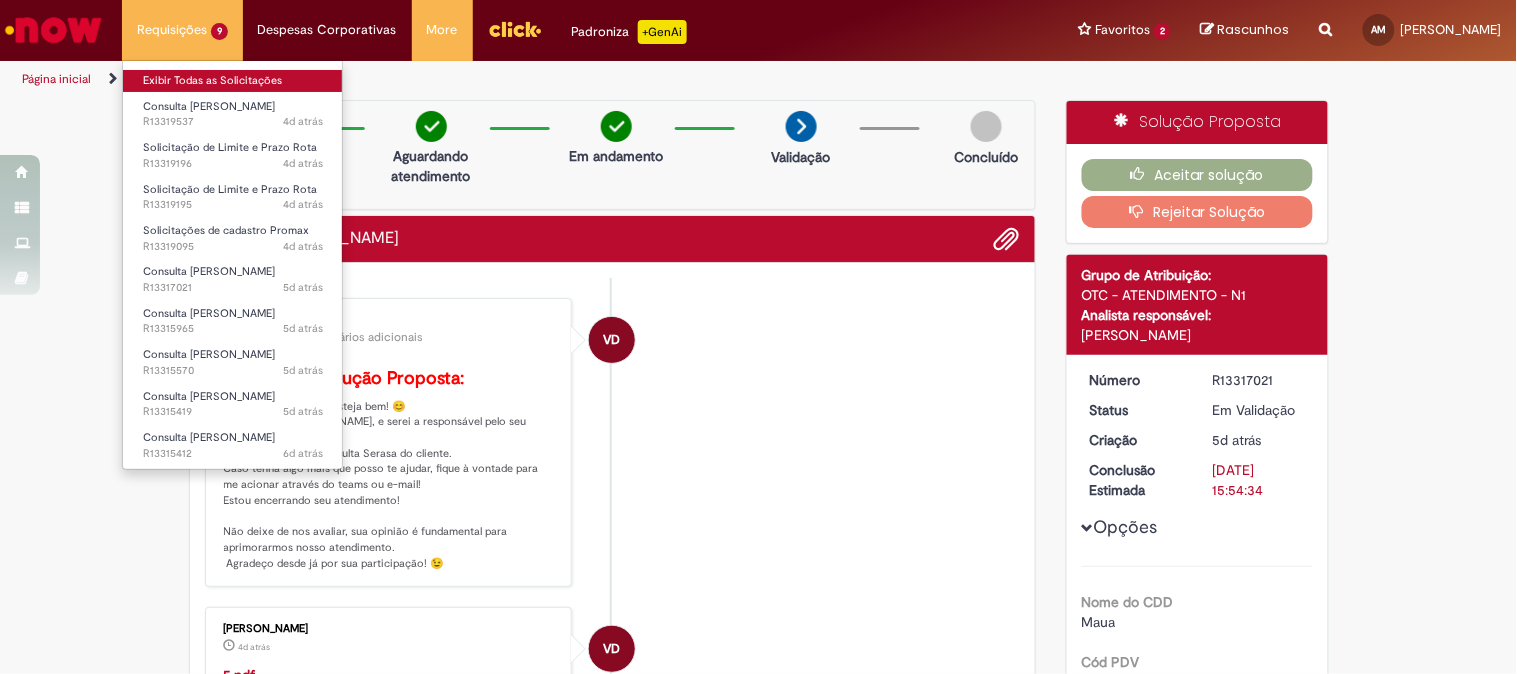 click on "Exibir Todas as Solicitações" at bounding box center (233, 81) 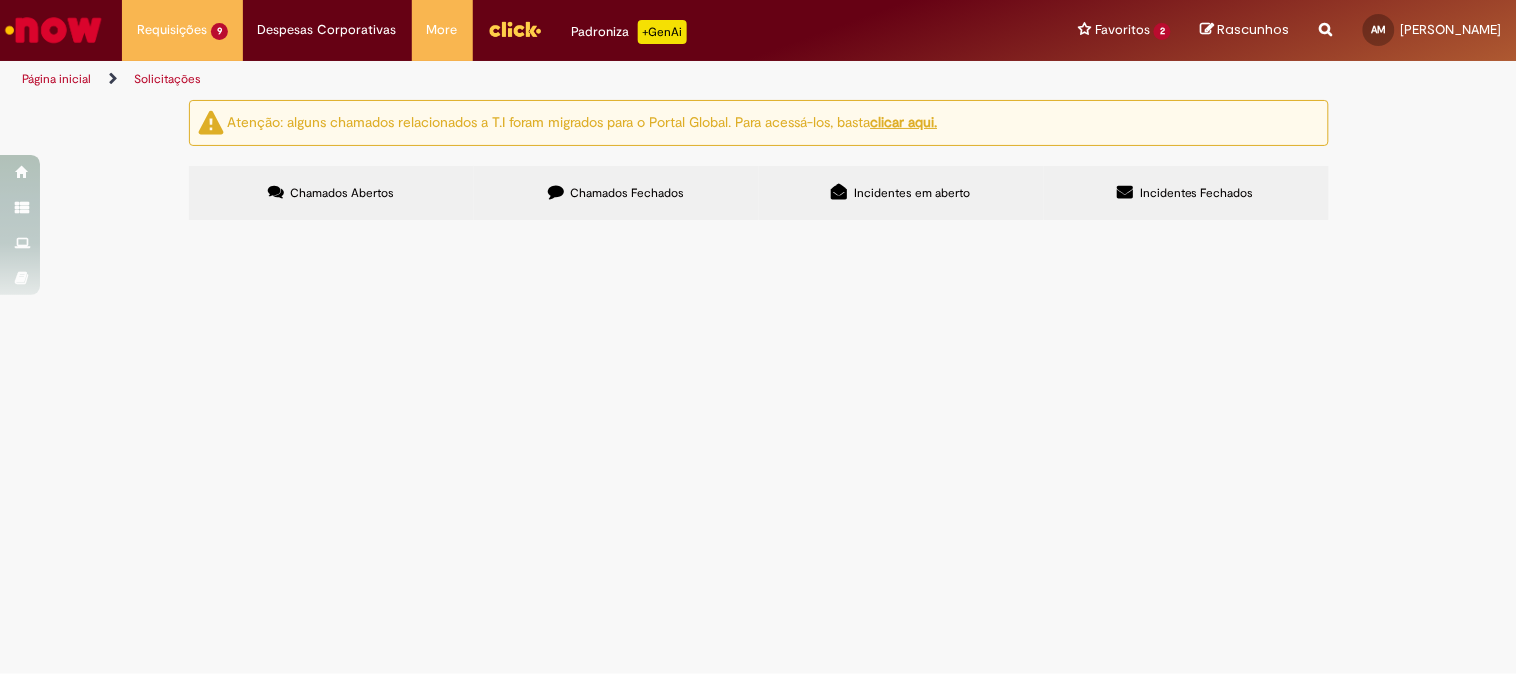 click at bounding box center (0, 0) 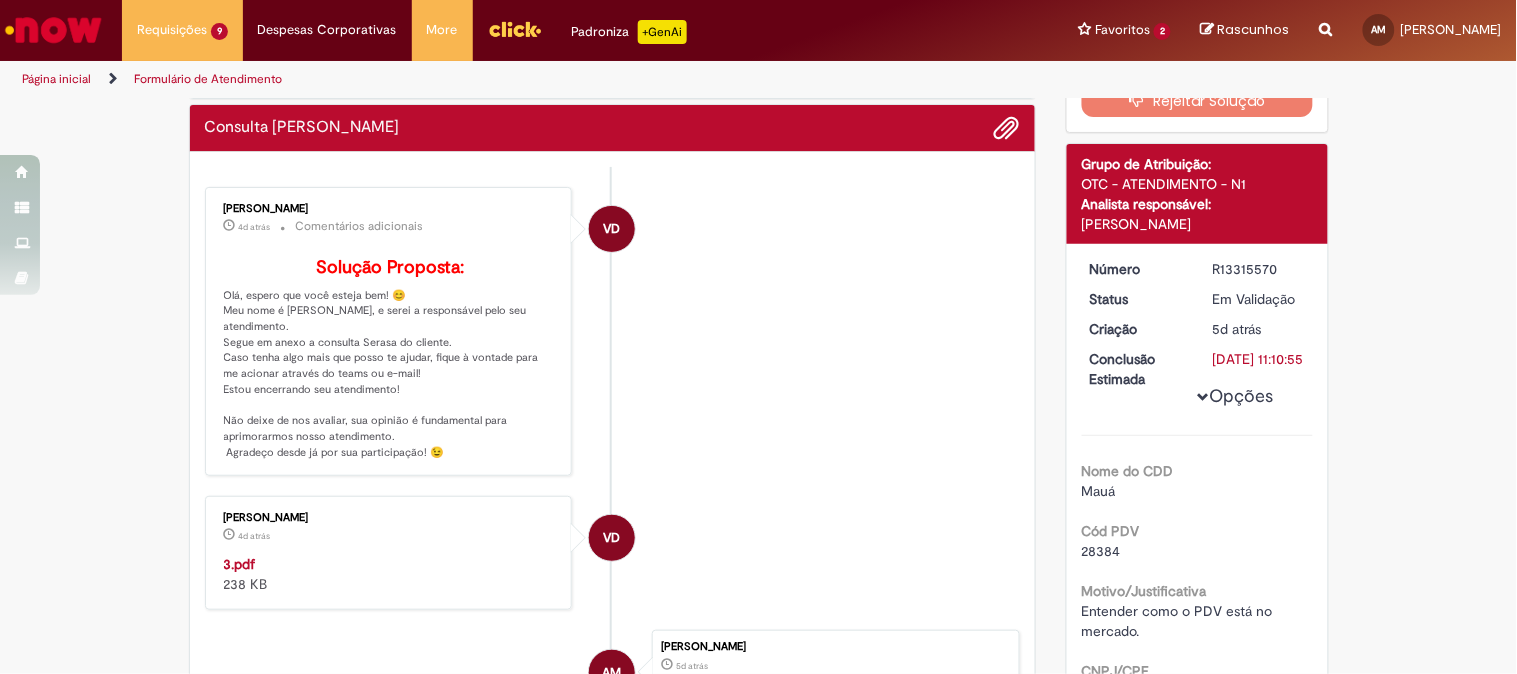 scroll, scrollTop: 226, scrollLeft: 0, axis: vertical 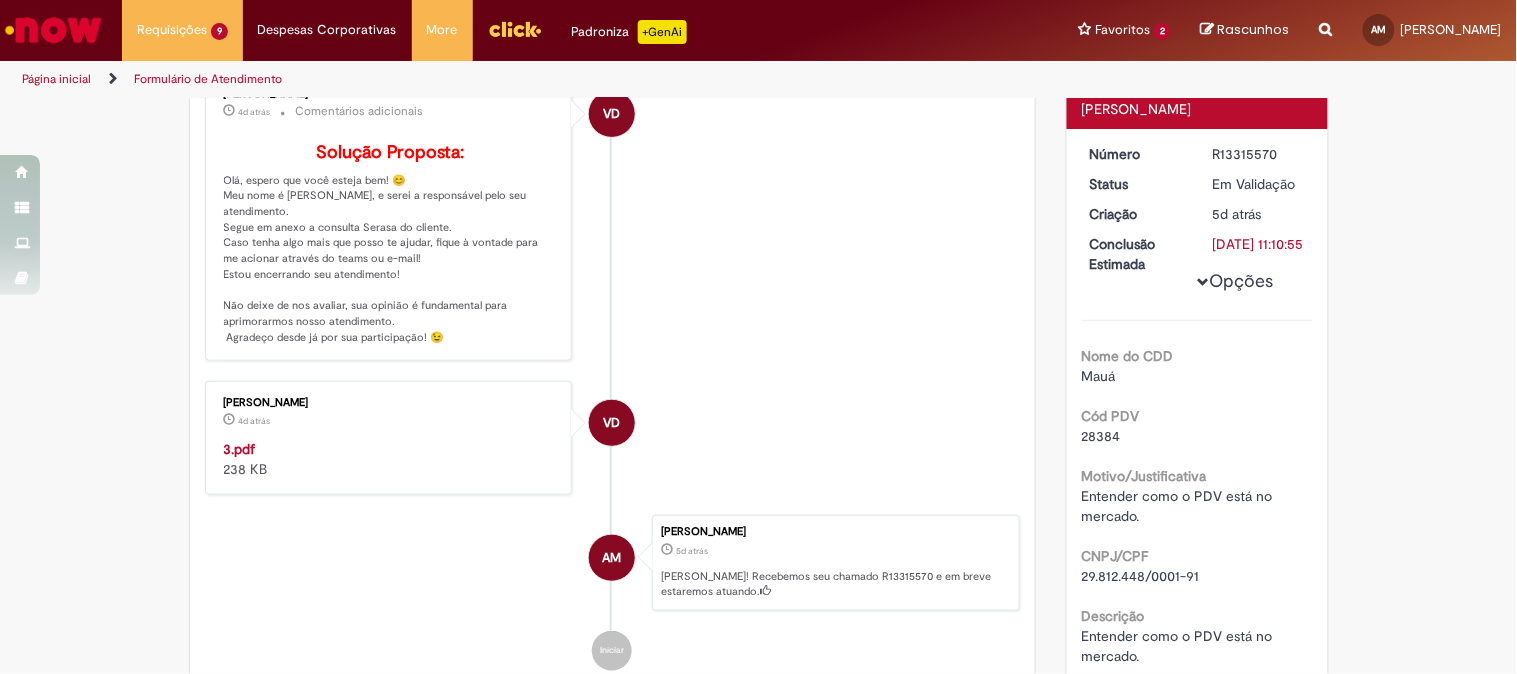 click on "3.pdf" at bounding box center [240, 449] 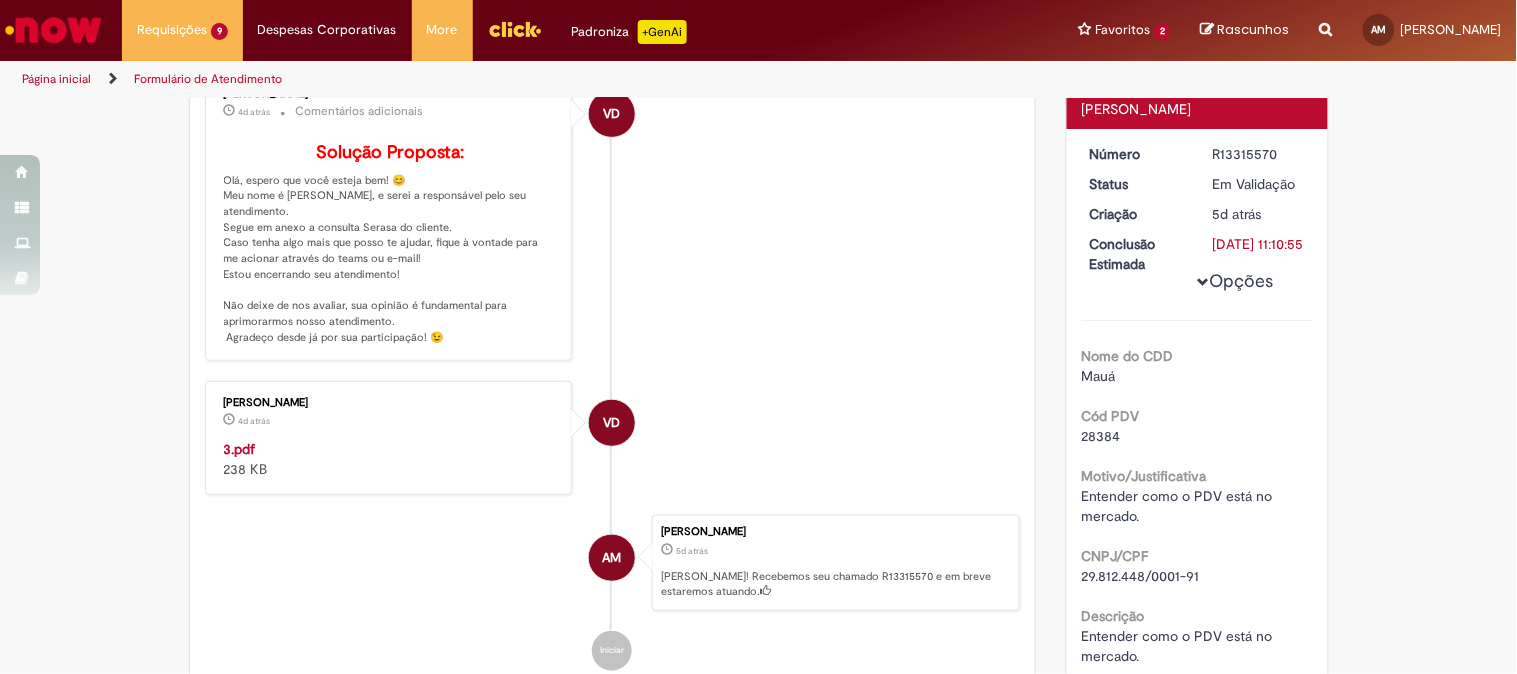 scroll, scrollTop: 0, scrollLeft: 0, axis: both 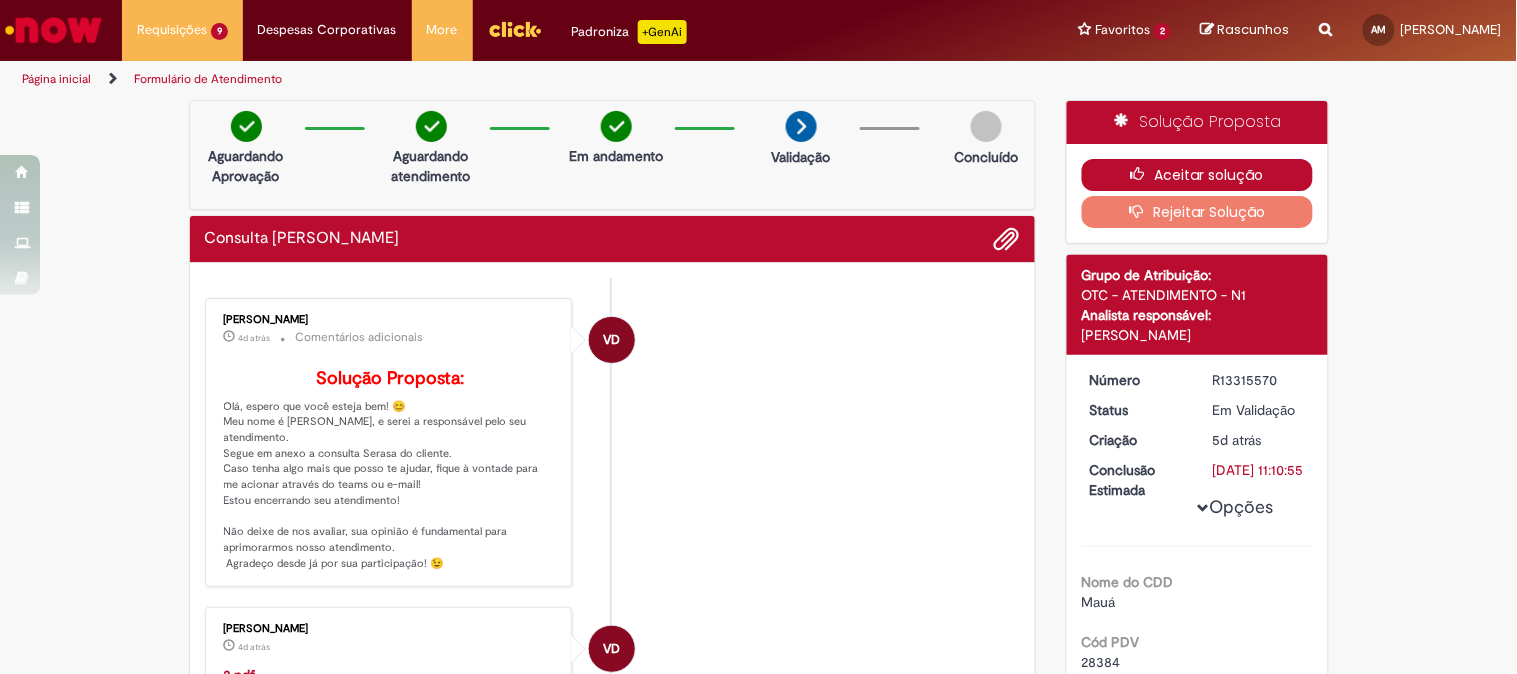 click on "Aceitar solução" at bounding box center (1197, 175) 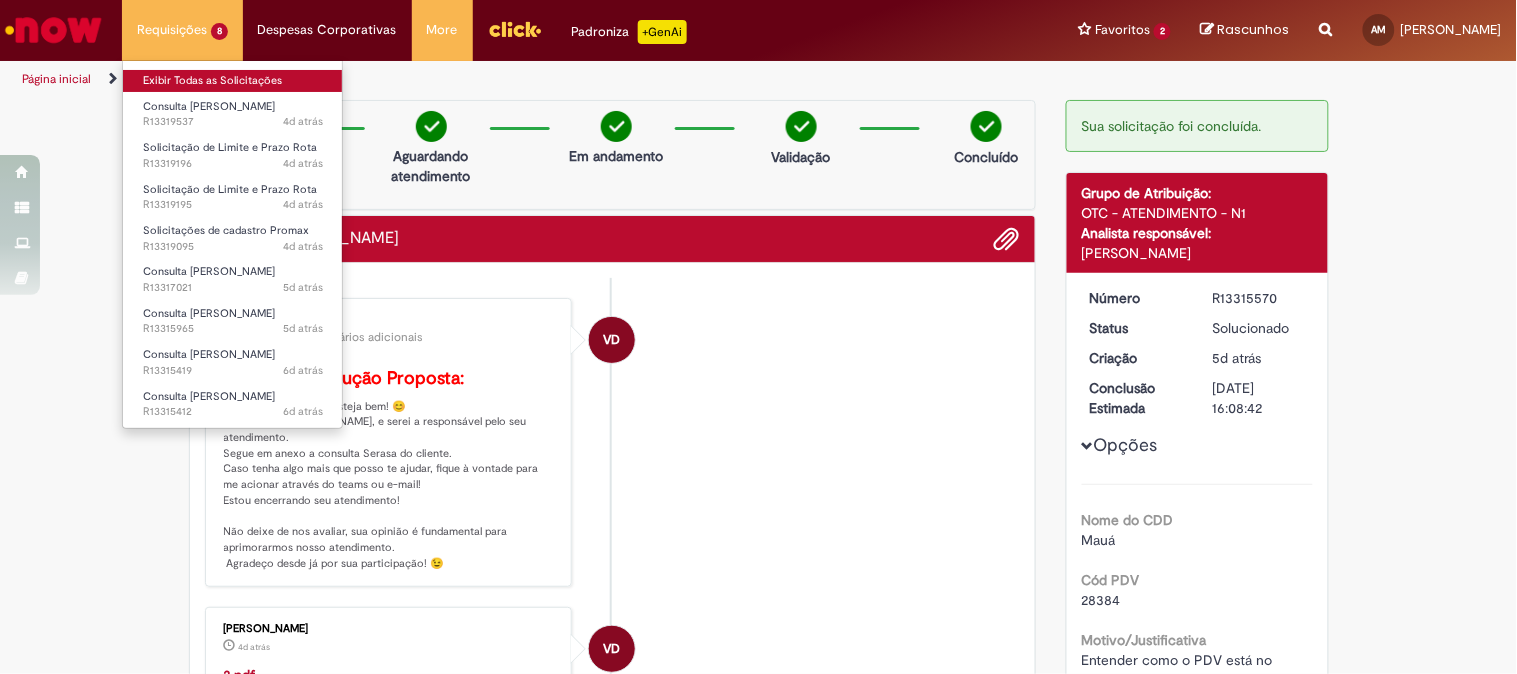 click on "Exibir Todas as Solicitações" at bounding box center [233, 81] 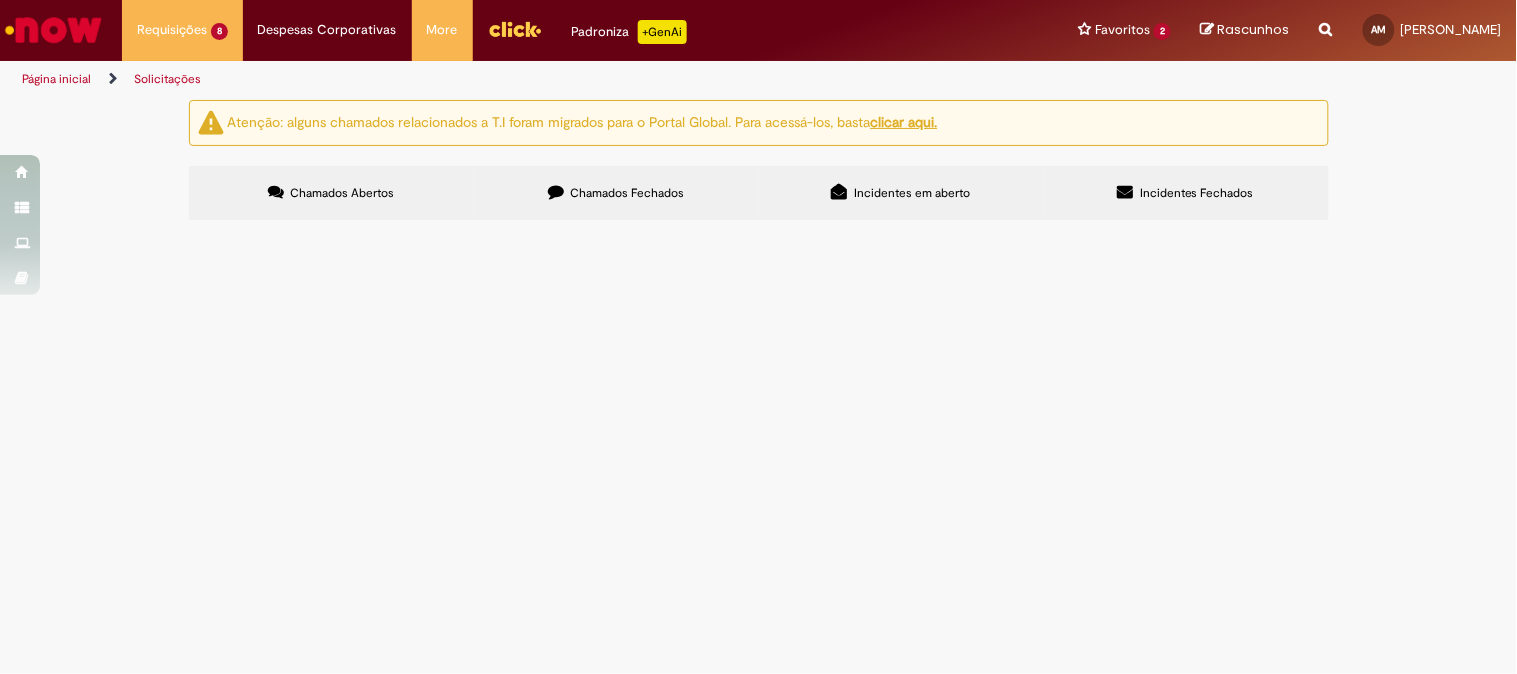 click at bounding box center (0, 0) 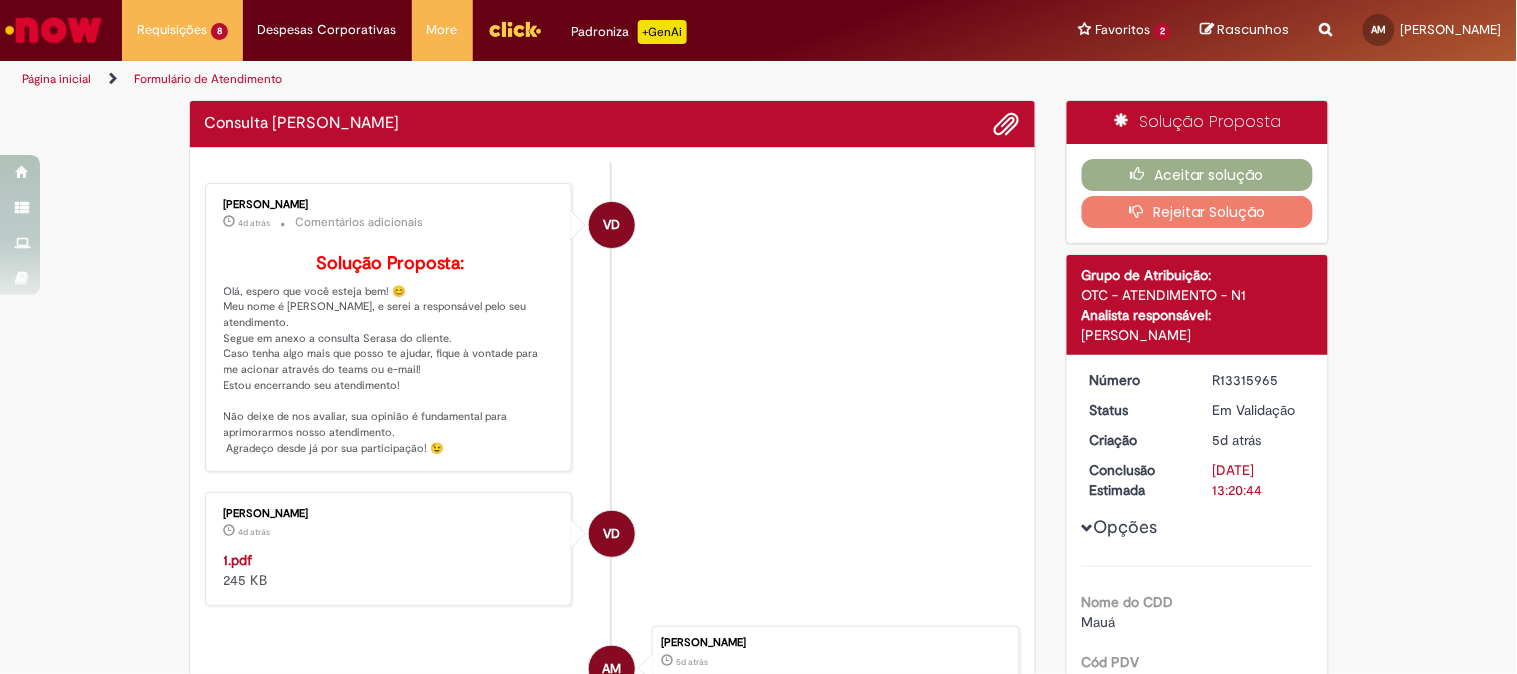 scroll, scrollTop: 111, scrollLeft: 0, axis: vertical 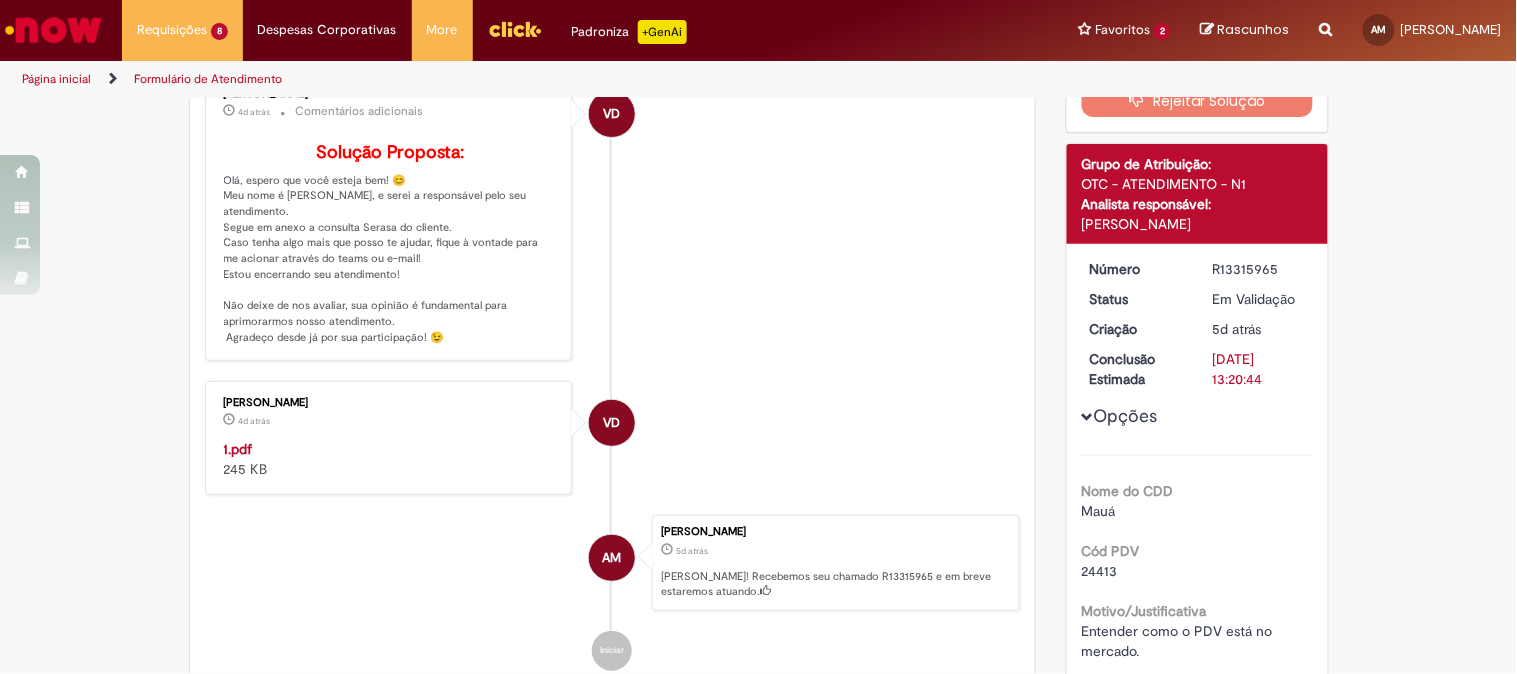 click on "1.pdf" at bounding box center [238, 449] 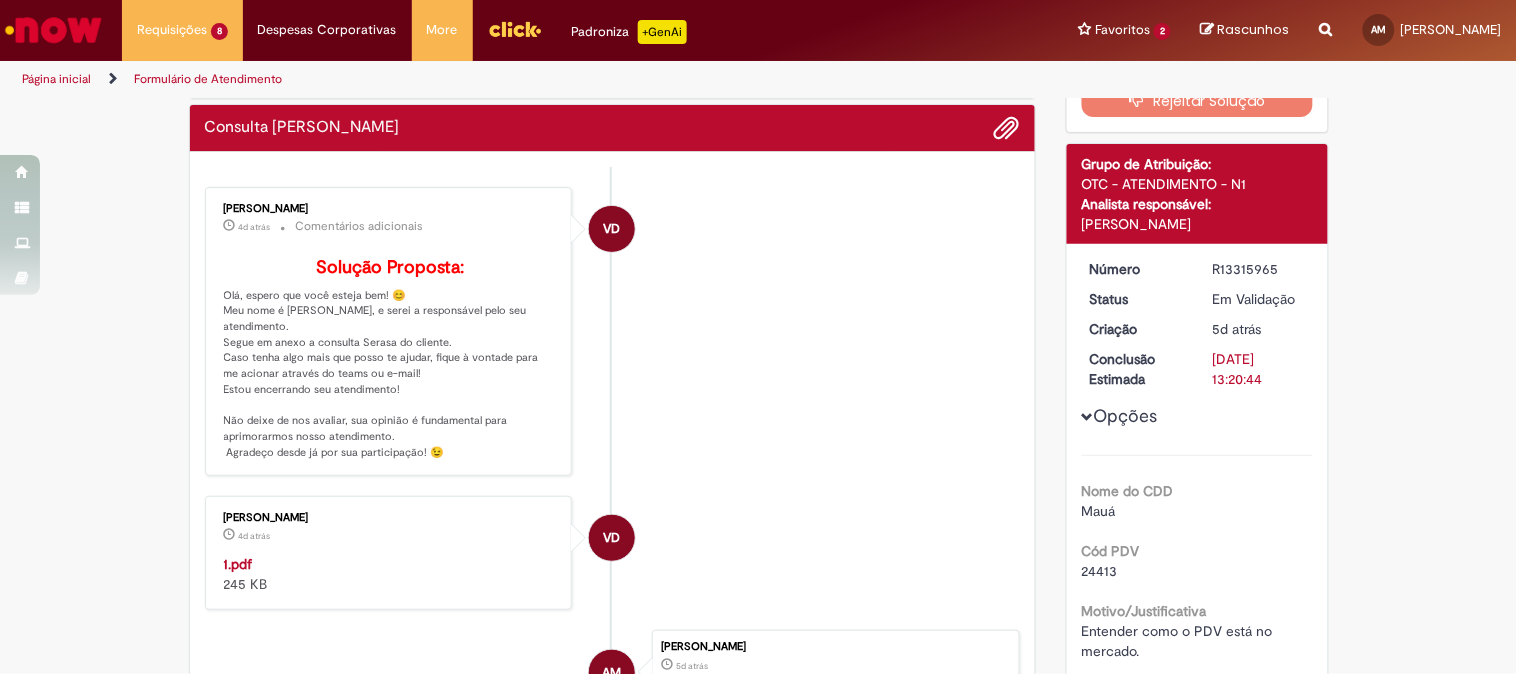 scroll, scrollTop: 226, scrollLeft: 0, axis: vertical 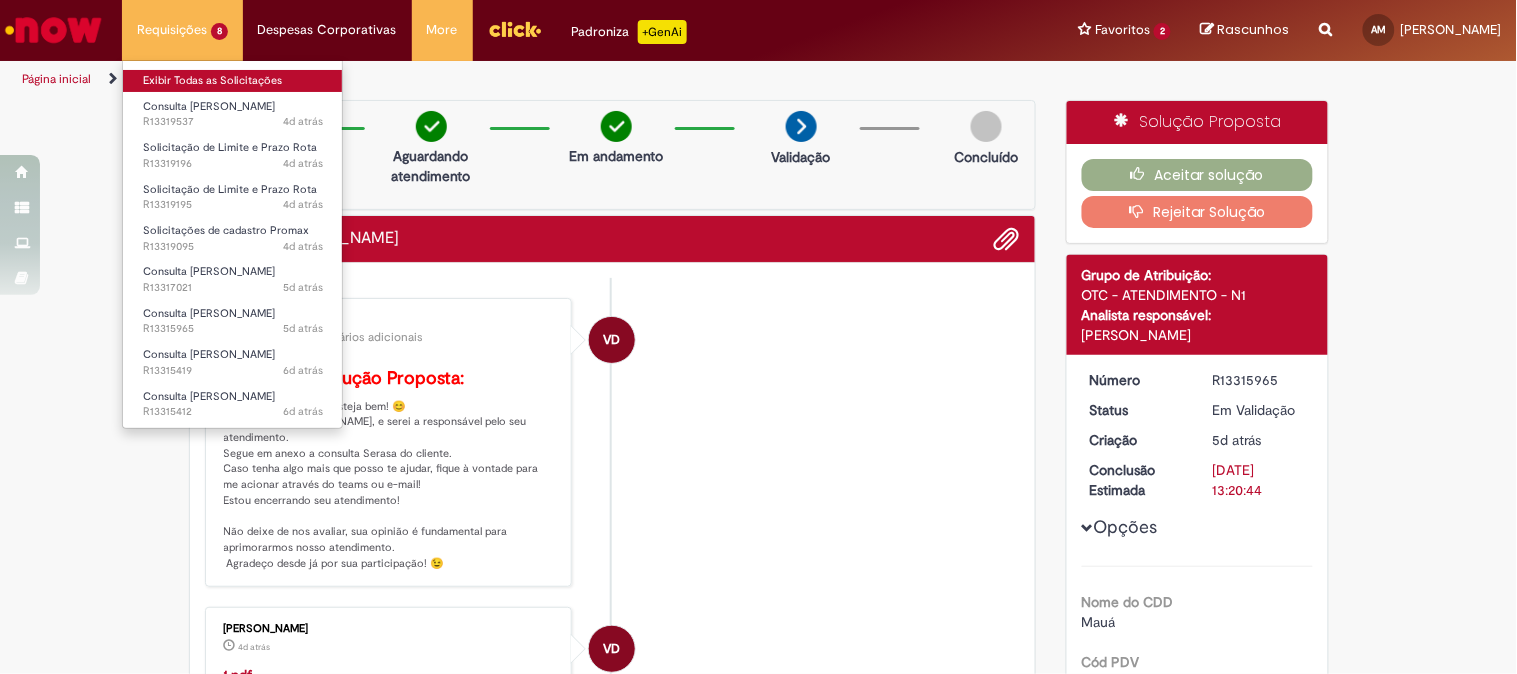 click on "Exibir Todas as Solicitações" at bounding box center (233, 81) 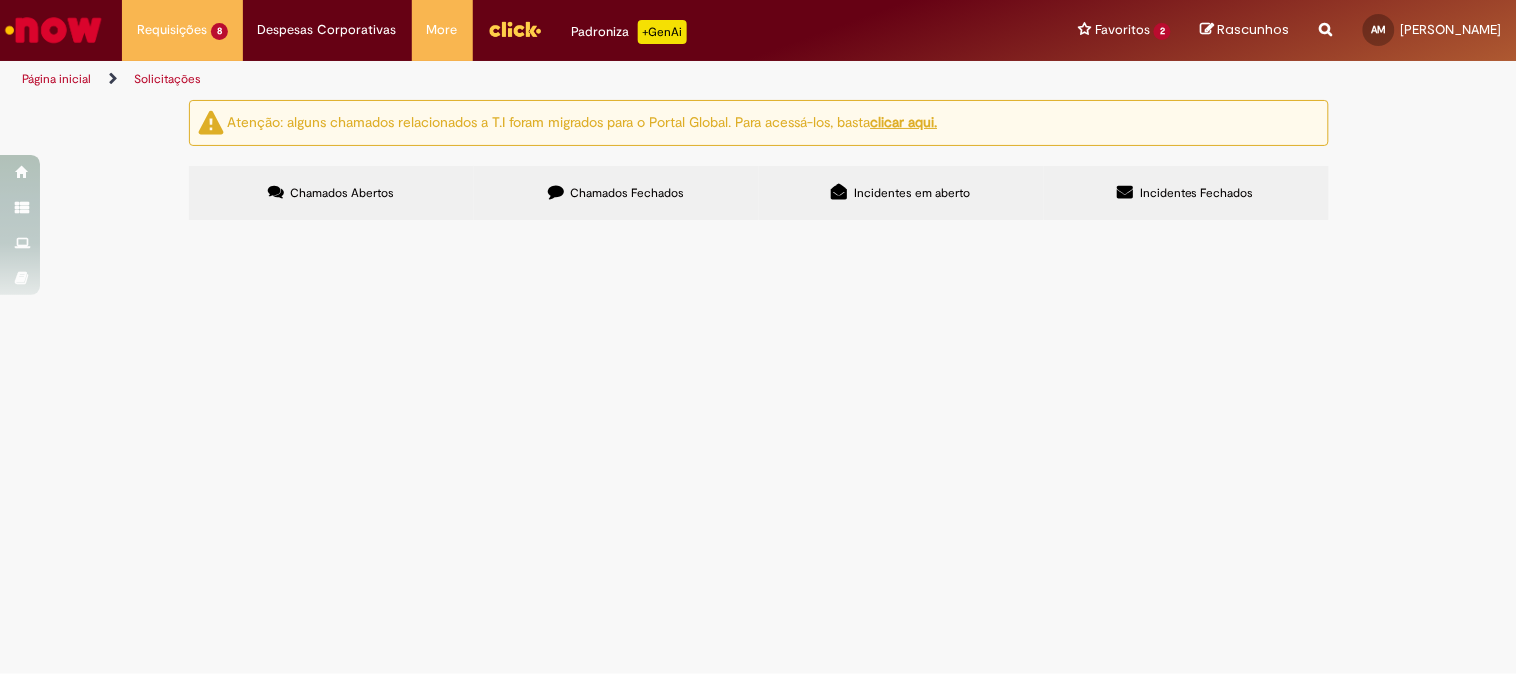 click on "Chamados Fechados" at bounding box center [616, 193] 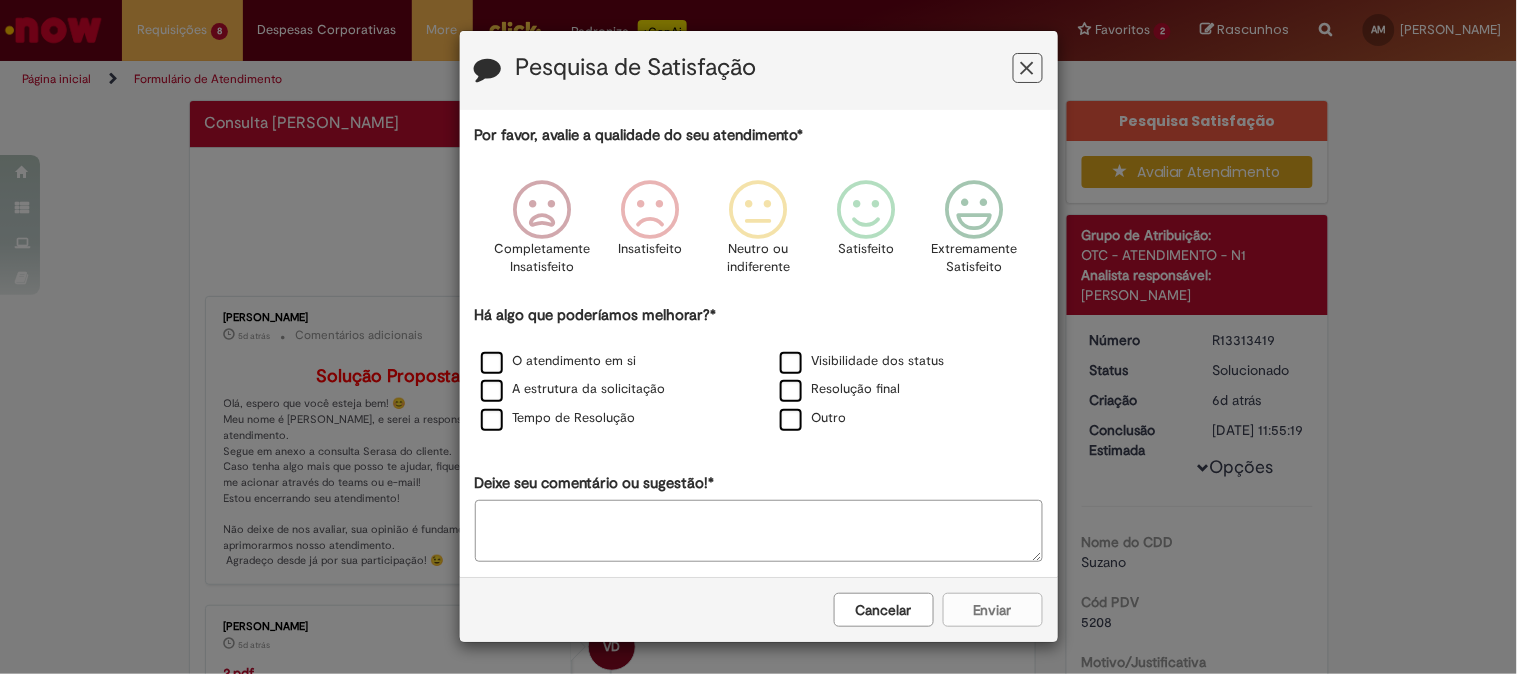 click at bounding box center (1027, 68) 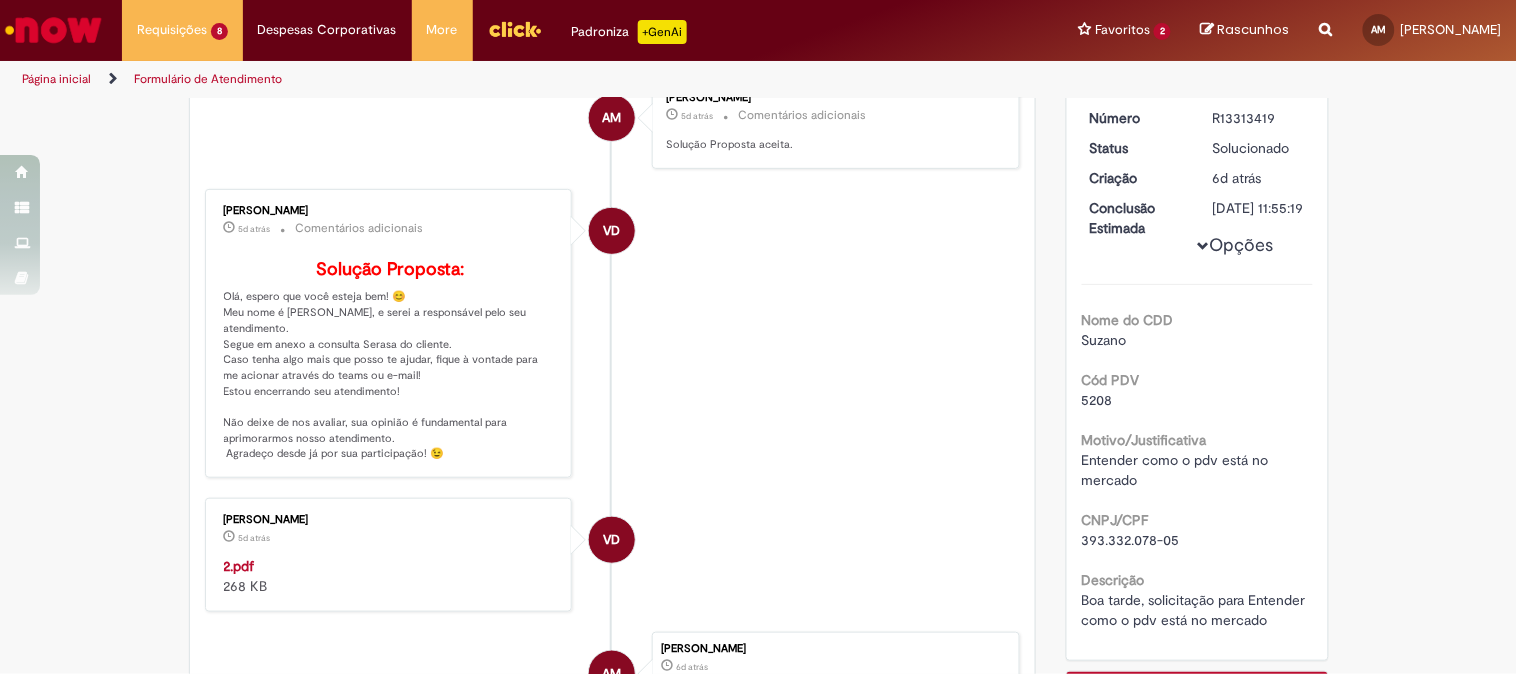 scroll, scrollTop: 333, scrollLeft: 0, axis: vertical 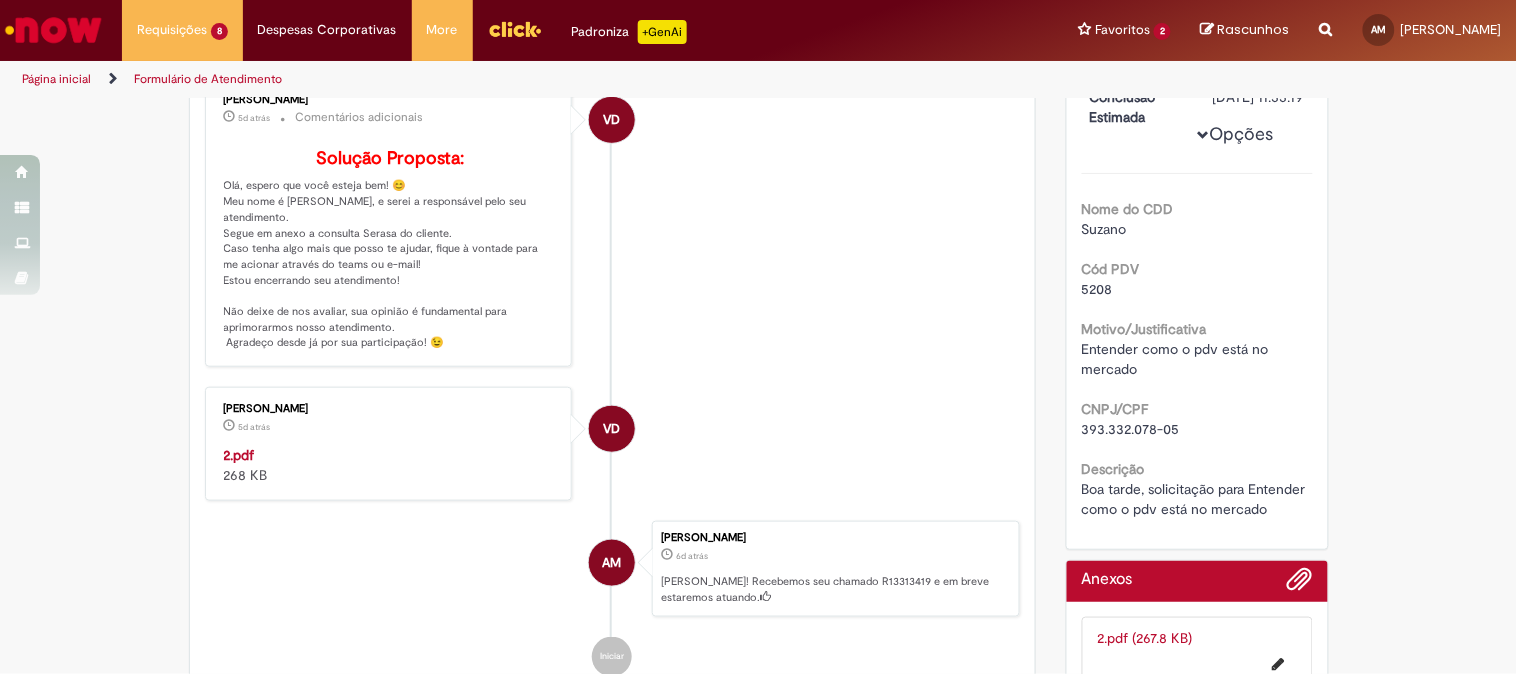 click on "2.pdf" at bounding box center [239, 455] 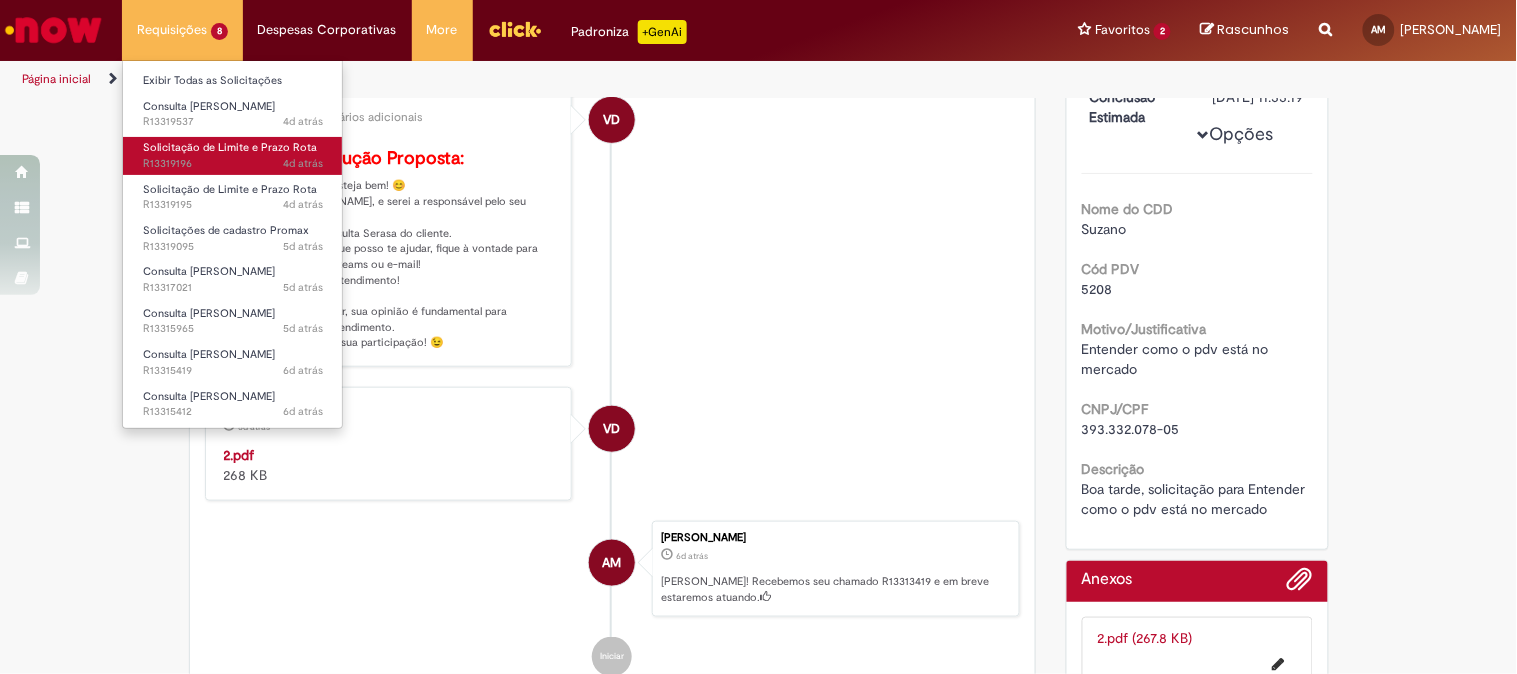 click on "Solicitação de Limite e Prazo Rota" at bounding box center (230, 147) 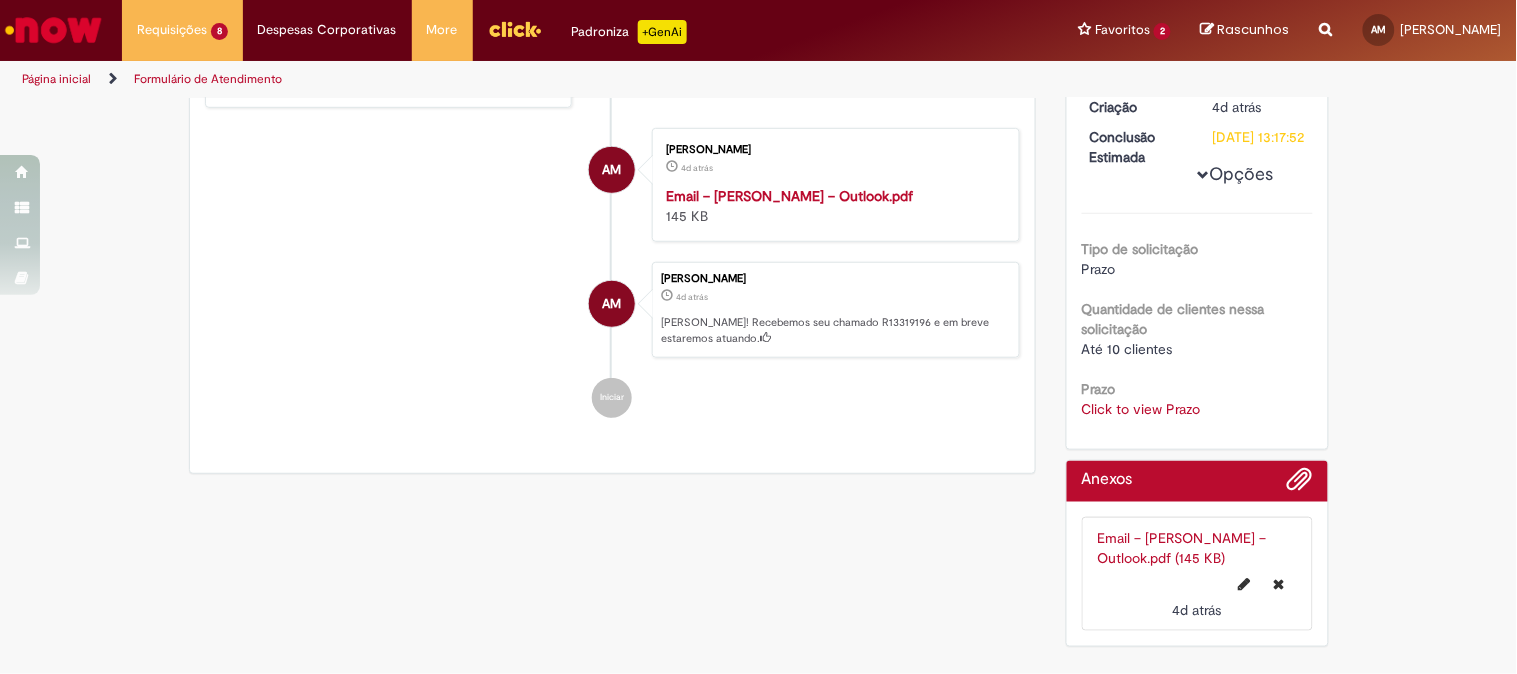 scroll, scrollTop: 448, scrollLeft: 0, axis: vertical 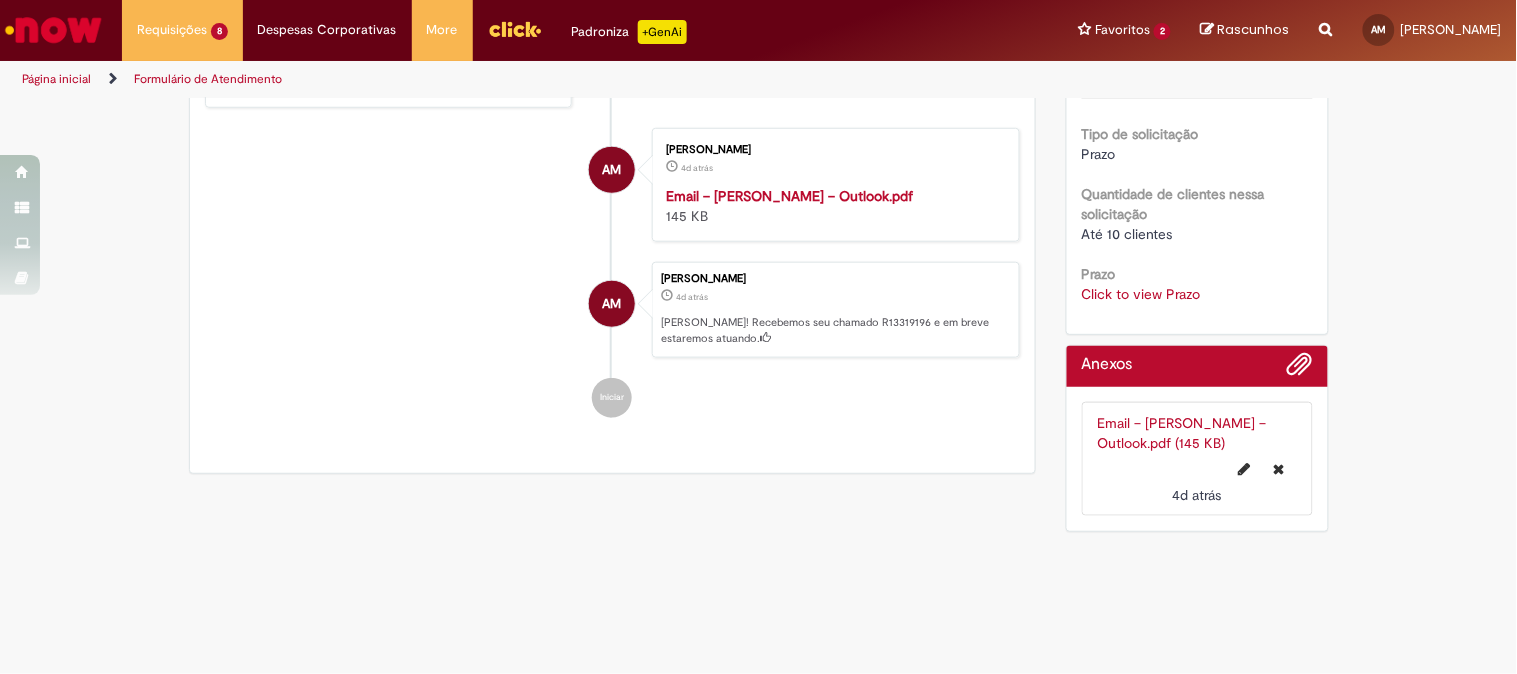 click on "Click to view Prazo" at bounding box center [1141, 294] 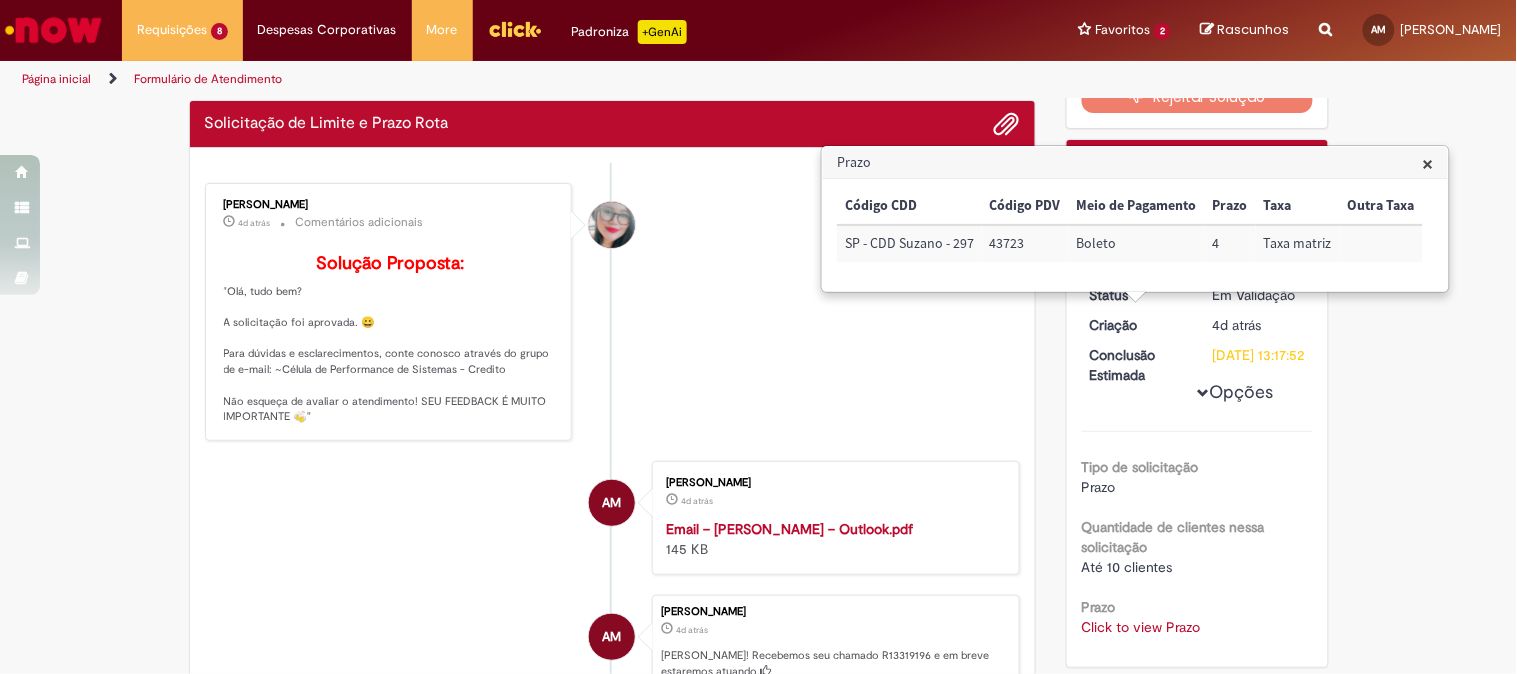 scroll, scrollTop: 0, scrollLeft: 0, axis: both 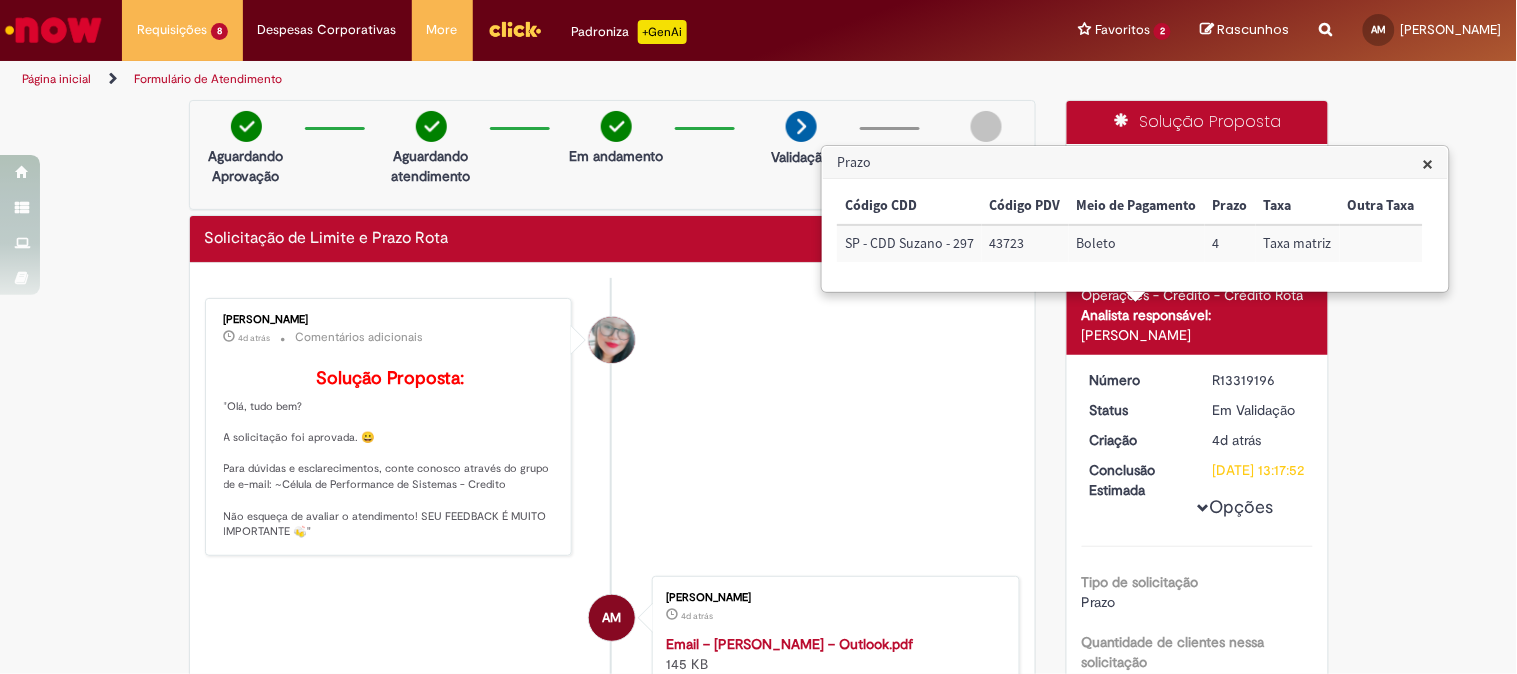 click on "×" at bounding box center [1428, 163] 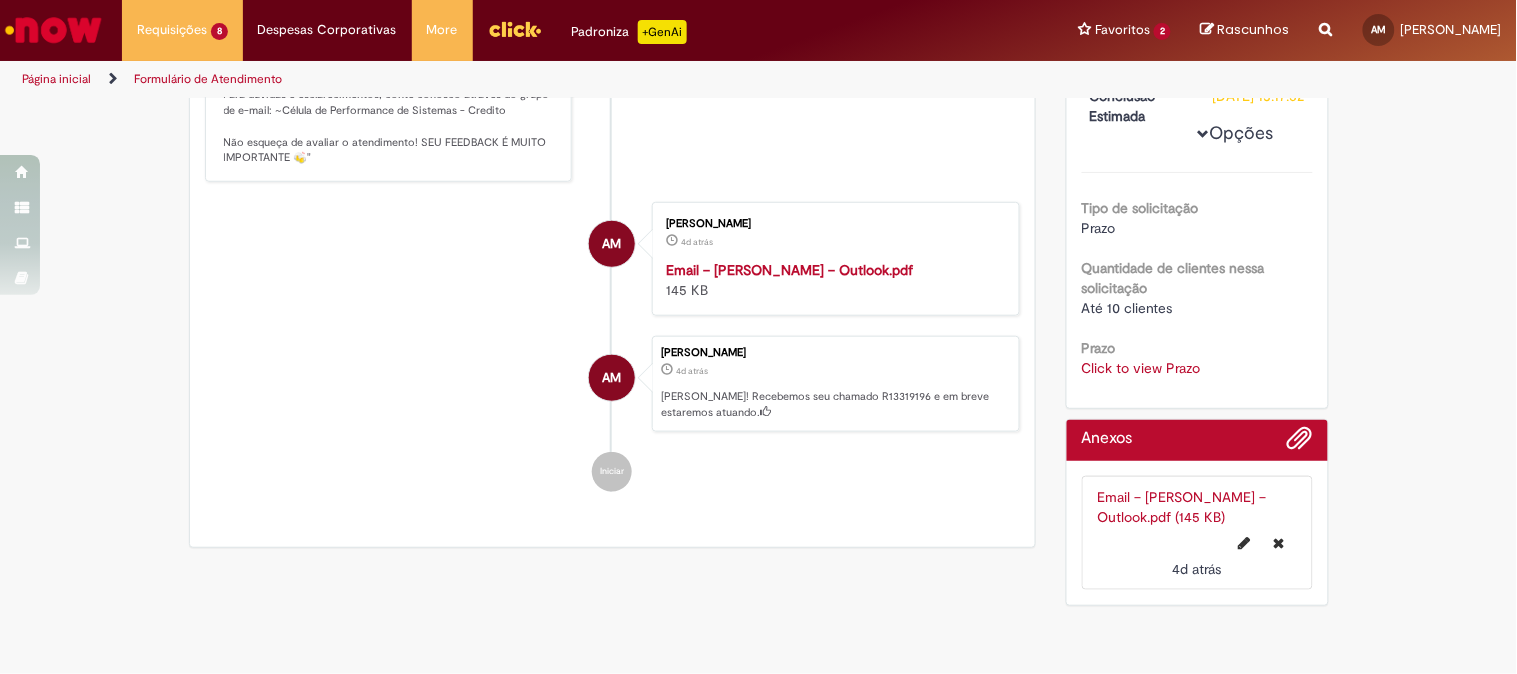 scroll, scrollTop: 0, scrollLeft: 0, axis: both 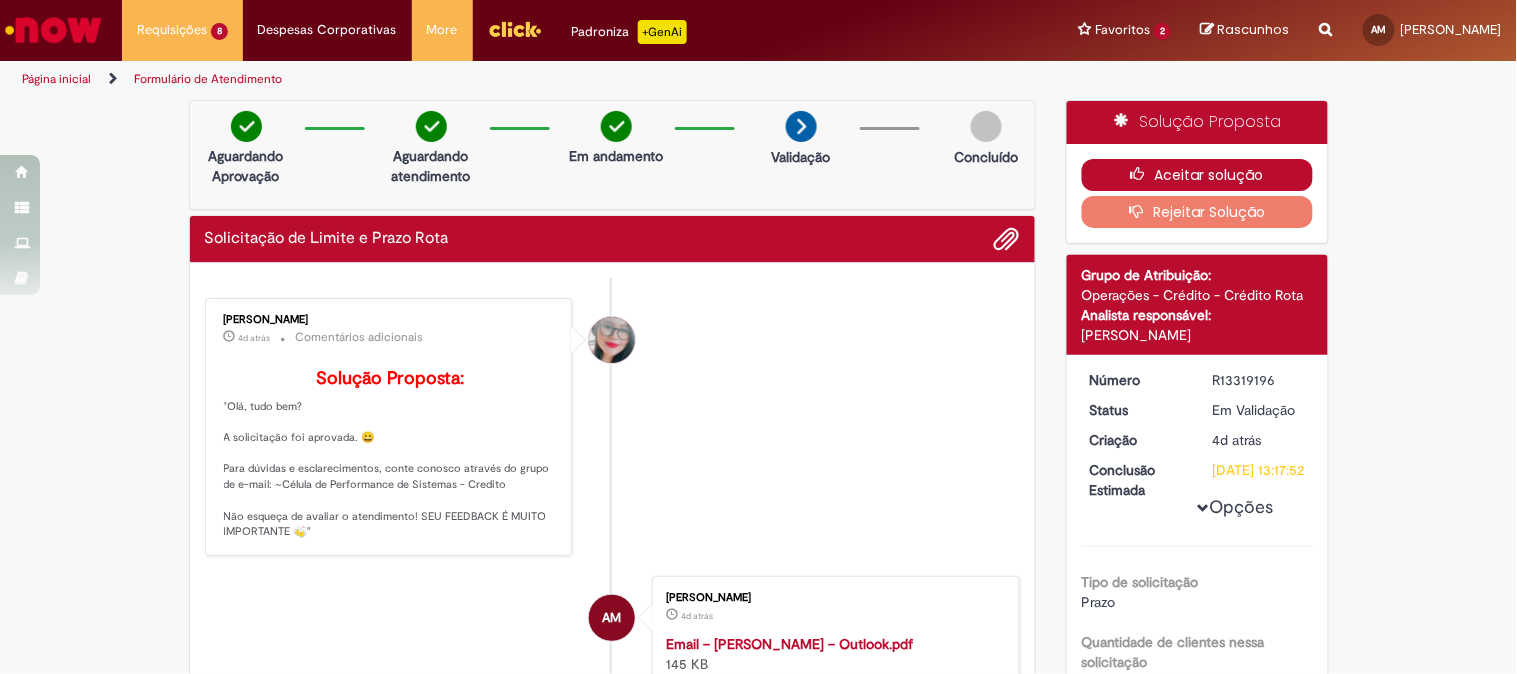 click on "Aceitar solução" at bounding box center (1197, 175) 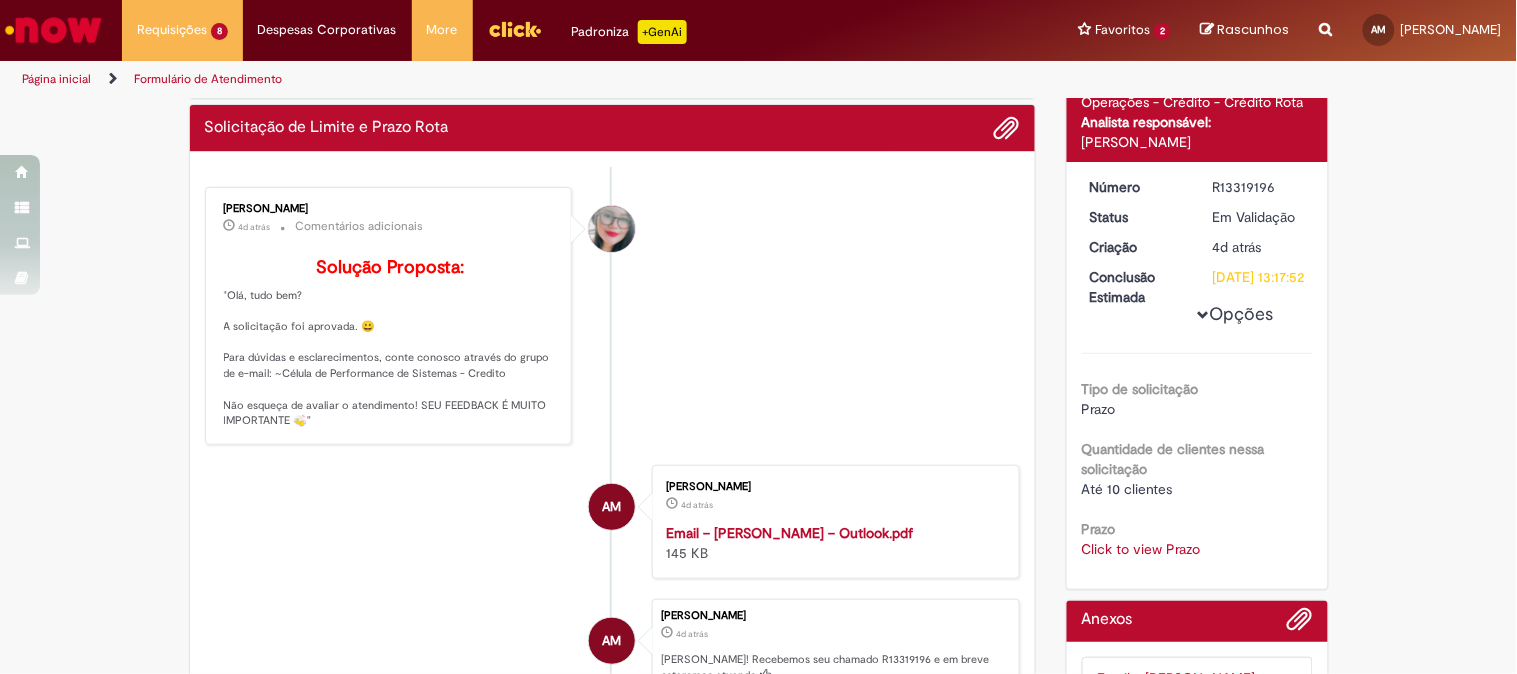 scroll, scrollTop: 222, scrollLeft: 0, axis: vertical 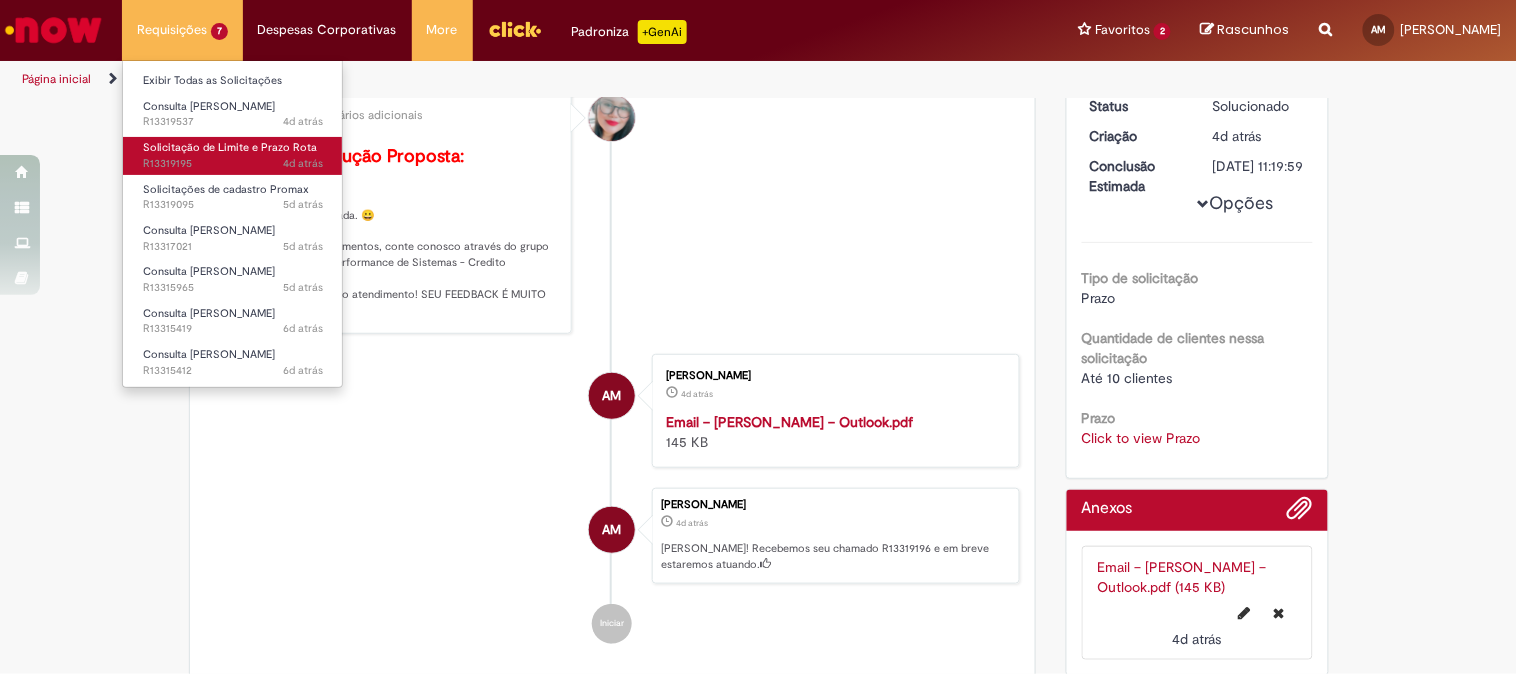 click on "4d atrás 4 dias atrás  R13319195" at bounding box center (233, 164) 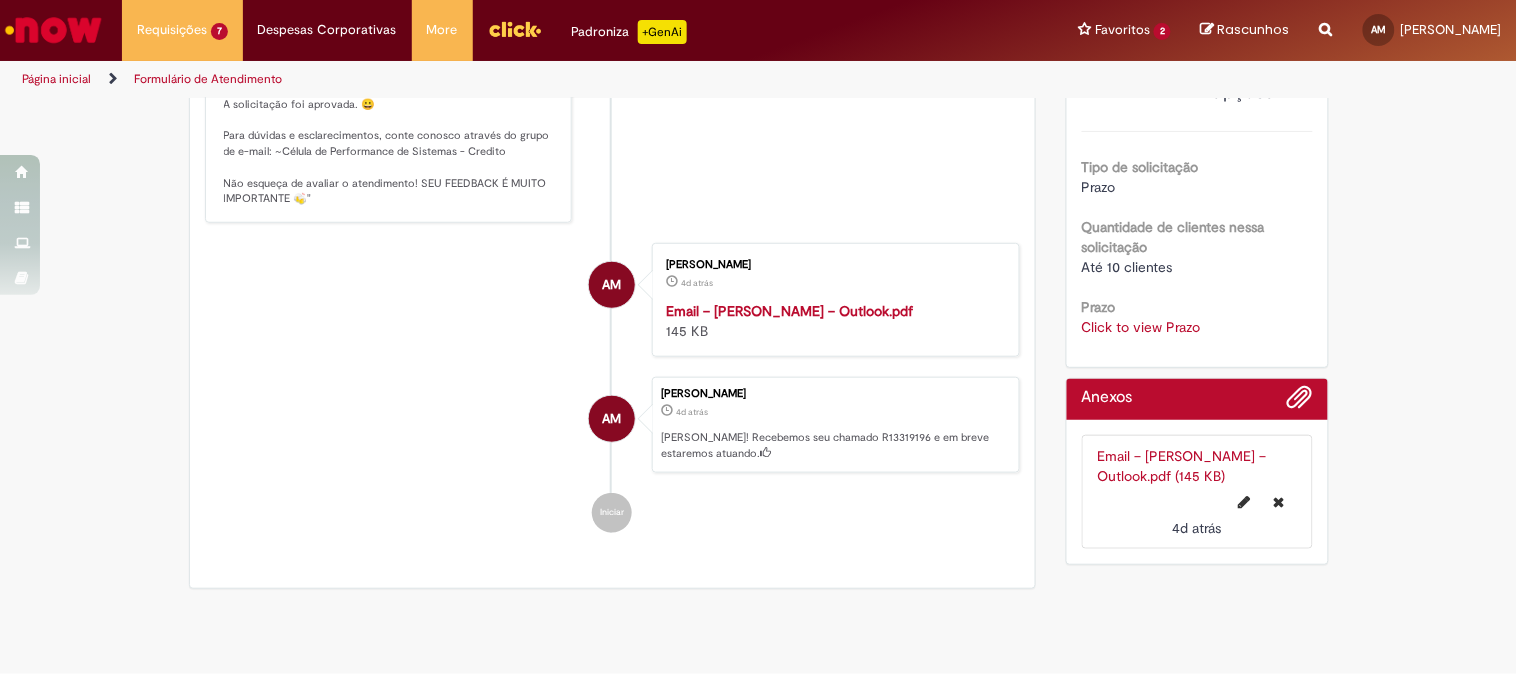 scroll, scrollTop: 111, scrollLeft: 0, axis: vertical 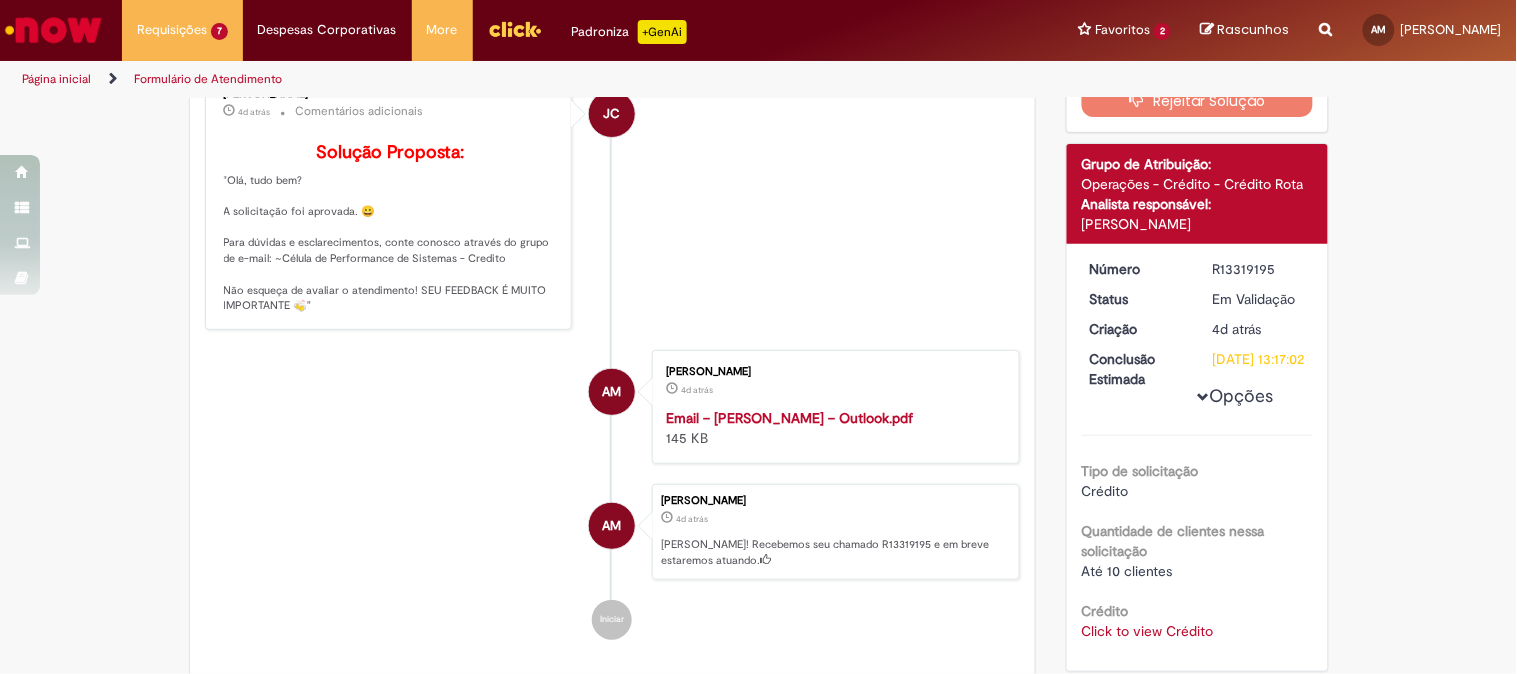 click on "Pesquisa de Satisfação
Por favor, avalie a qualidade do seu atendimento*
Completamente Insatisfeito
Insatisfeito
Neutro ou indiferente
Satisfeito
Extremamente Satisfeito
Há algo que poderíamos melhorar?*
O atendimento em si
Visibilidade dos status
A estrutura da solicitação
Resolução final
Tempo de Resolução
Outro
Deixe seu comentário ou sugestão!*
Cancelar   Enviar" at bounding box center (759, 186) 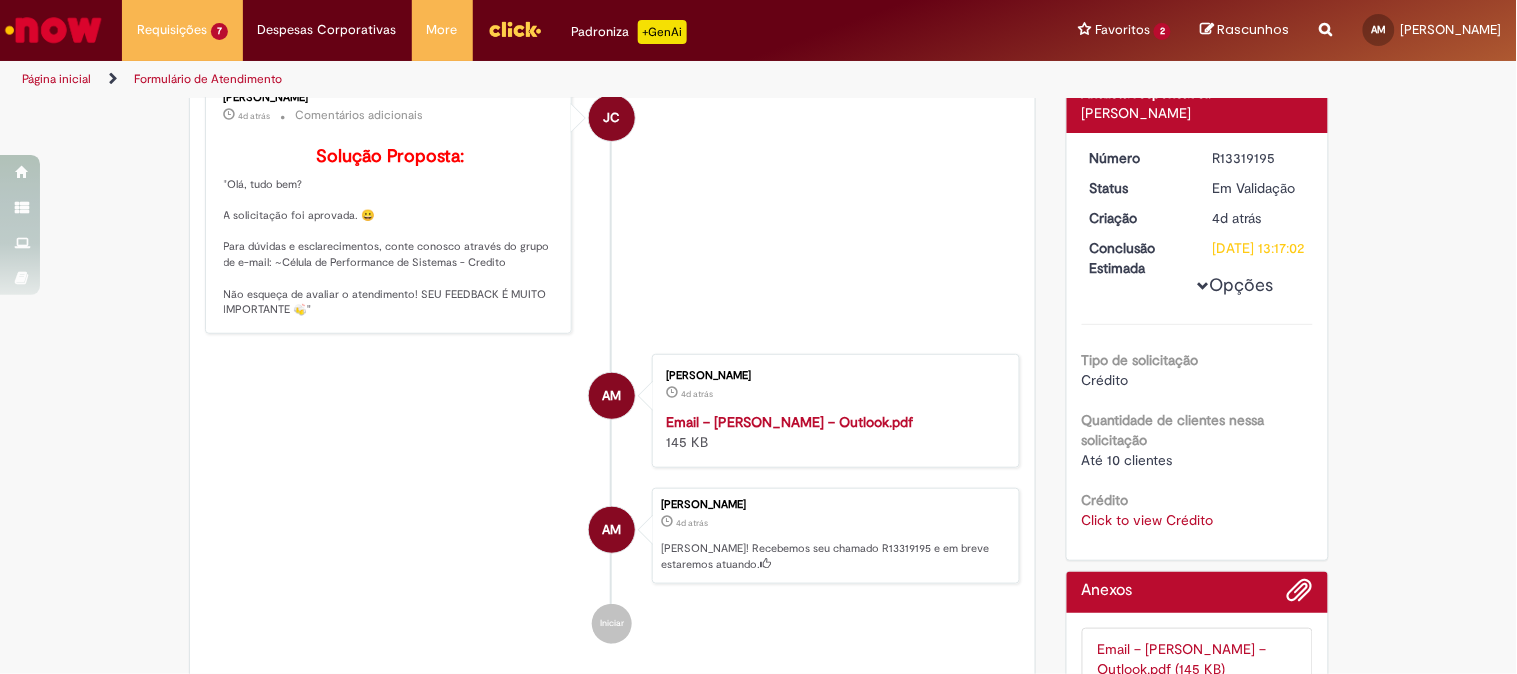 scroll, scrollTop: 337, scrollLeft: 0, axis: vertical 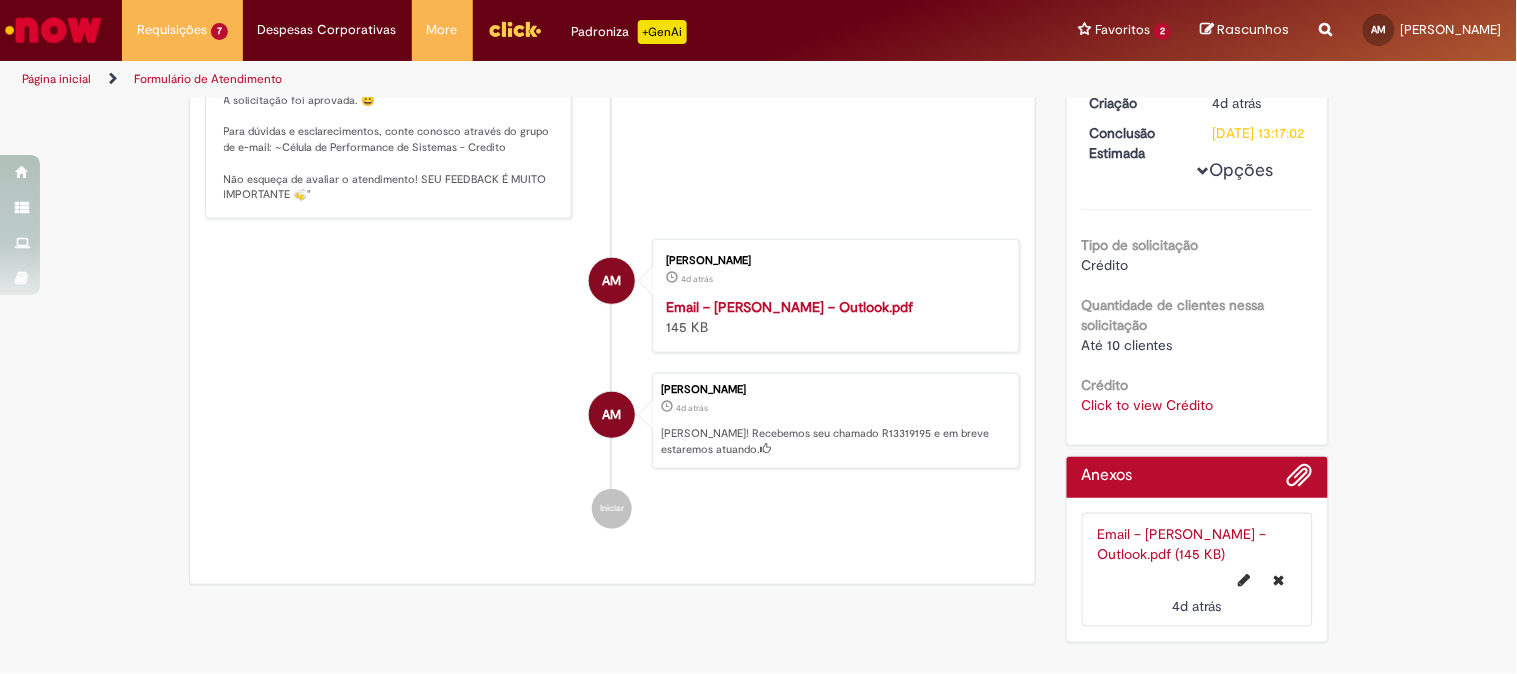 click on "Click to view Crédito" at bounding box center (1148, 405) 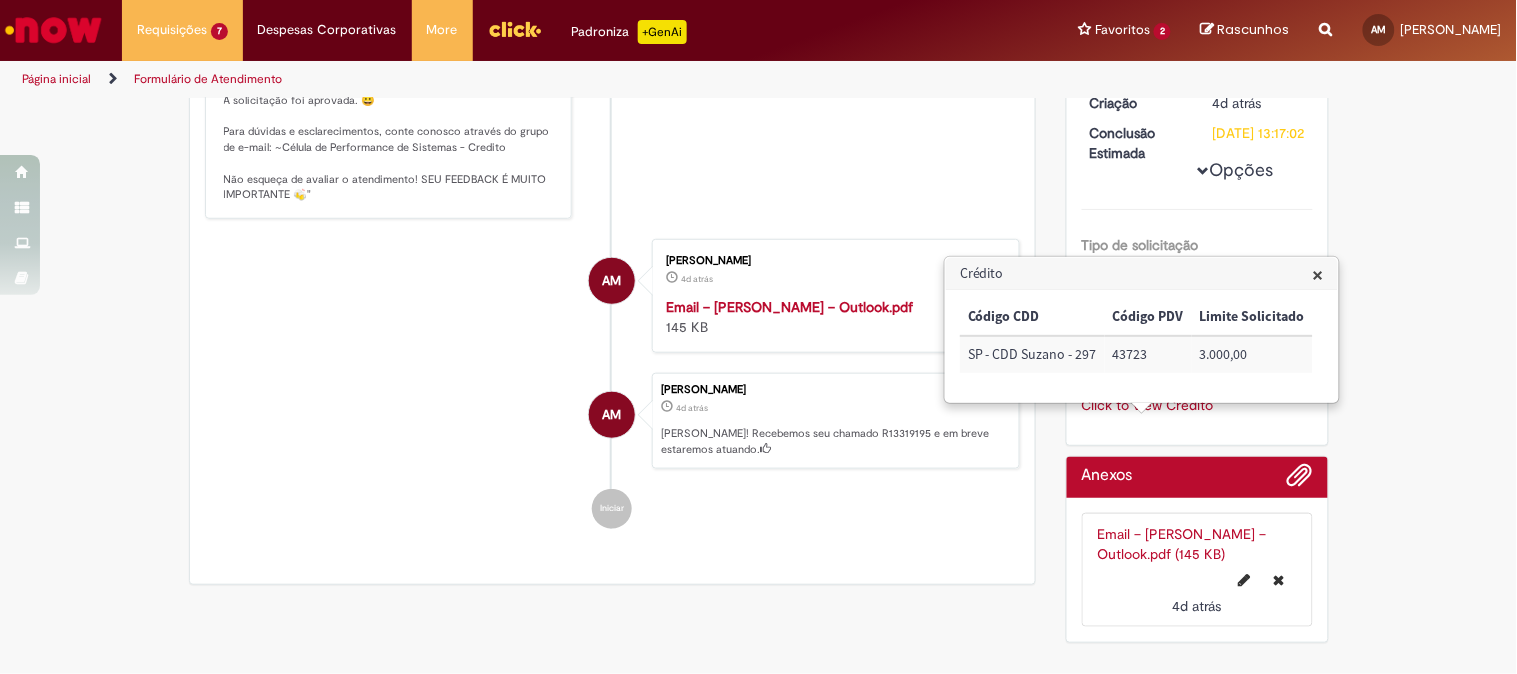 scroll, scrollTop: 0, scrollLeft: 0, axis: both 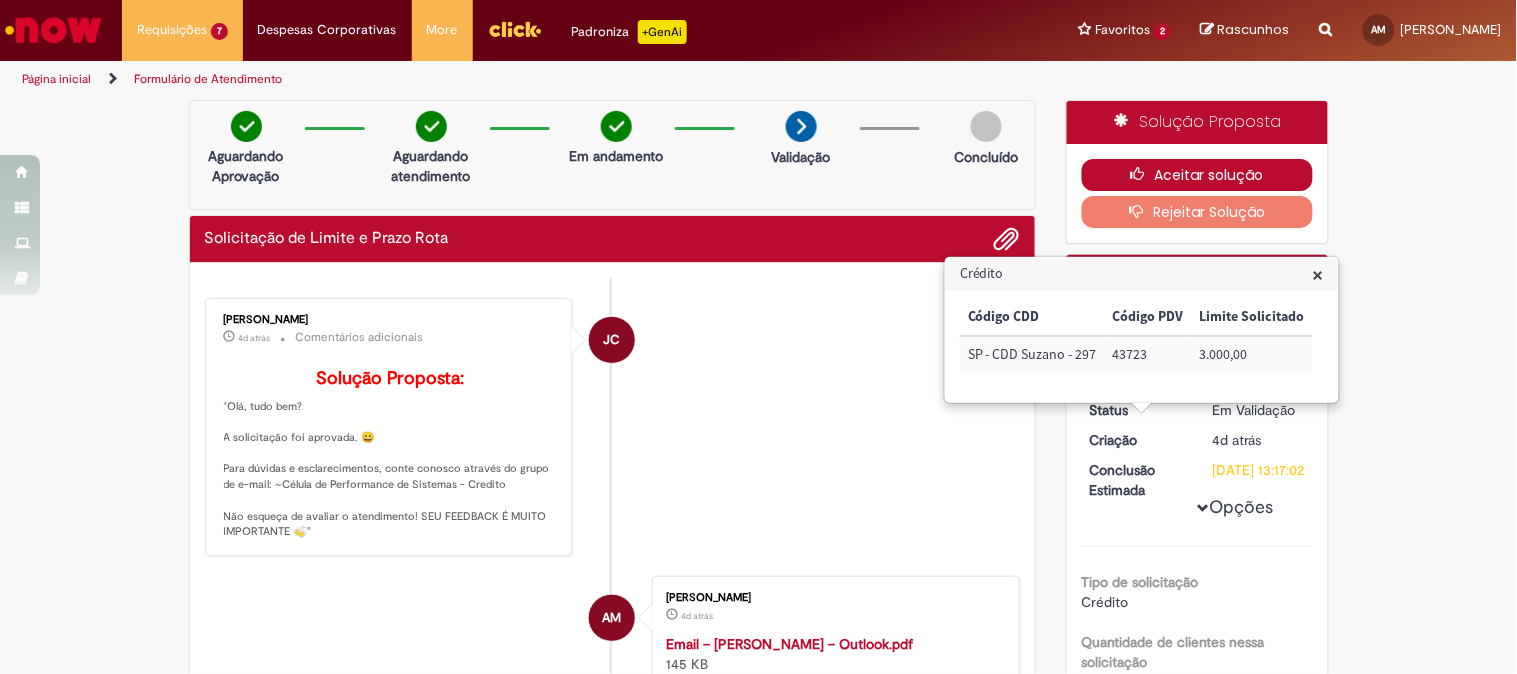 click on "Aceitar solução" at bounding box center (1197, 175) 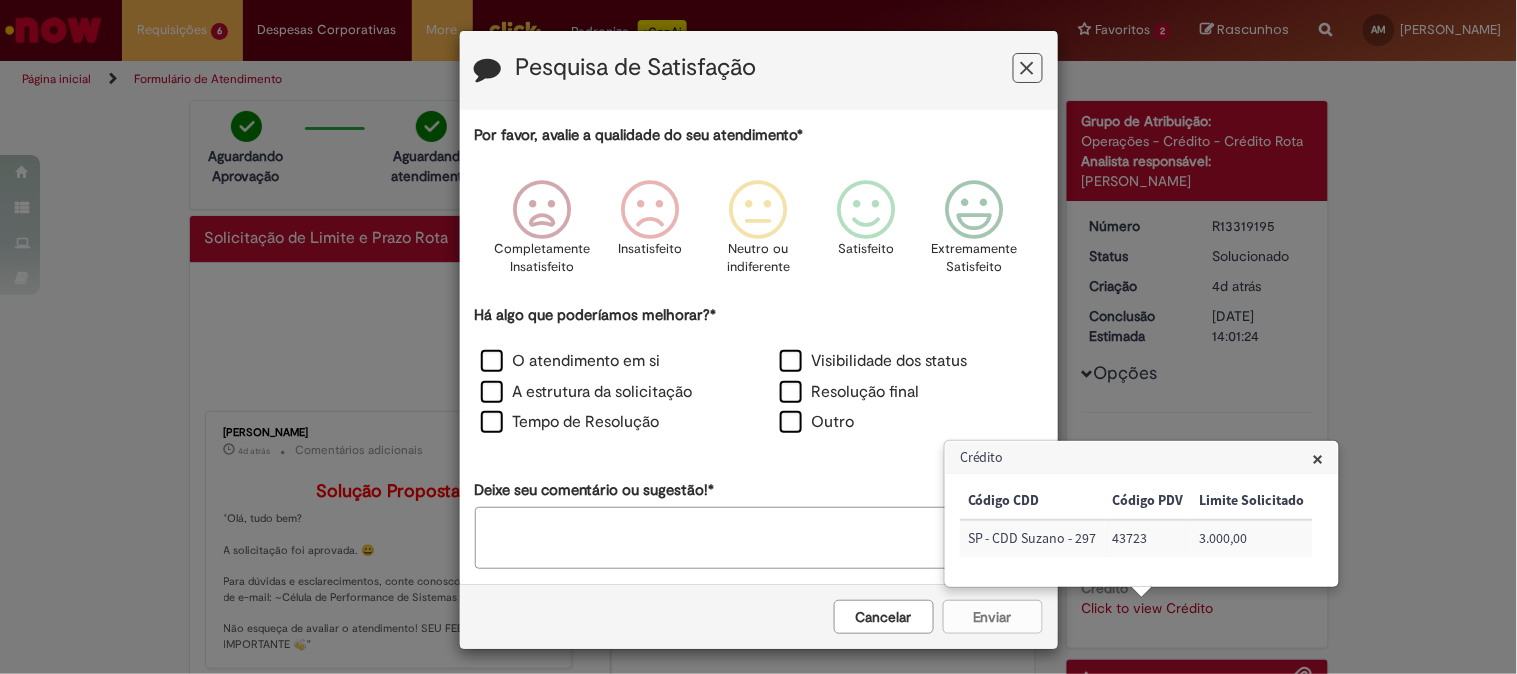 click at bounding box center (1028, 68) 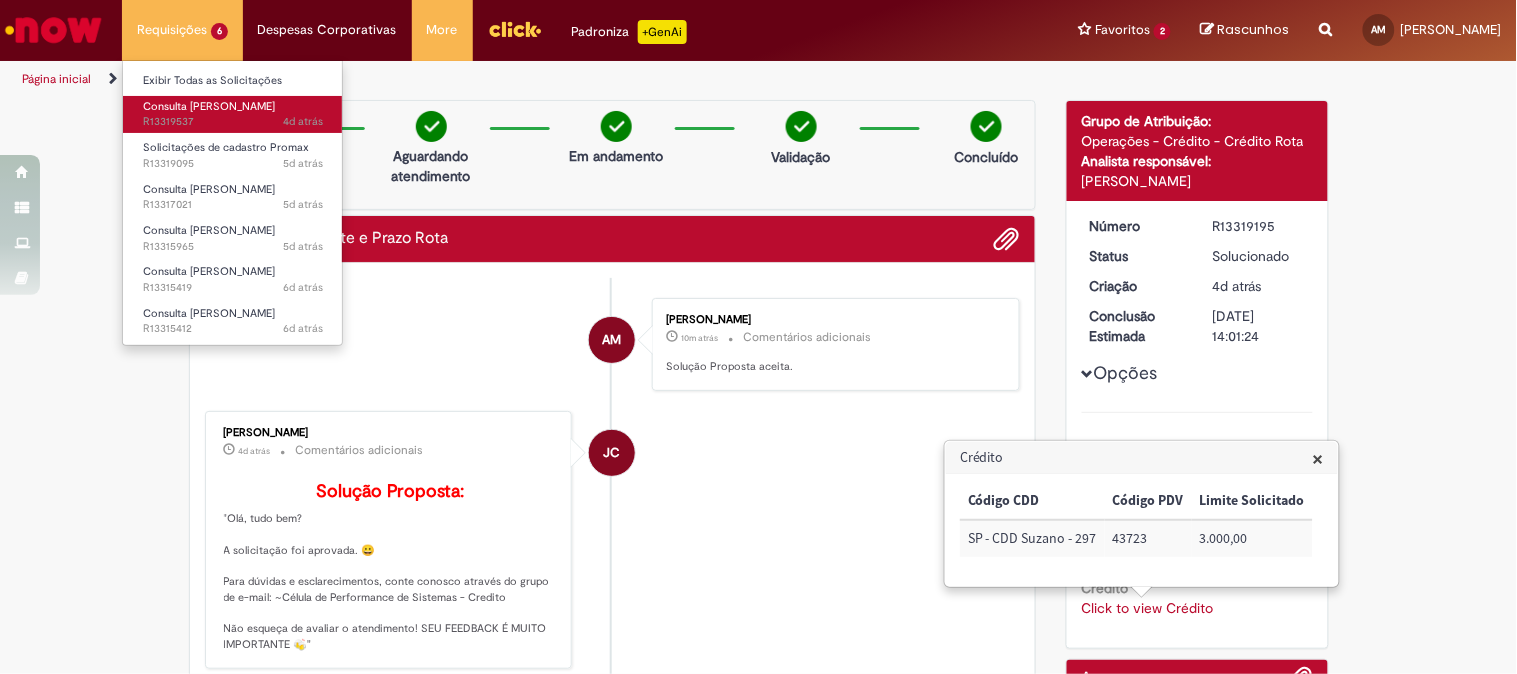 click on "Consulta [PERSON_NAME]" at bounding box center [209, 106] 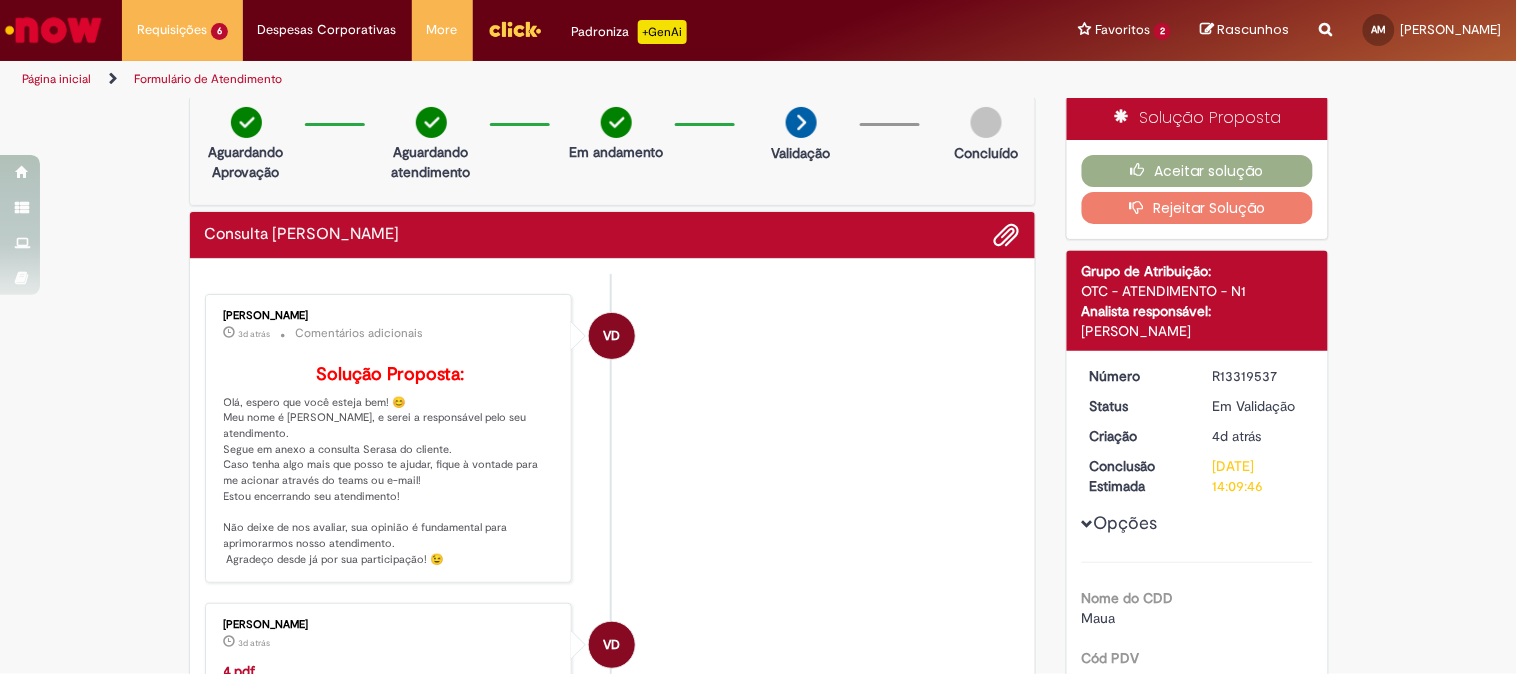 scroll, scrollTop: 226, scrollLeft: 0, axis: vertical 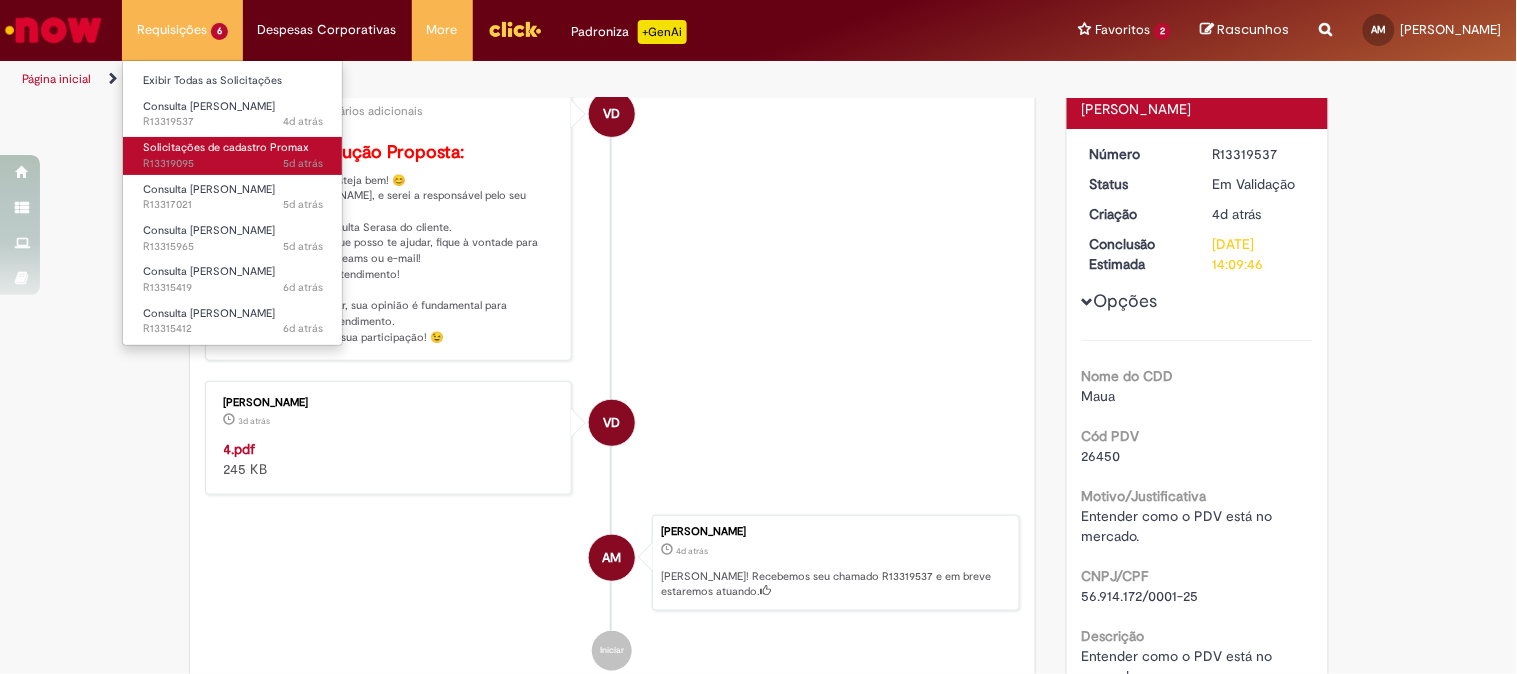 click on "5d atrás 5 dias atrás  R13319095" at bounding box center [233, 164] 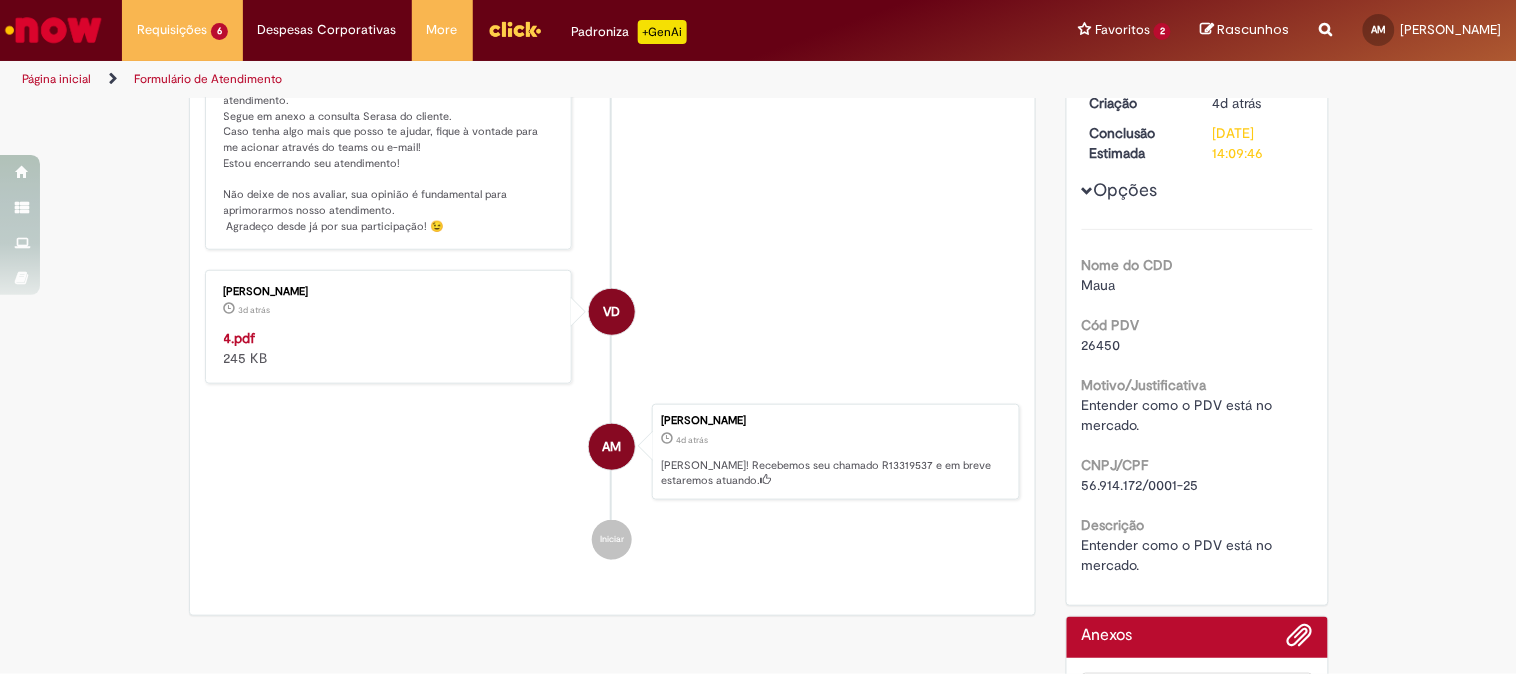 scroll, scrollTop: 226, scrollLeft: 0, axis: vertical 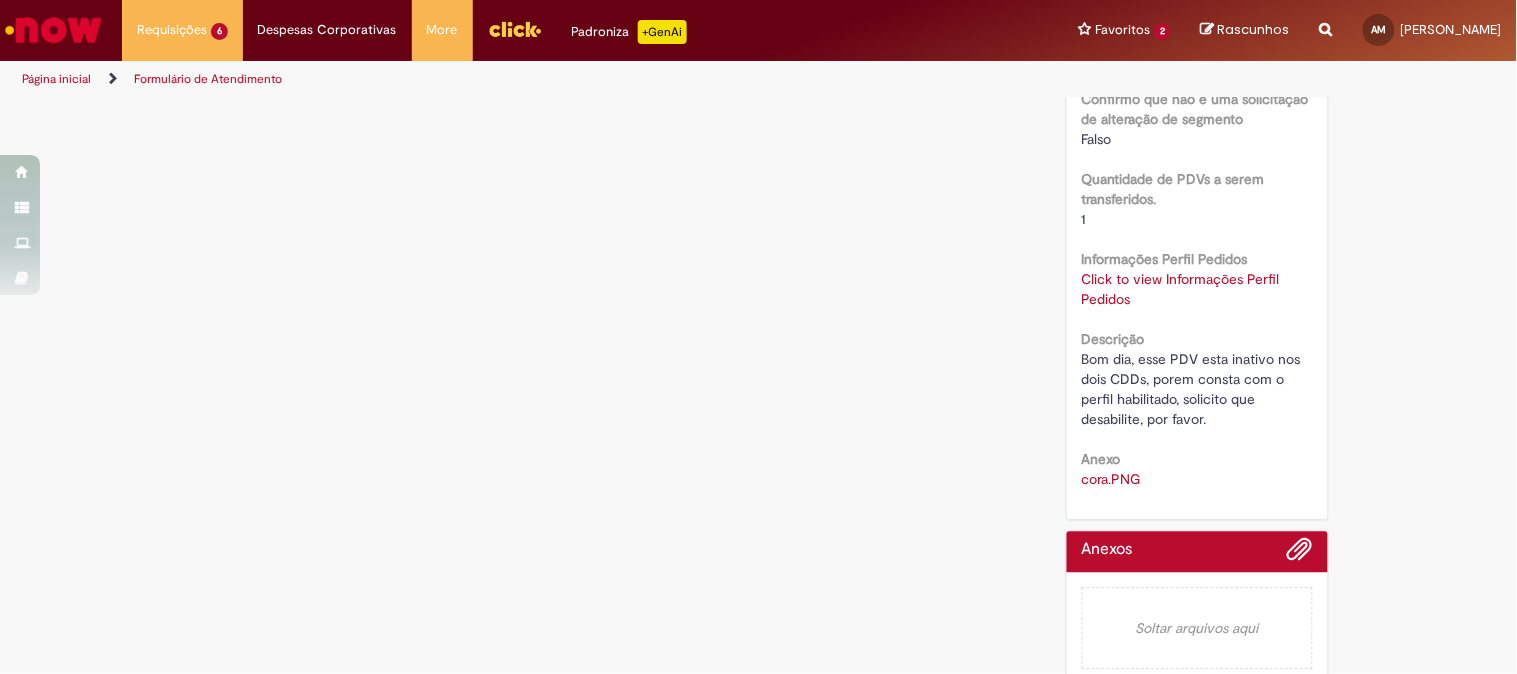 click on "Click to view Informações Perfil Pedidos" at bounding box center [1181, 289] 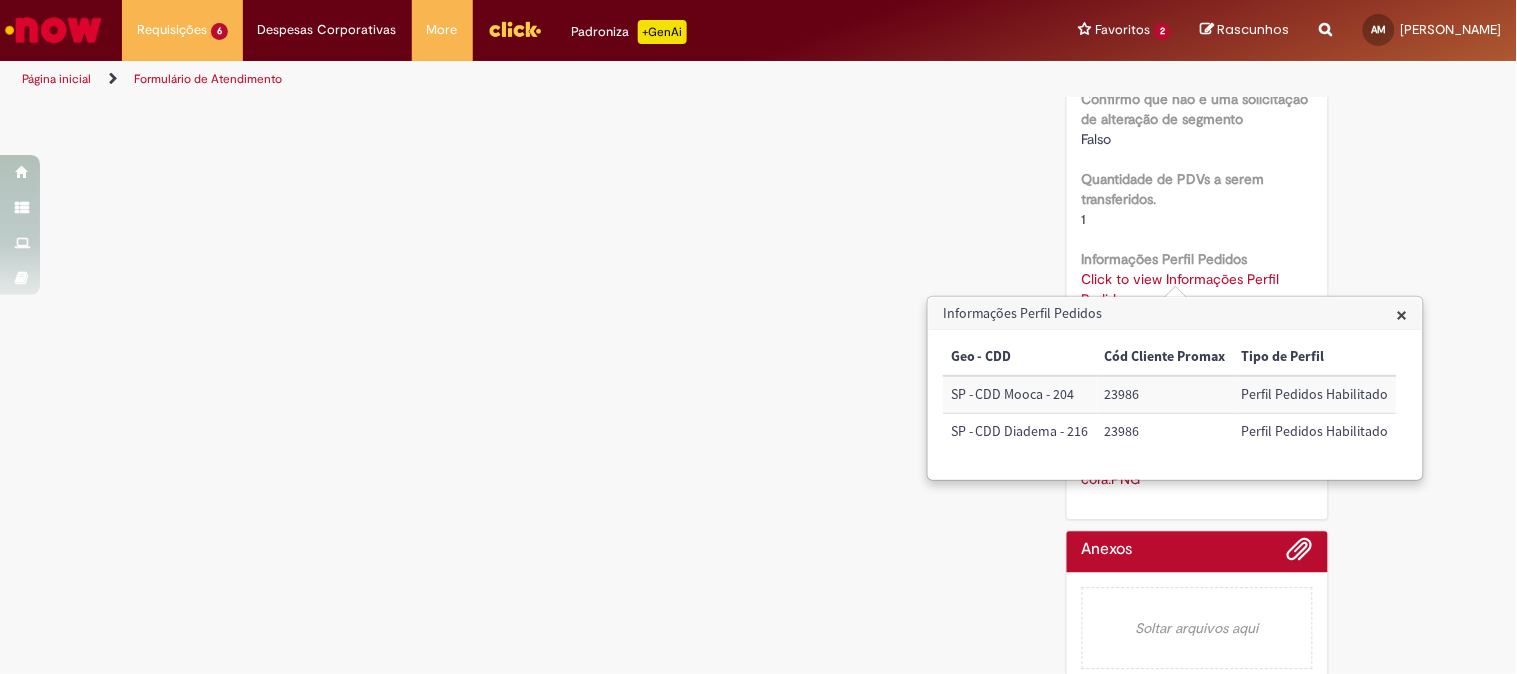click on "Verificar Código de Barras
Aguardando Aprovação
Aguardando atendimento
Em andamento
Validação
Concluído
Solicitações de cadastro Promax
Enviar
[PERSON_NAME]
4d atrás 4 dias atrás     Comentários adicionais
Solução Proposta:
AM" at bounding box center (759, -204) 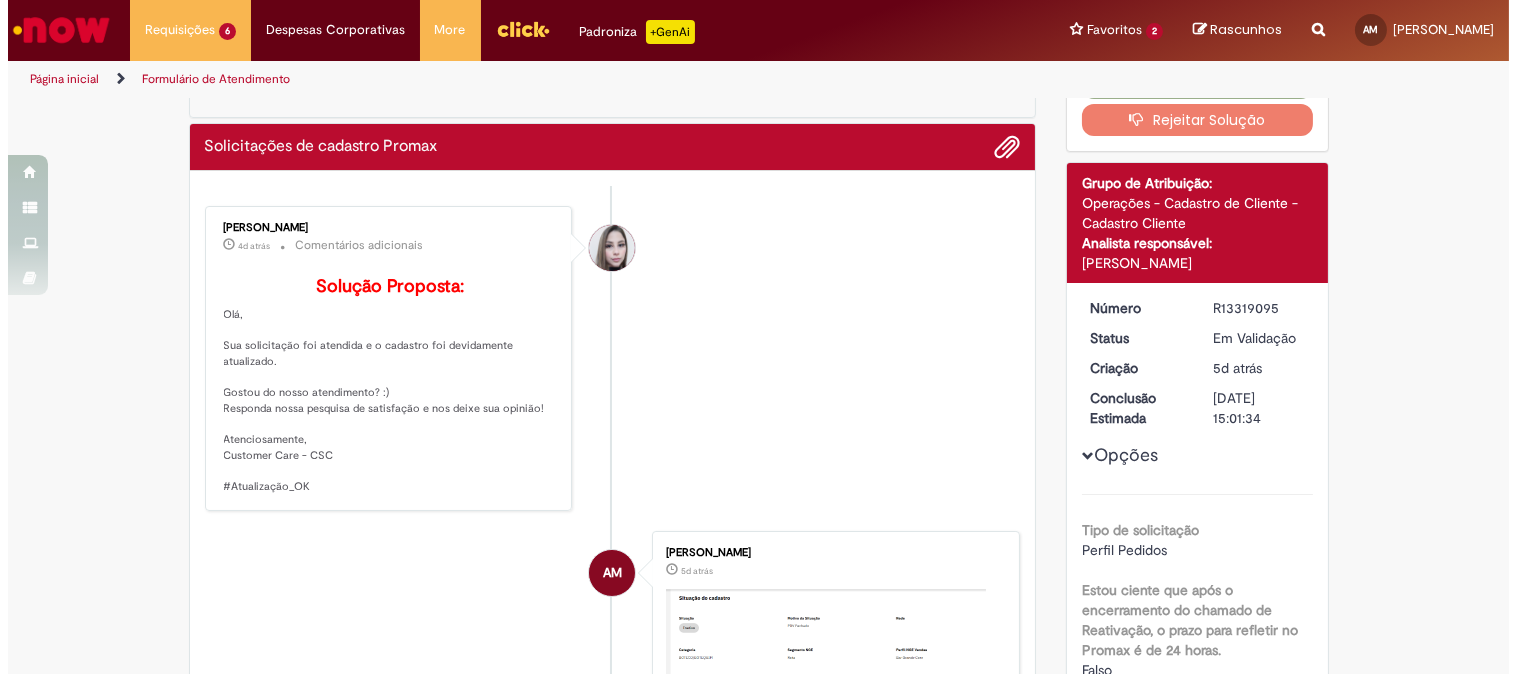 scroll, scrollTop: 0, scrollLeft: 0, axis: both 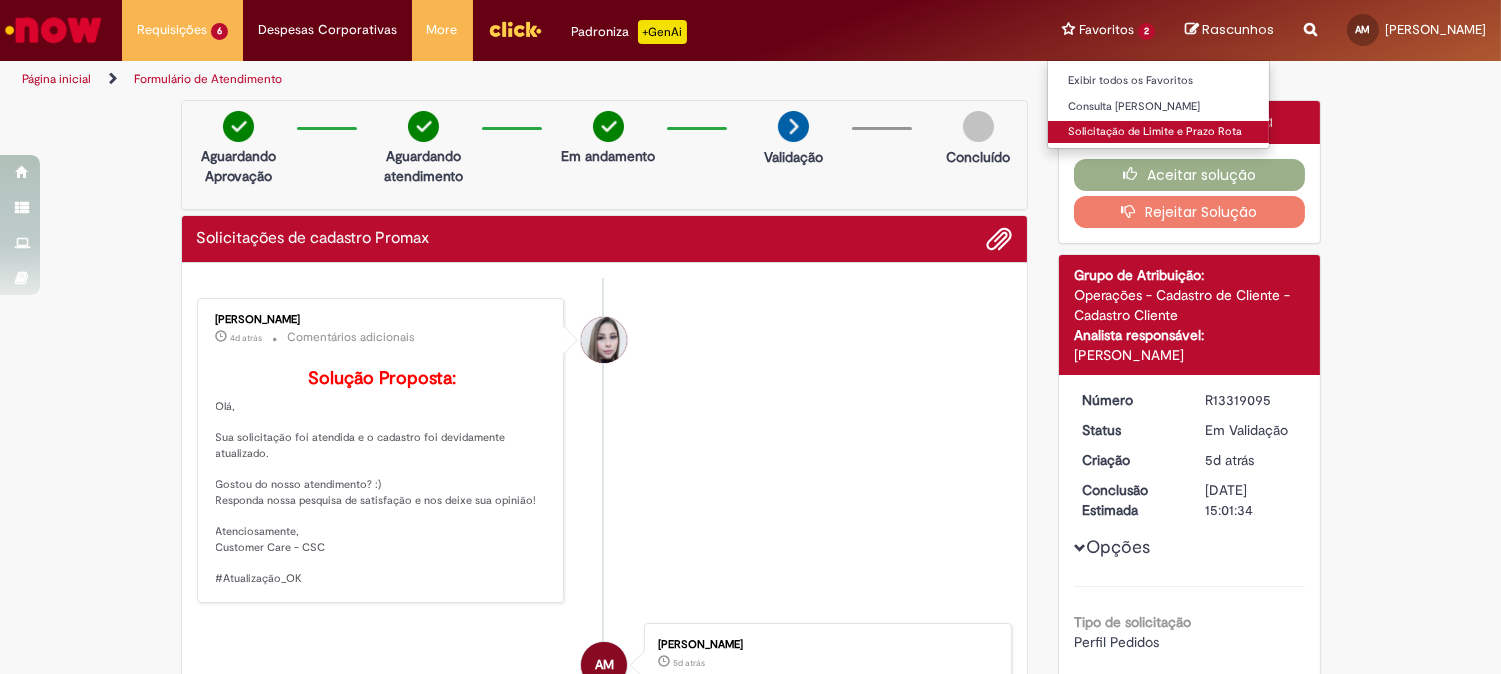 click on "Solicitação de Limite e Prazo Rota" at bounding box center [1158, 132] 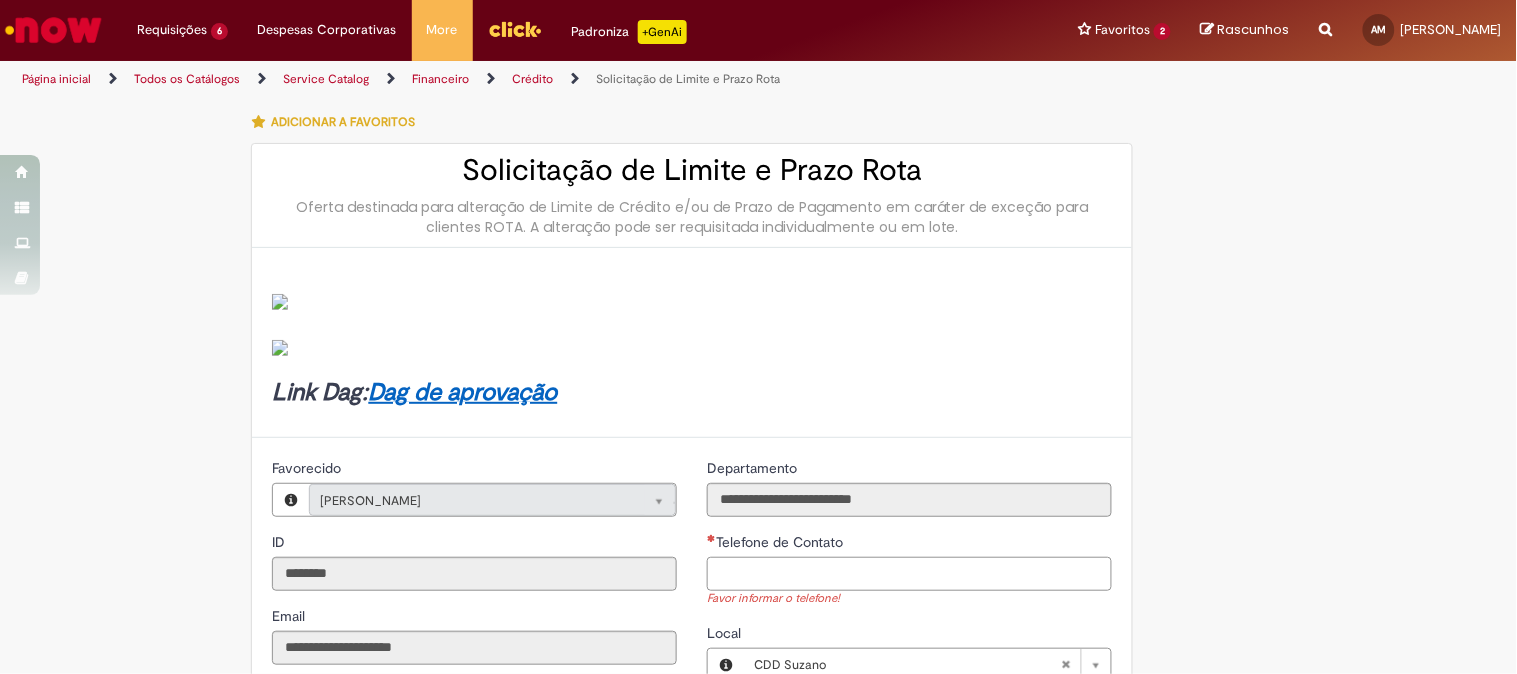 click on "Telefone de Contato" at bounding box center (909, 574) 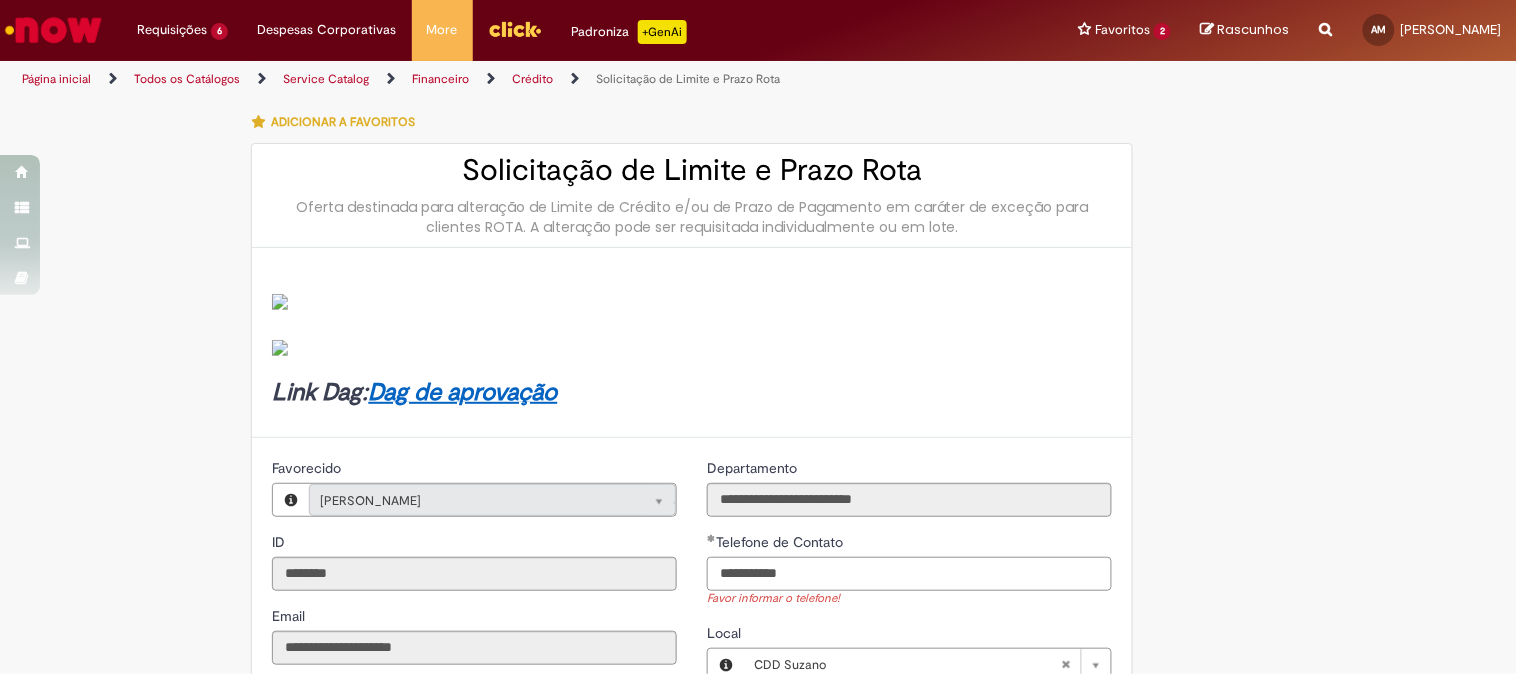 scroll, scrollTop: 333, scrollLeft: 0, axis: vertical 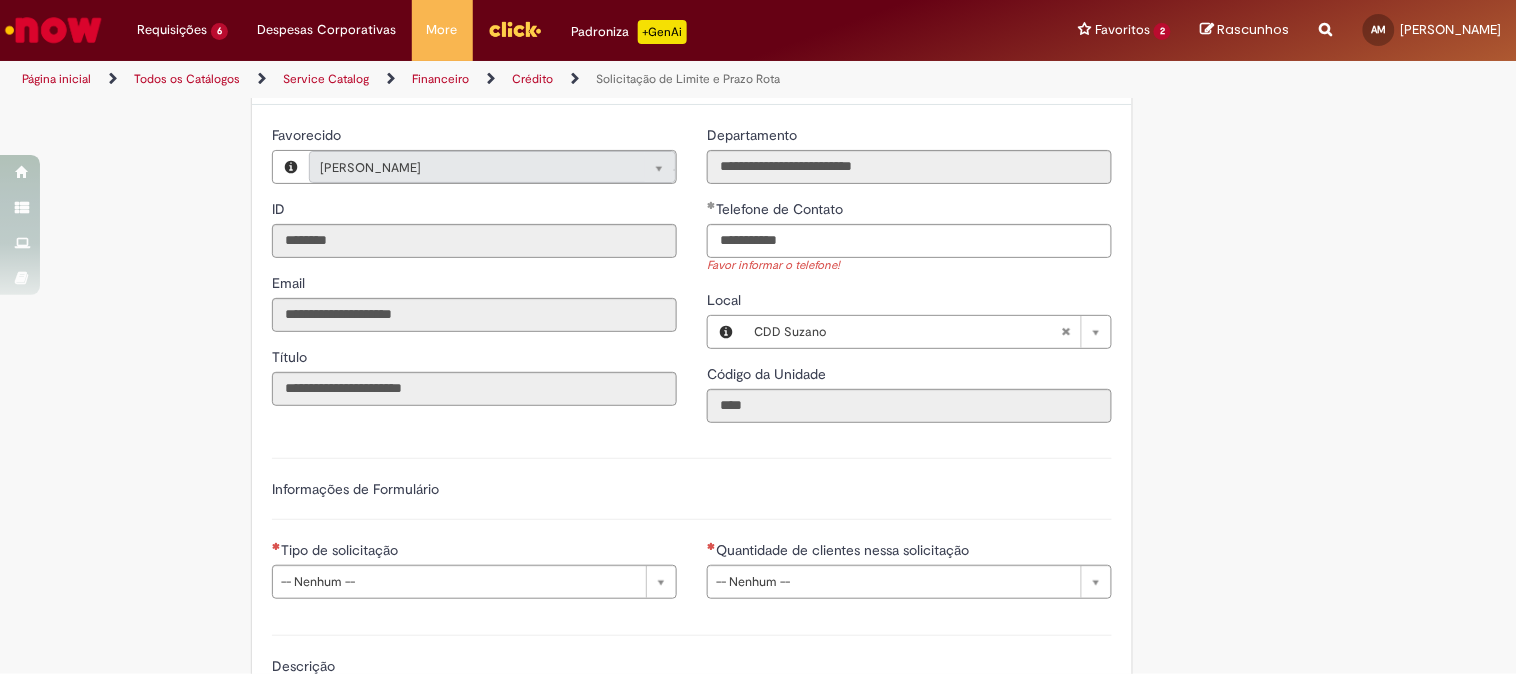click on "Informações de Formulário" at bounding box center [692, 499] 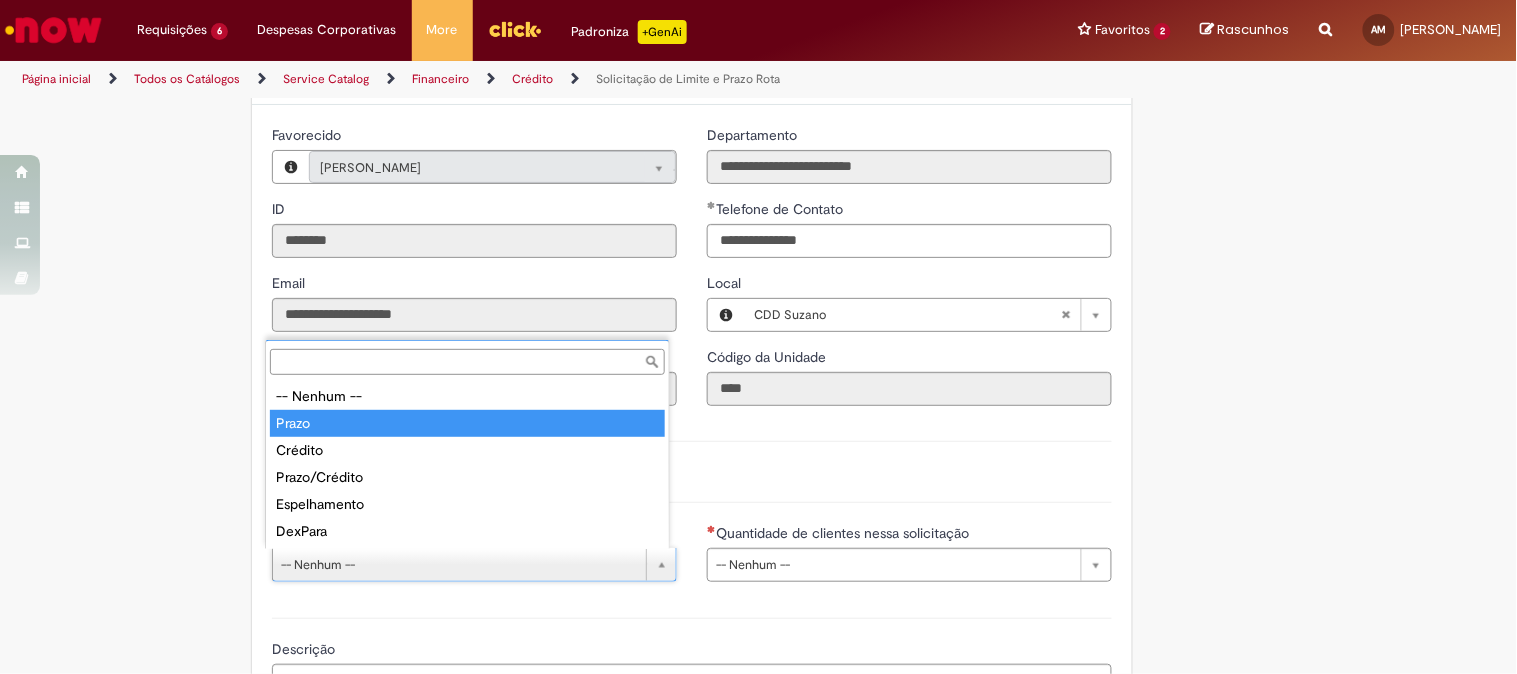 type on "*****" 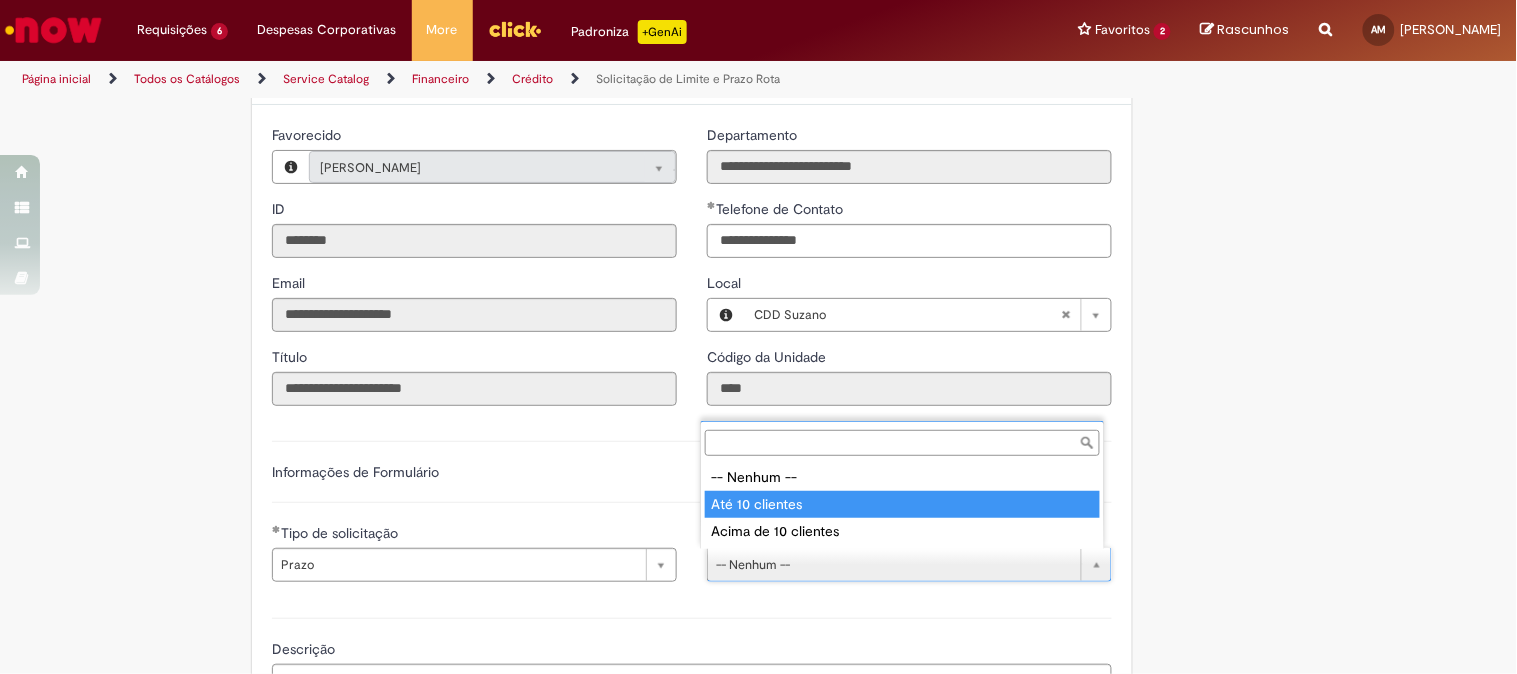 type on "**********" 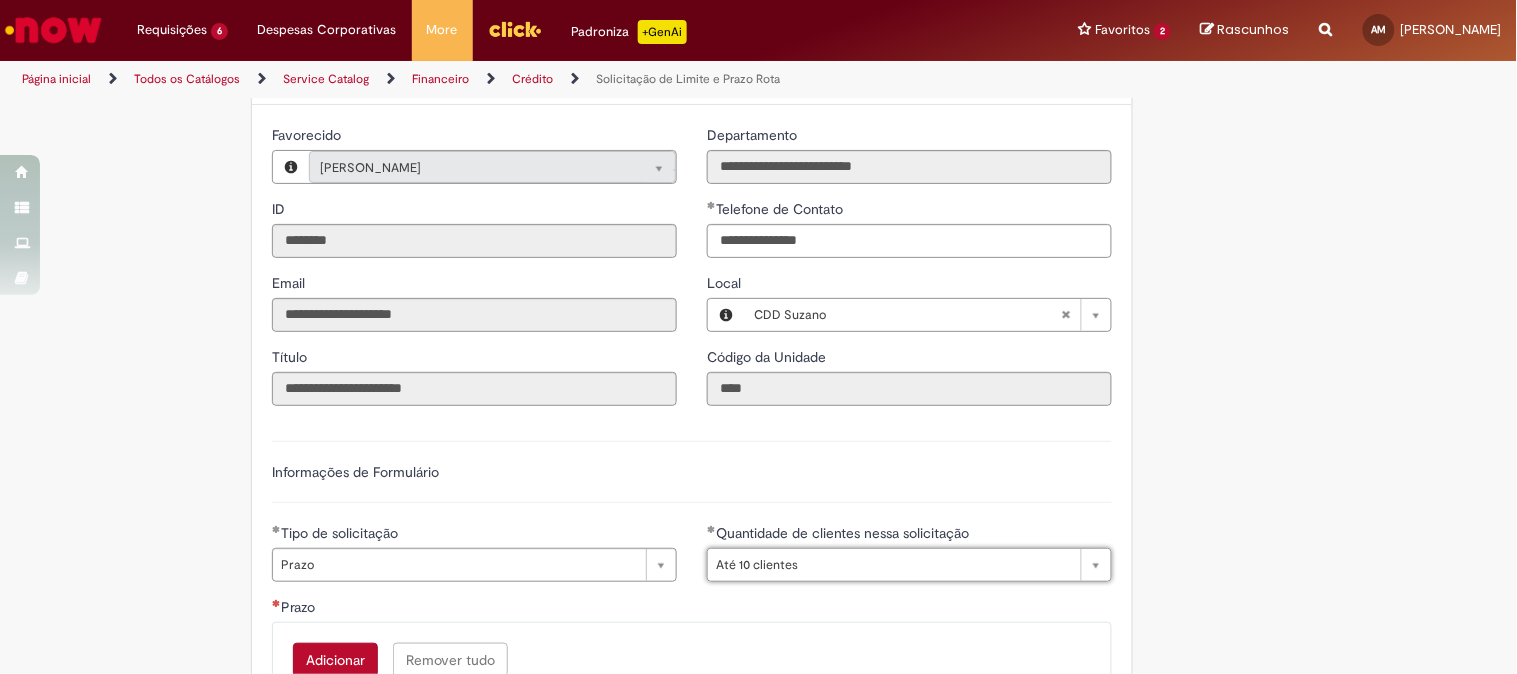 scroll, scrollTop: 555, scrollLeft: 0, axis: vertical 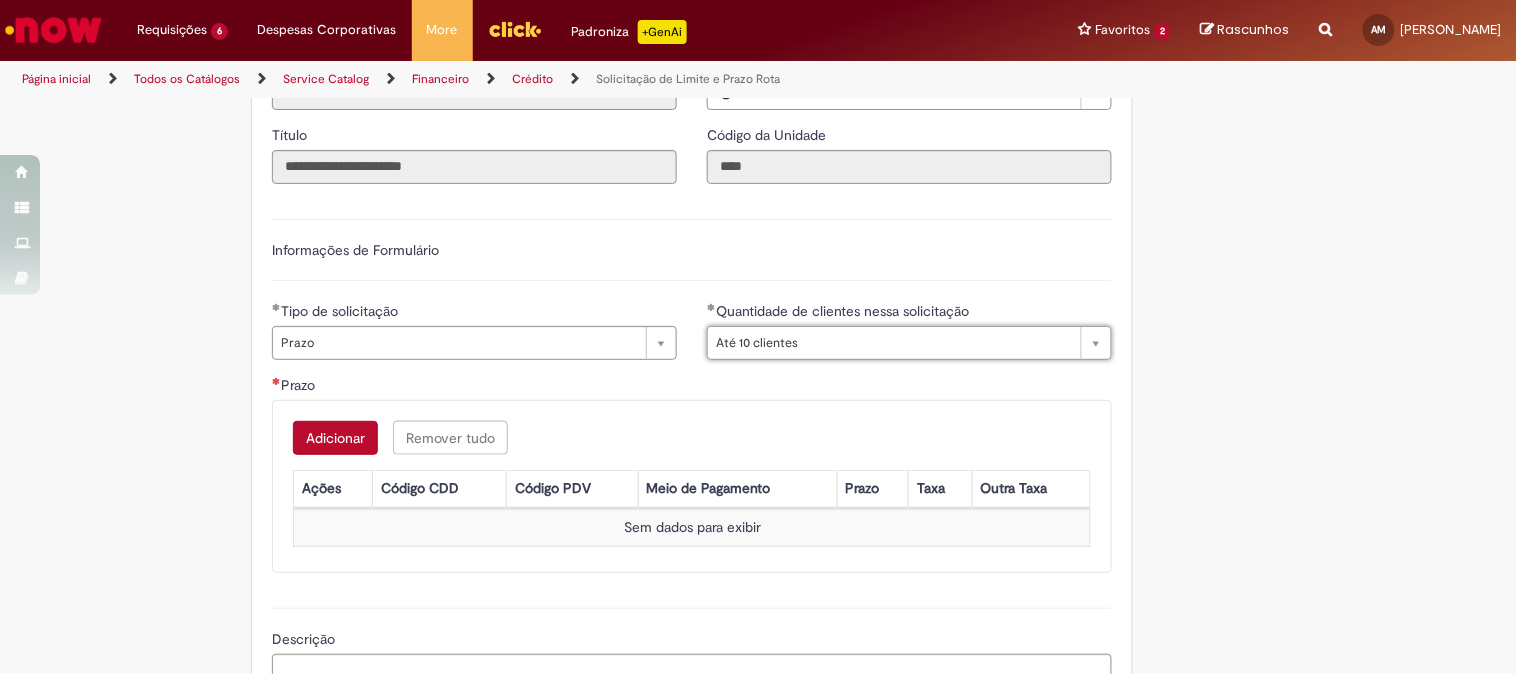 click on "Adicionar" at bounding box center (335, 438) 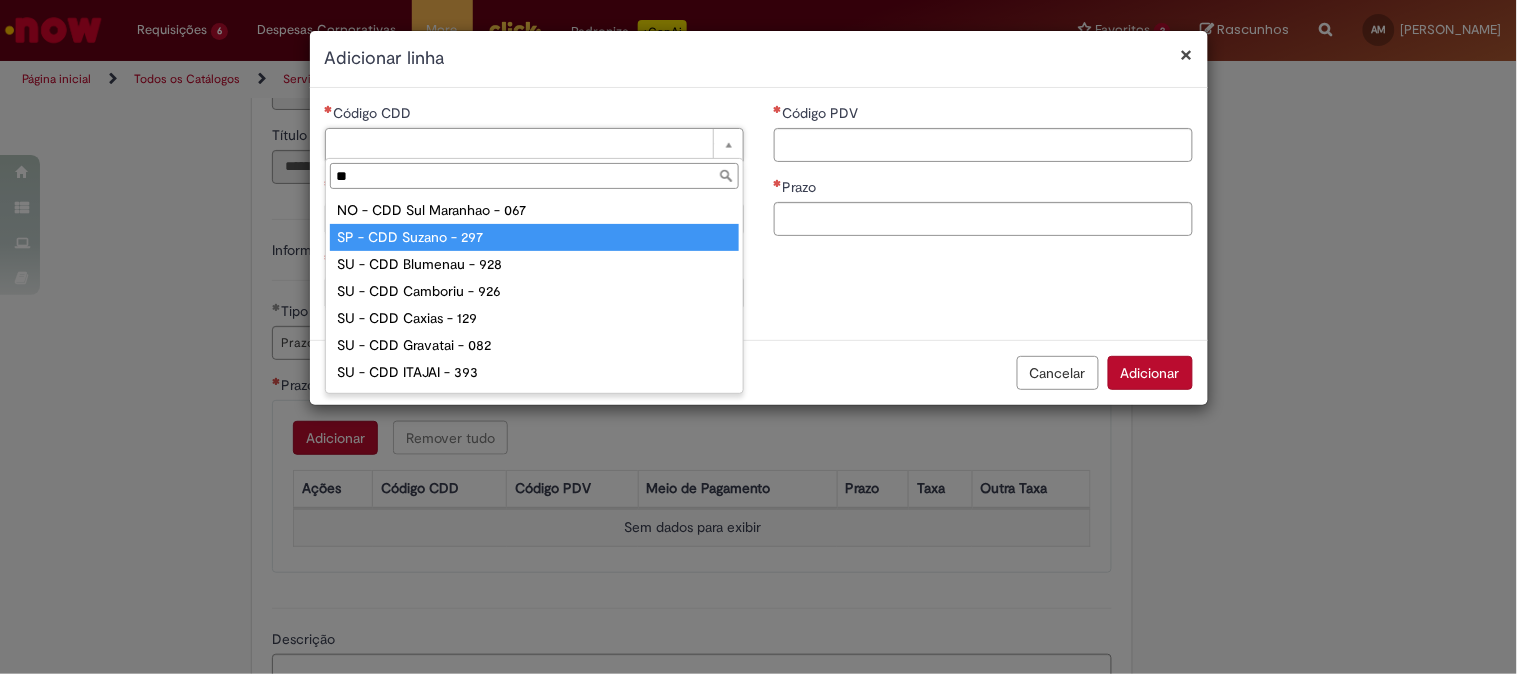 type on "**" 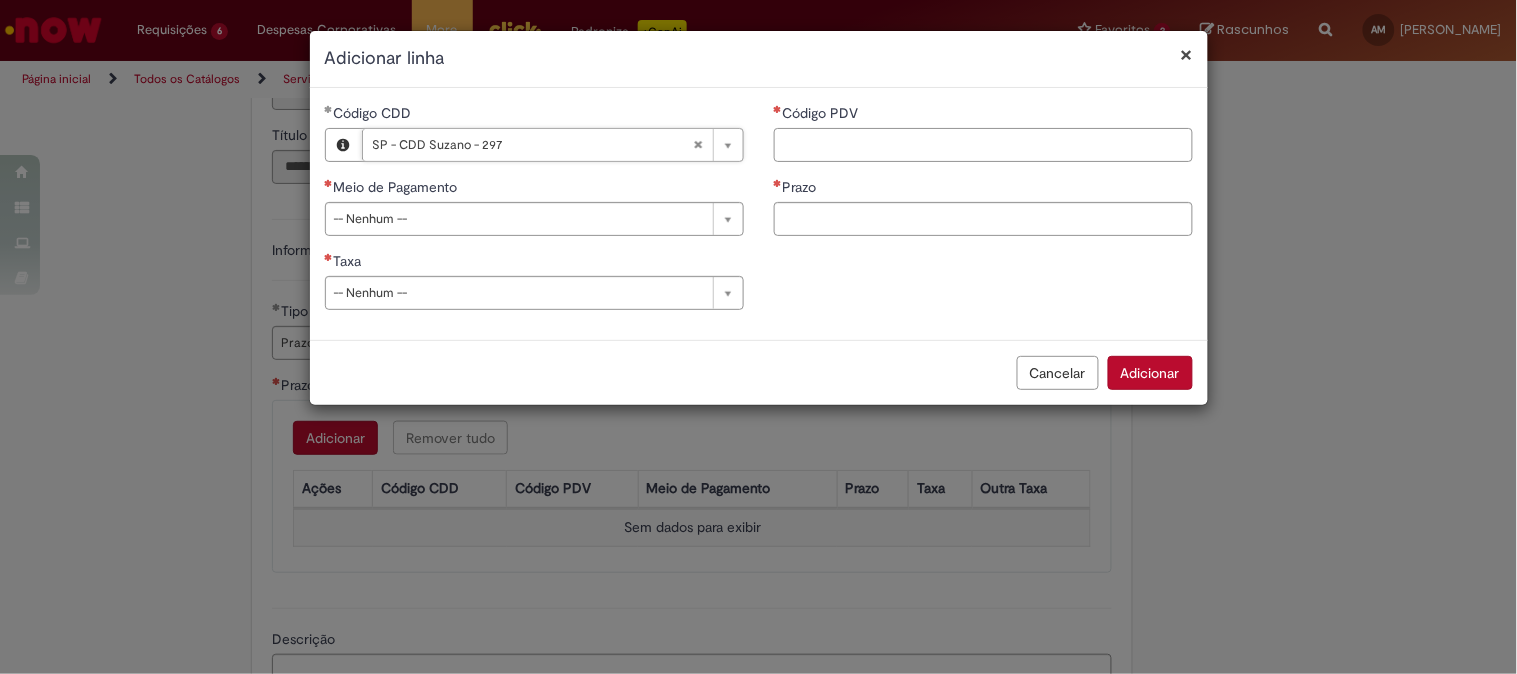 click on "Código PDV" at bounding box center [983, 145] 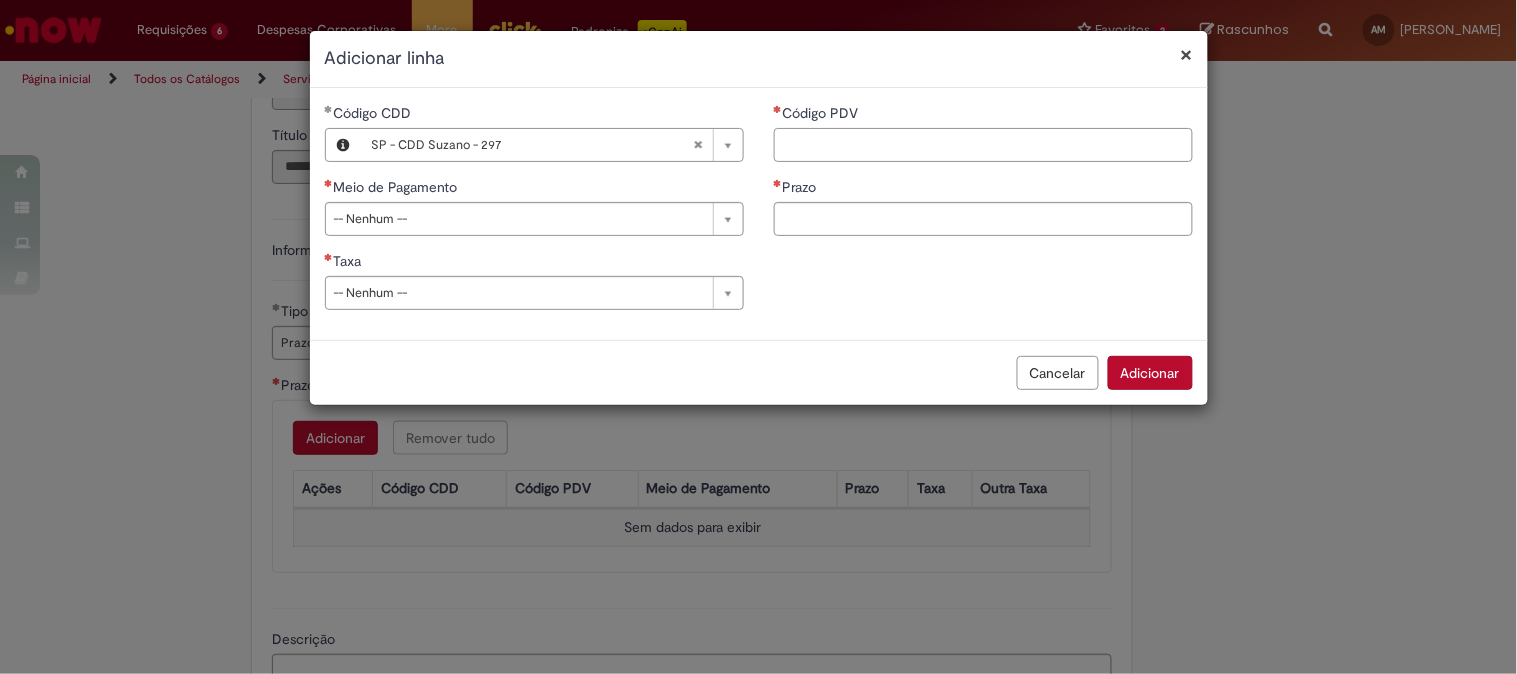 paste on "*****" 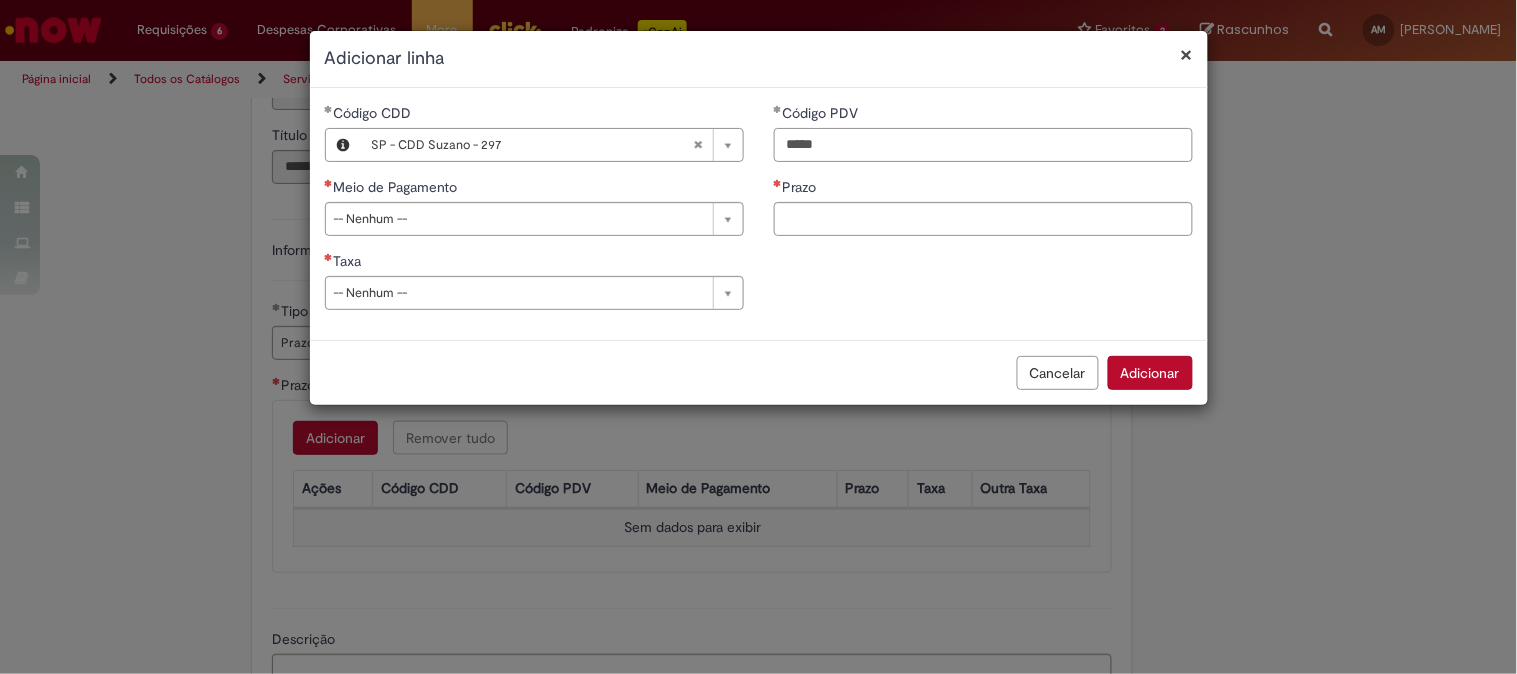 type on "*****" 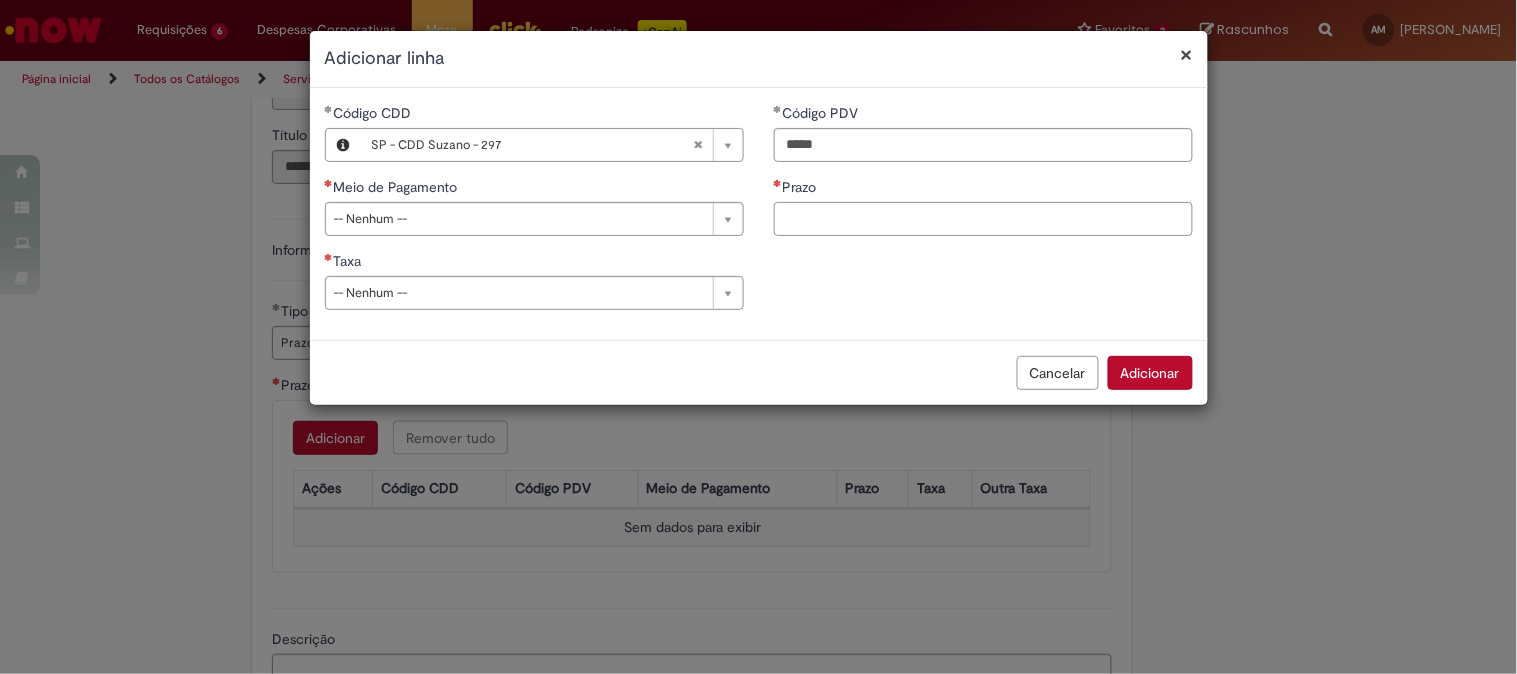 click on "Prazo" at bounding box center [983, 219] 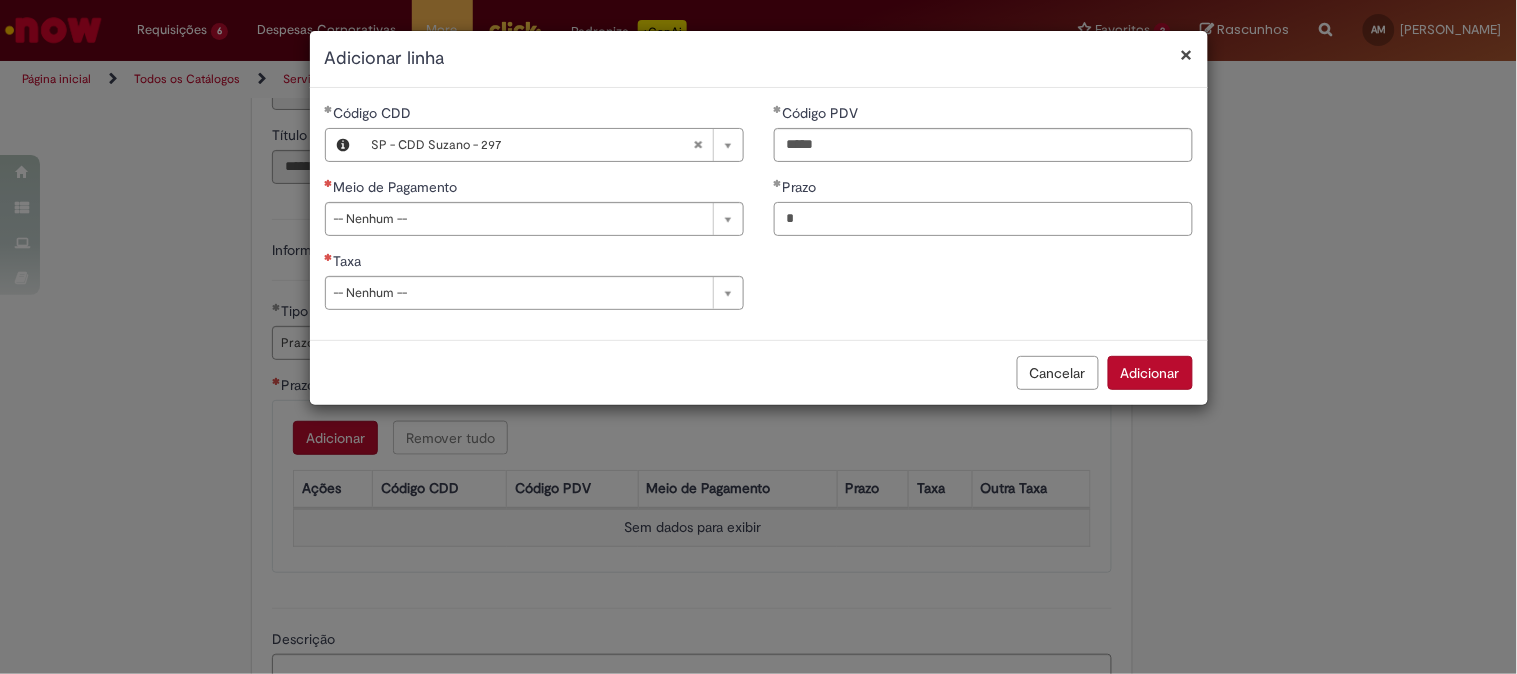 type on "*" 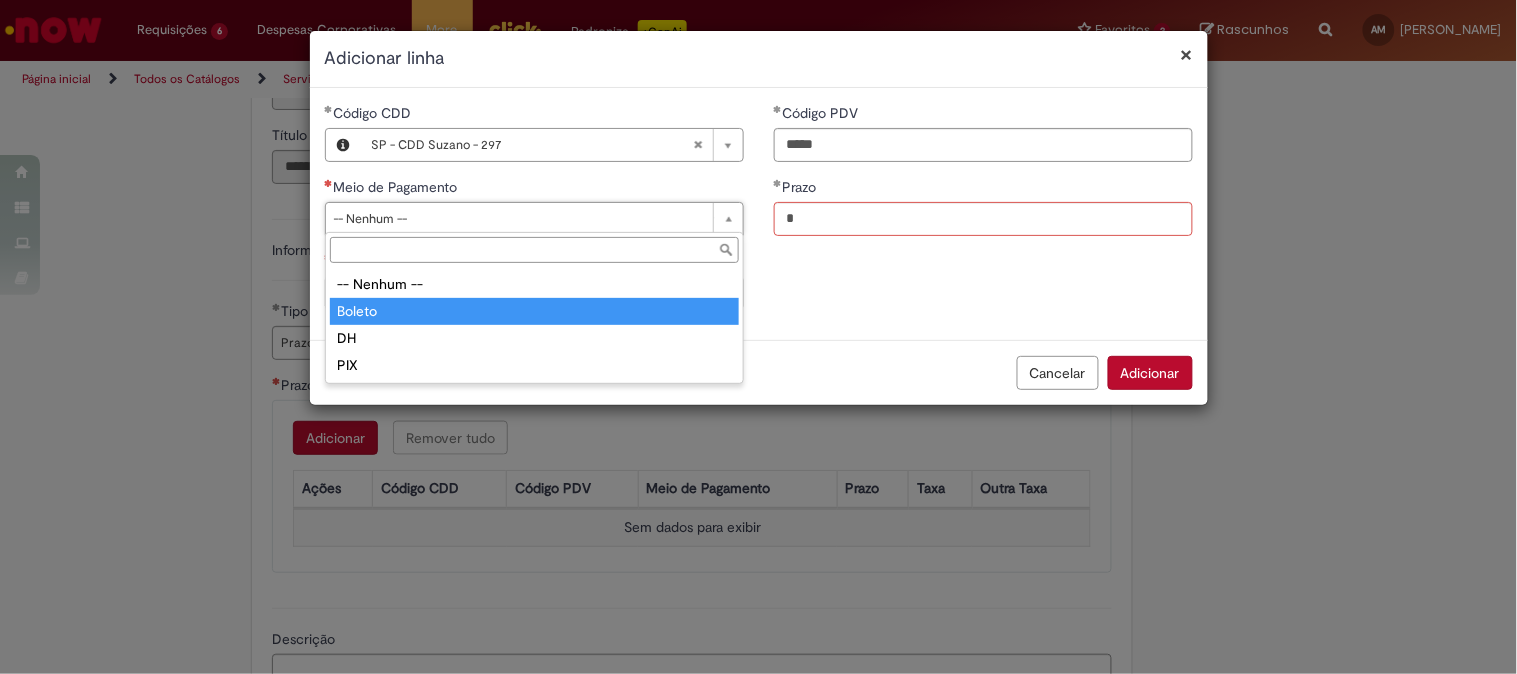type on "******" 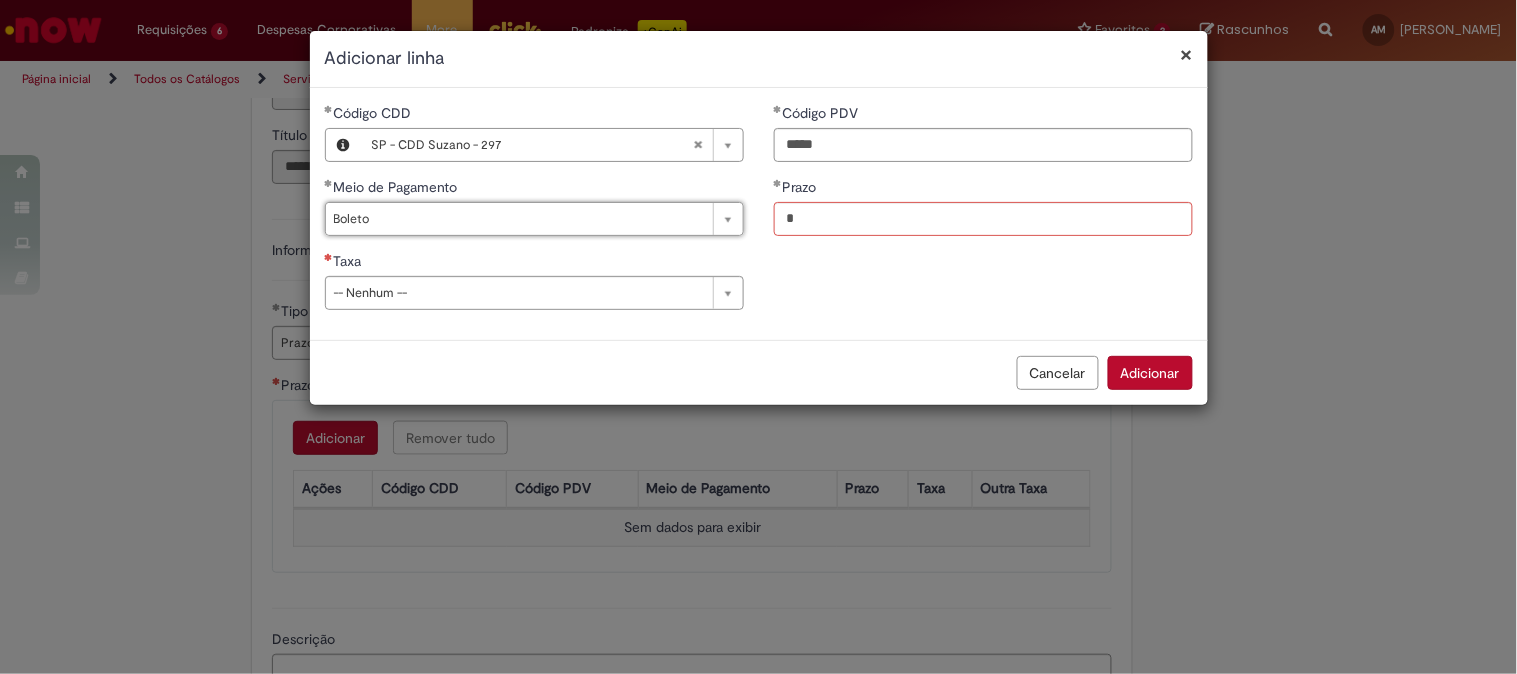drag, startPoint x: 446, startPoint y: 278, endPoint x: 446, endPoint y: 314, distance: 36 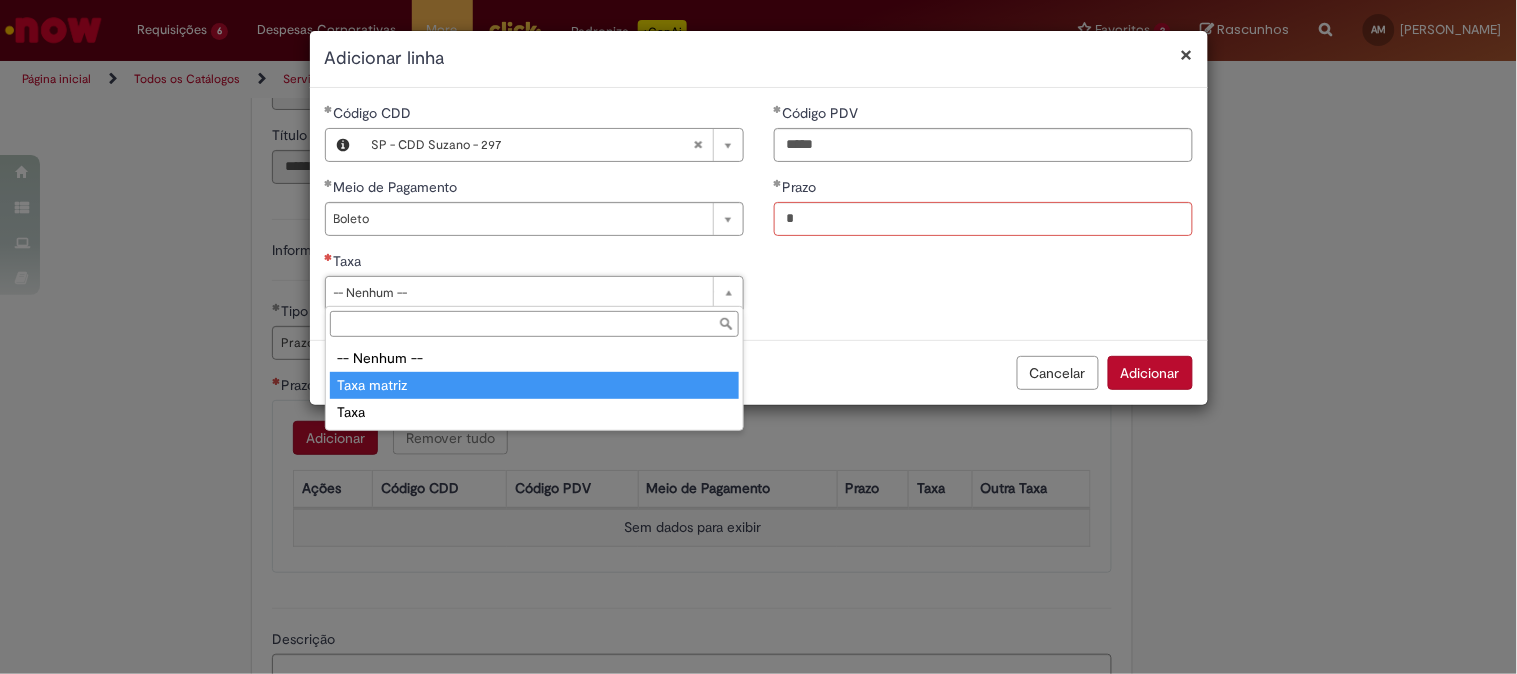 type on "**********" 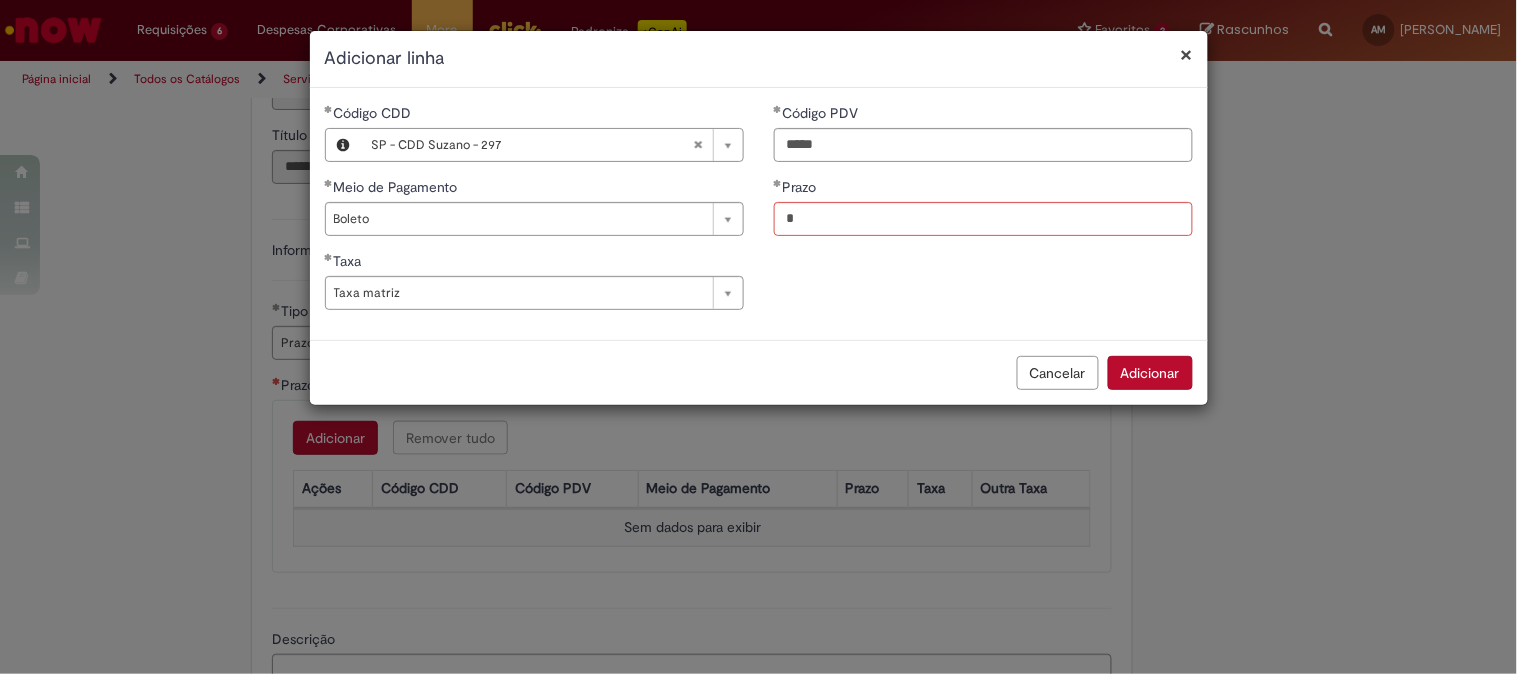 click on "Adicionar" at bounding box center [1150, 373] 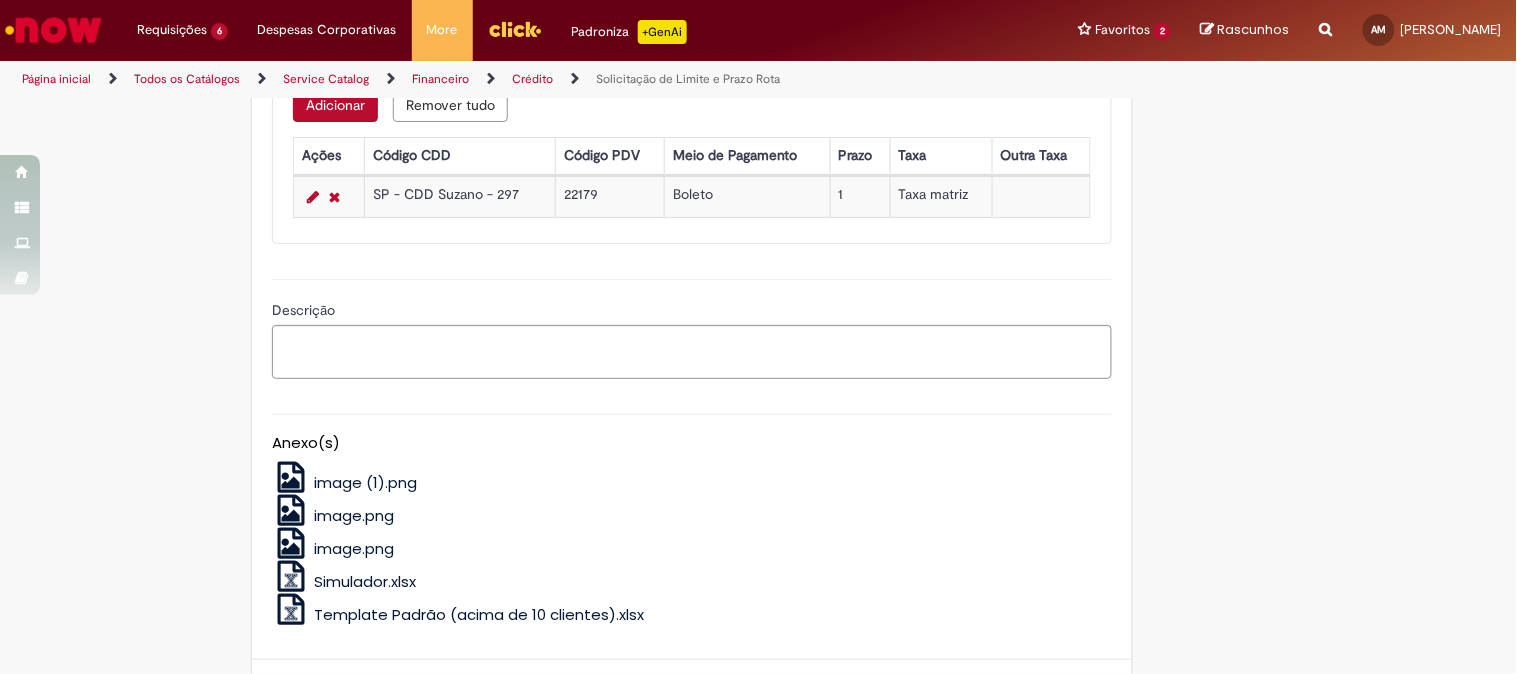 scroll, scrollTop: 1066, scrollLeft: 0, axis: vertical 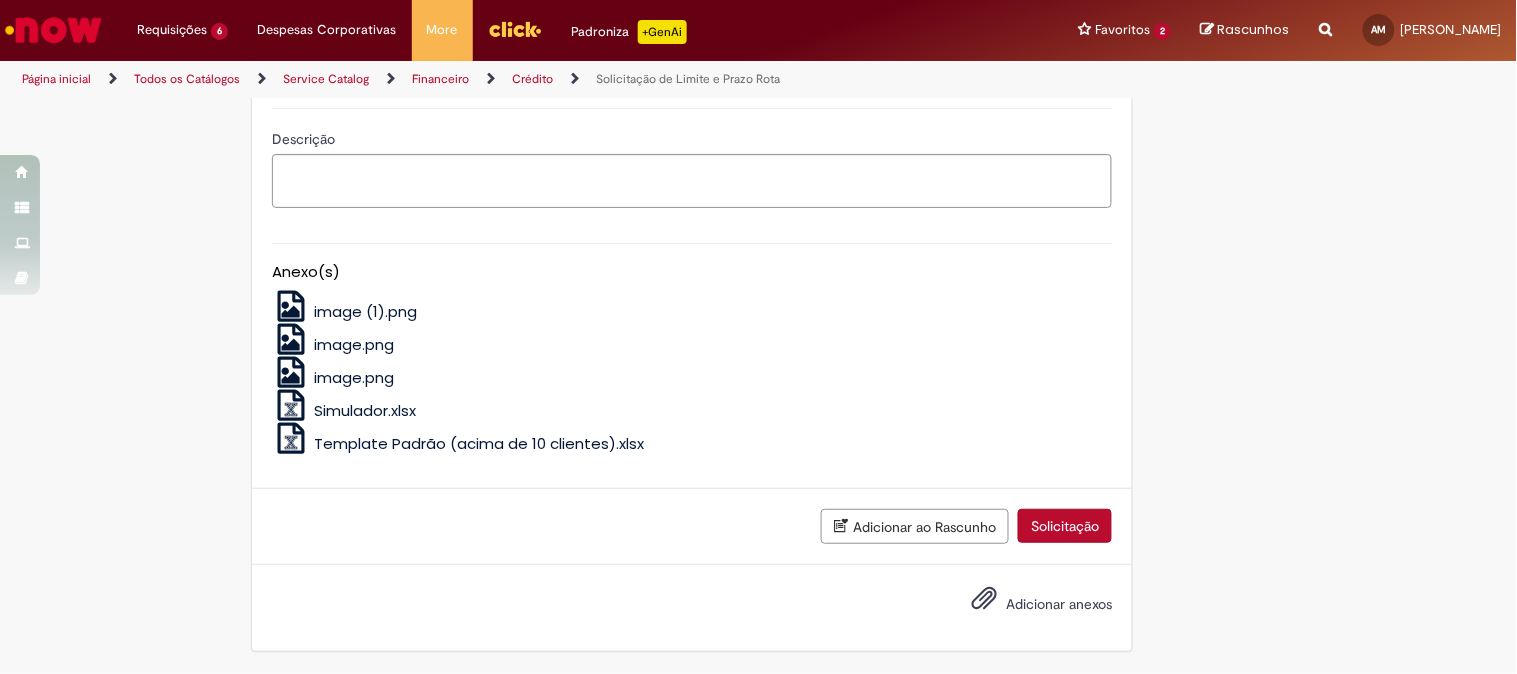 click on "Adicionar anexos" at bounding box center (1059, 604) 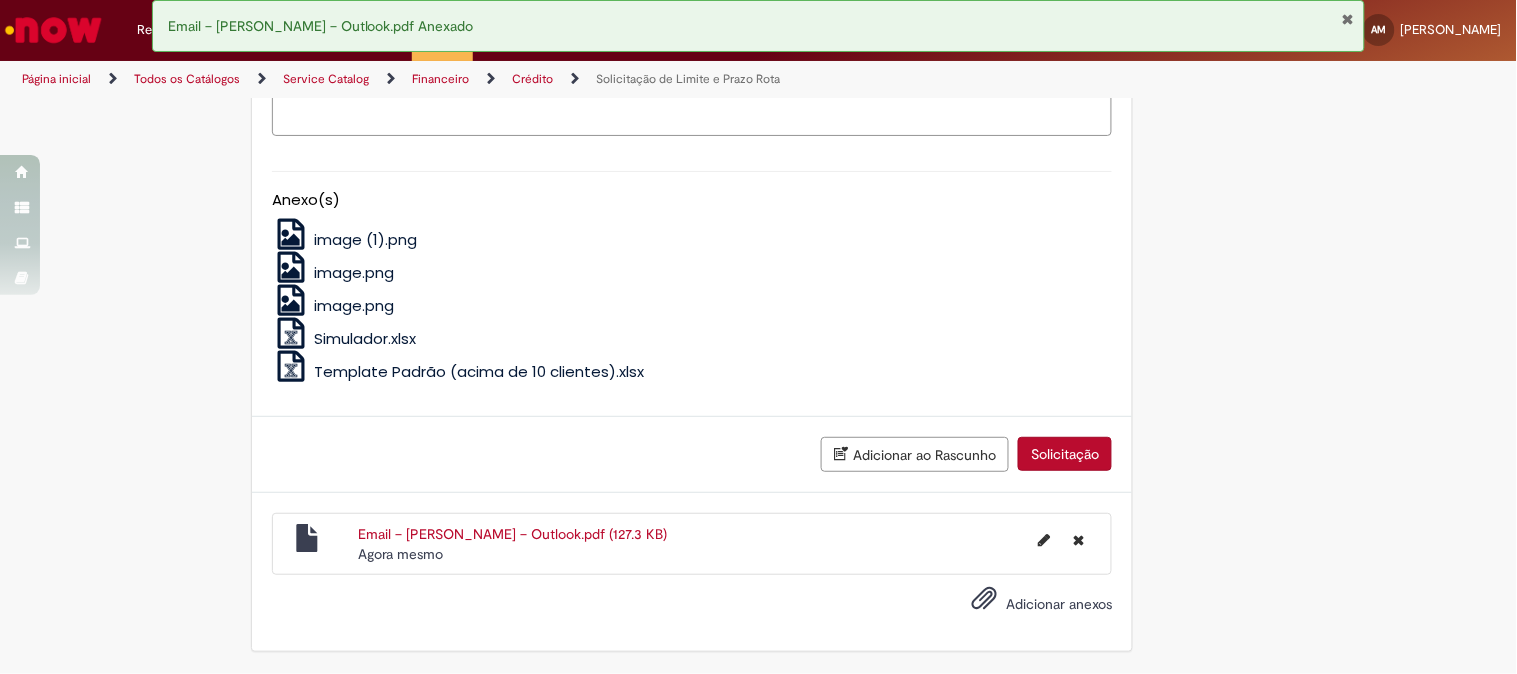 scroll, scrollTop: 916, scrollLeft: 0, axis: vertical 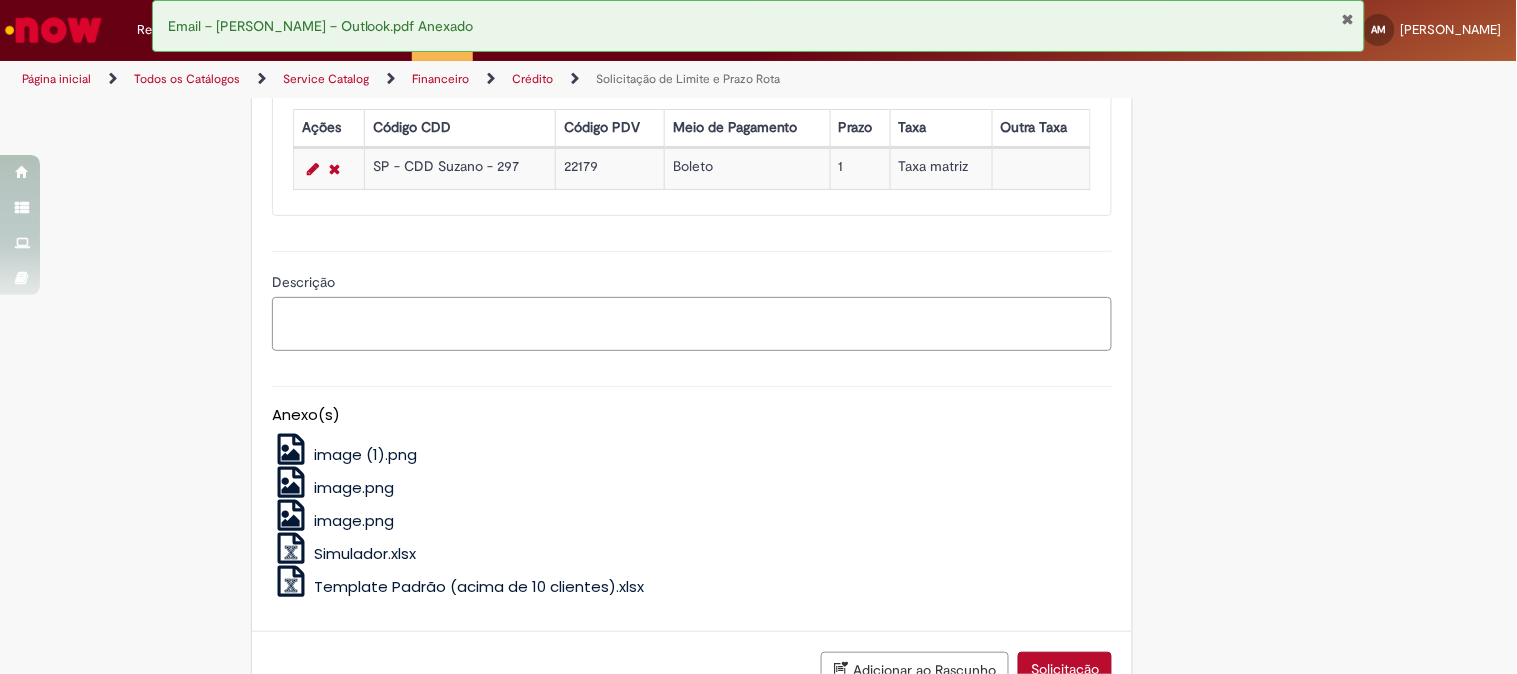 click on "Descrição" at bounding box center [692, 324] 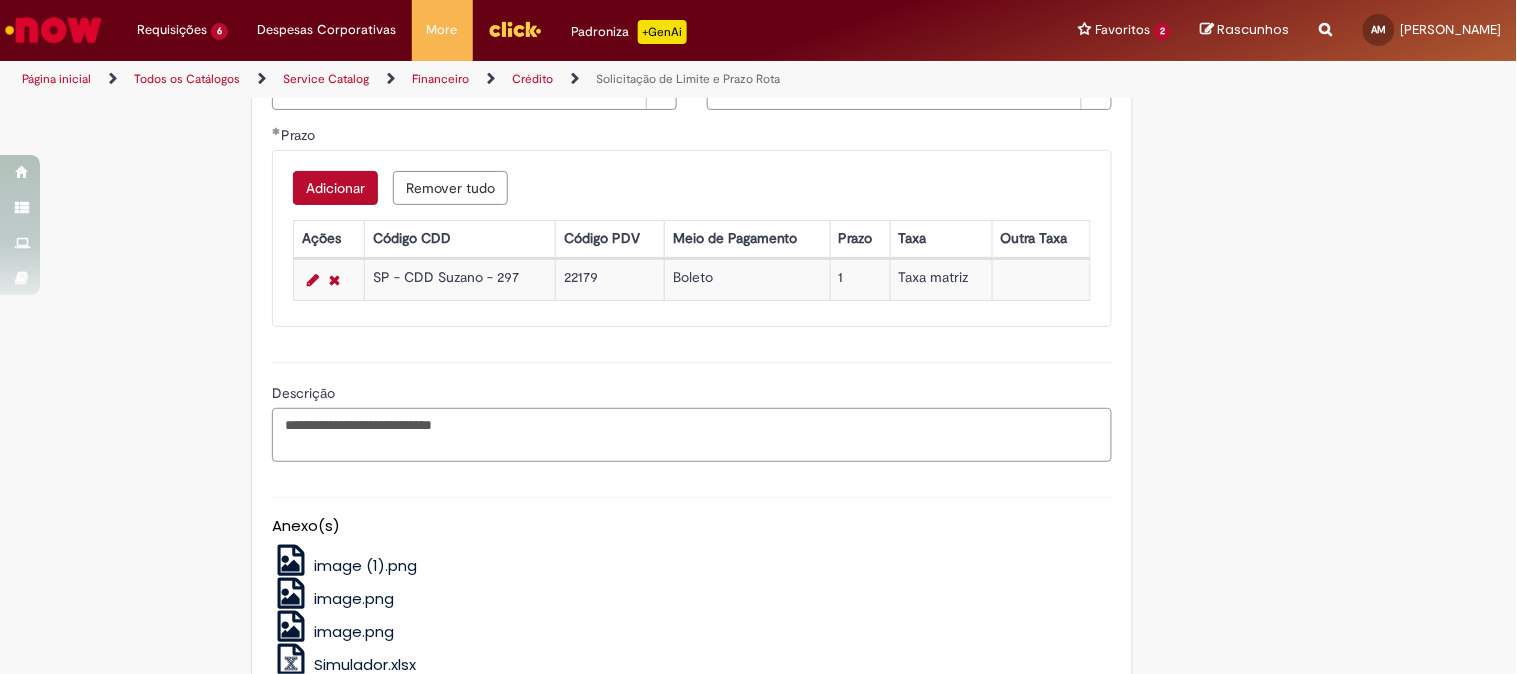 scroll, scrollTop: 1138, scrollLeft: 0, axis: vertical 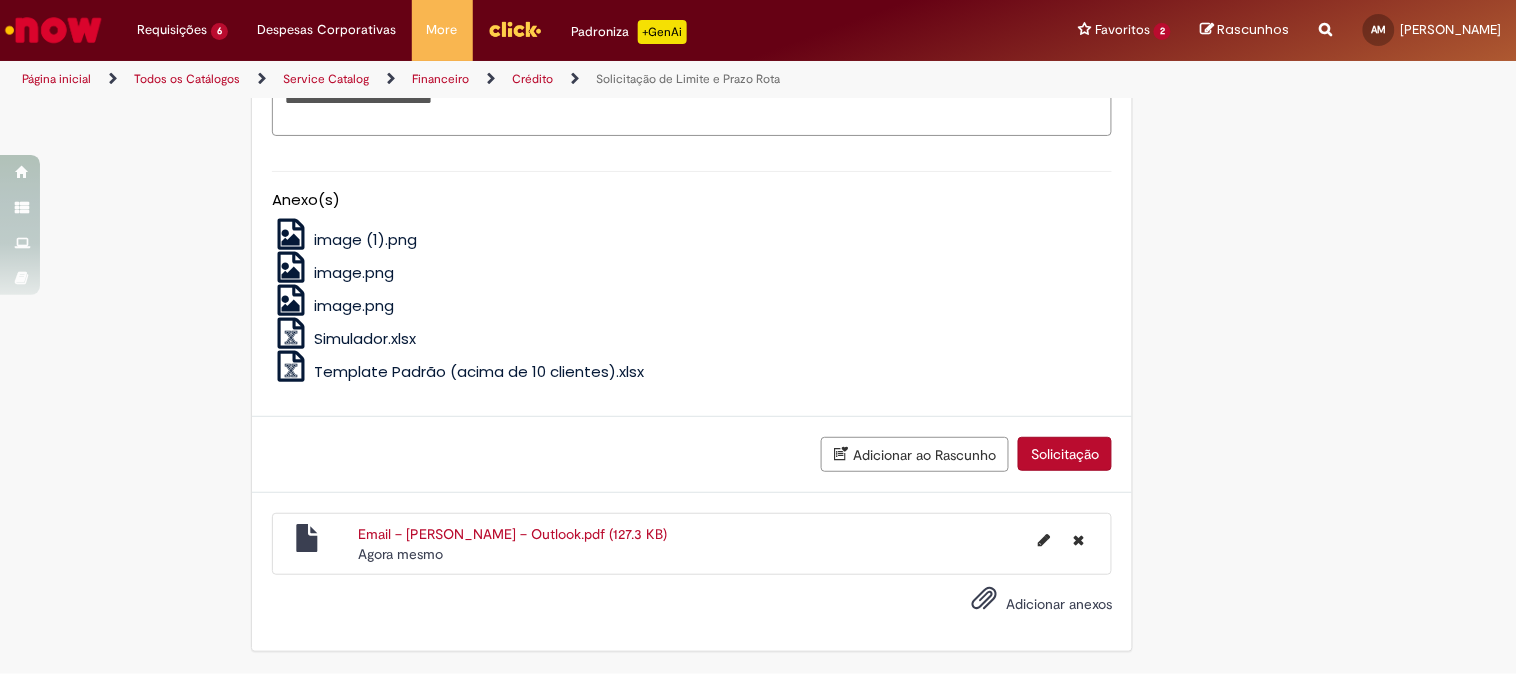 type on "**********" 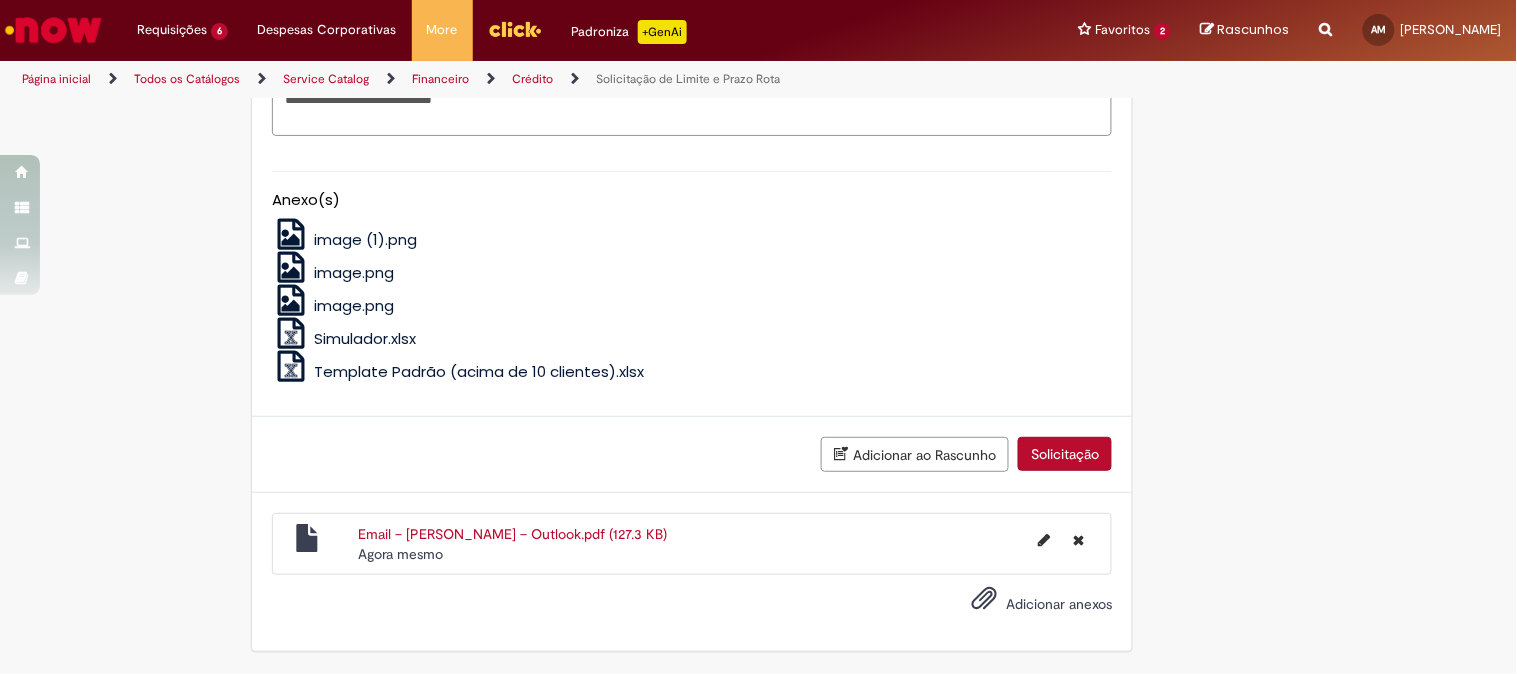 click on "Solicitação" at bounding box center [1065, 454] 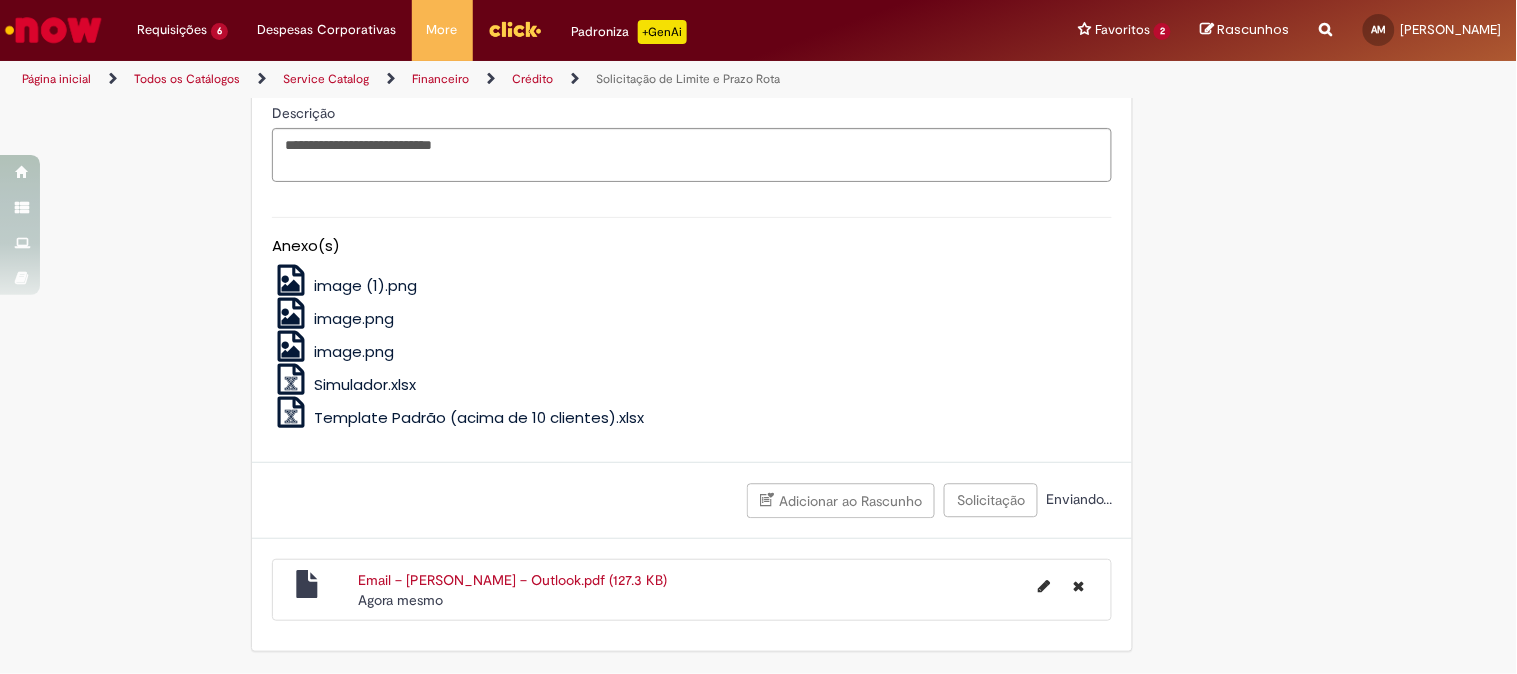 scroll, scrollTop: 1092, scrollLeft: 0, axis: vertical 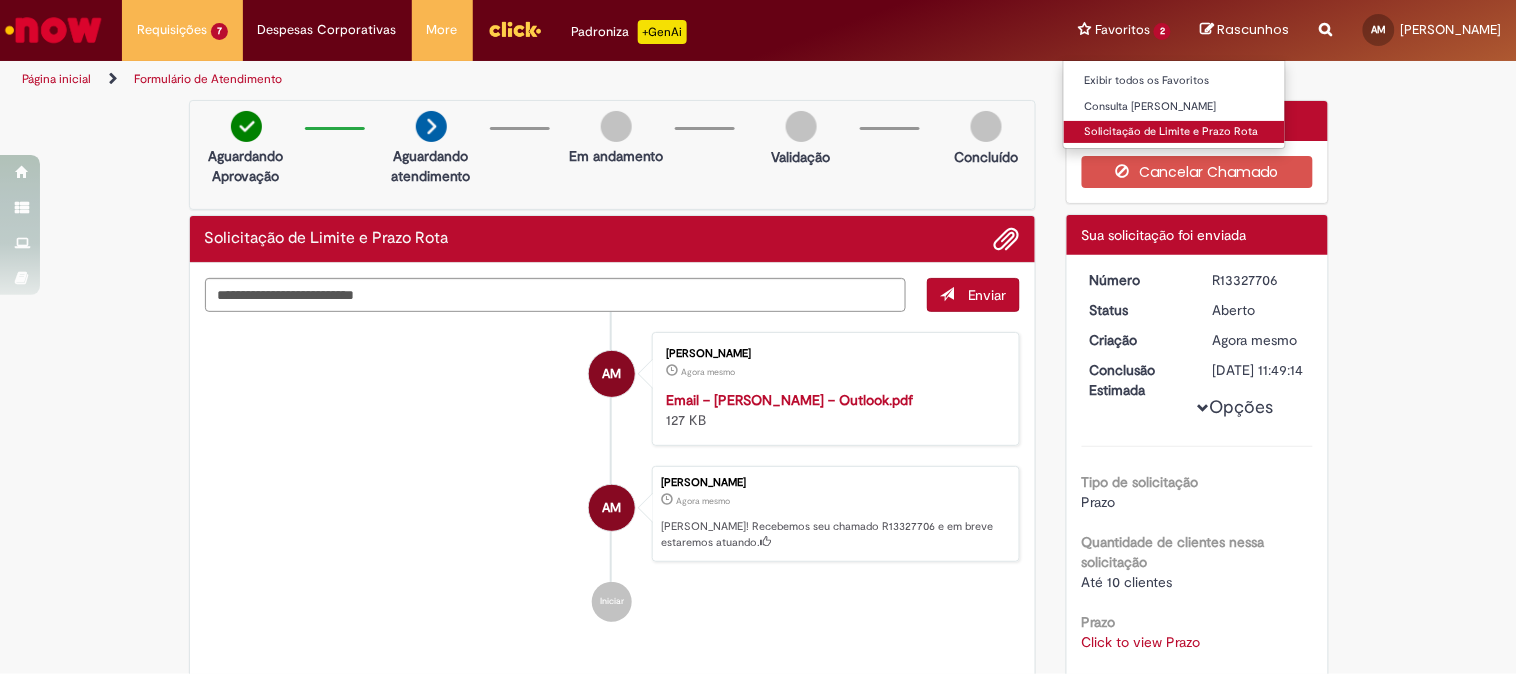 click on "Solicitação de Limite e Prazo Rota" at bounding box center [1174, 132] 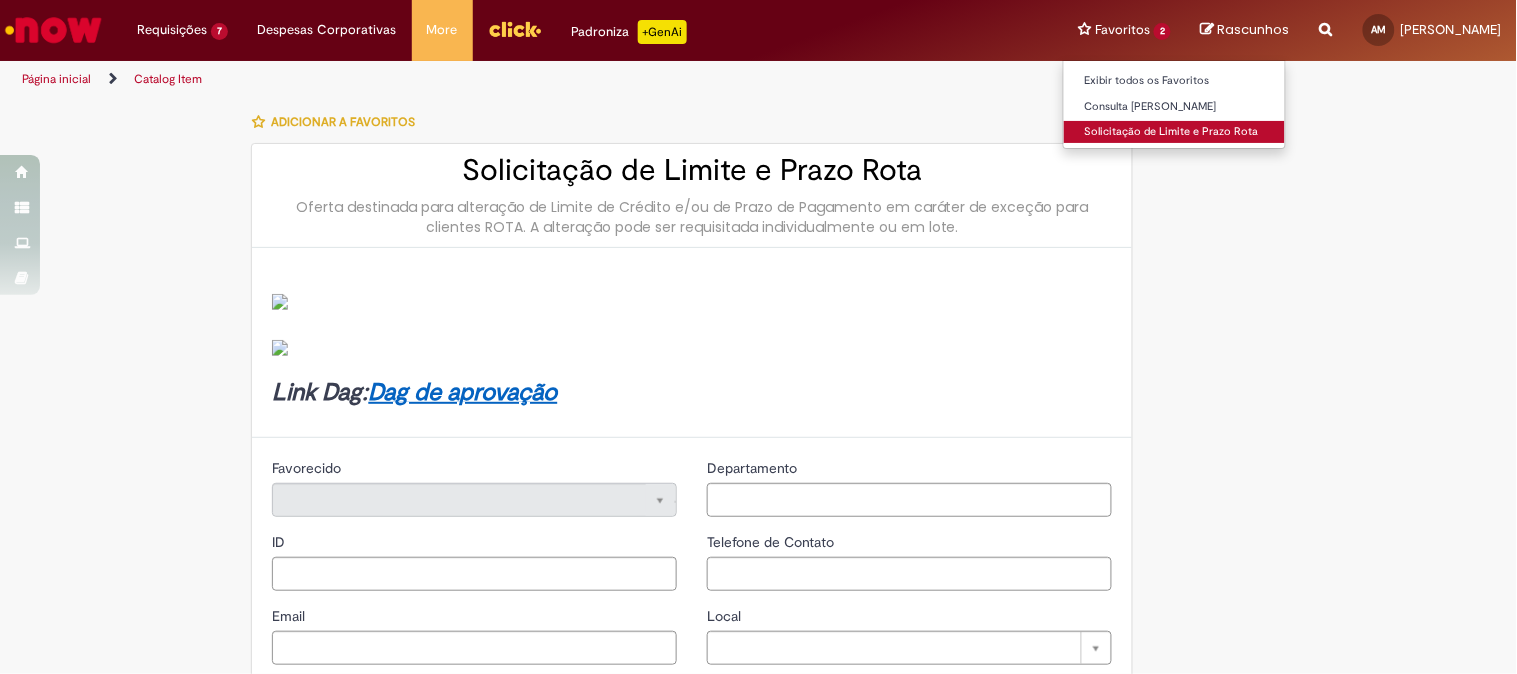 type on "********" 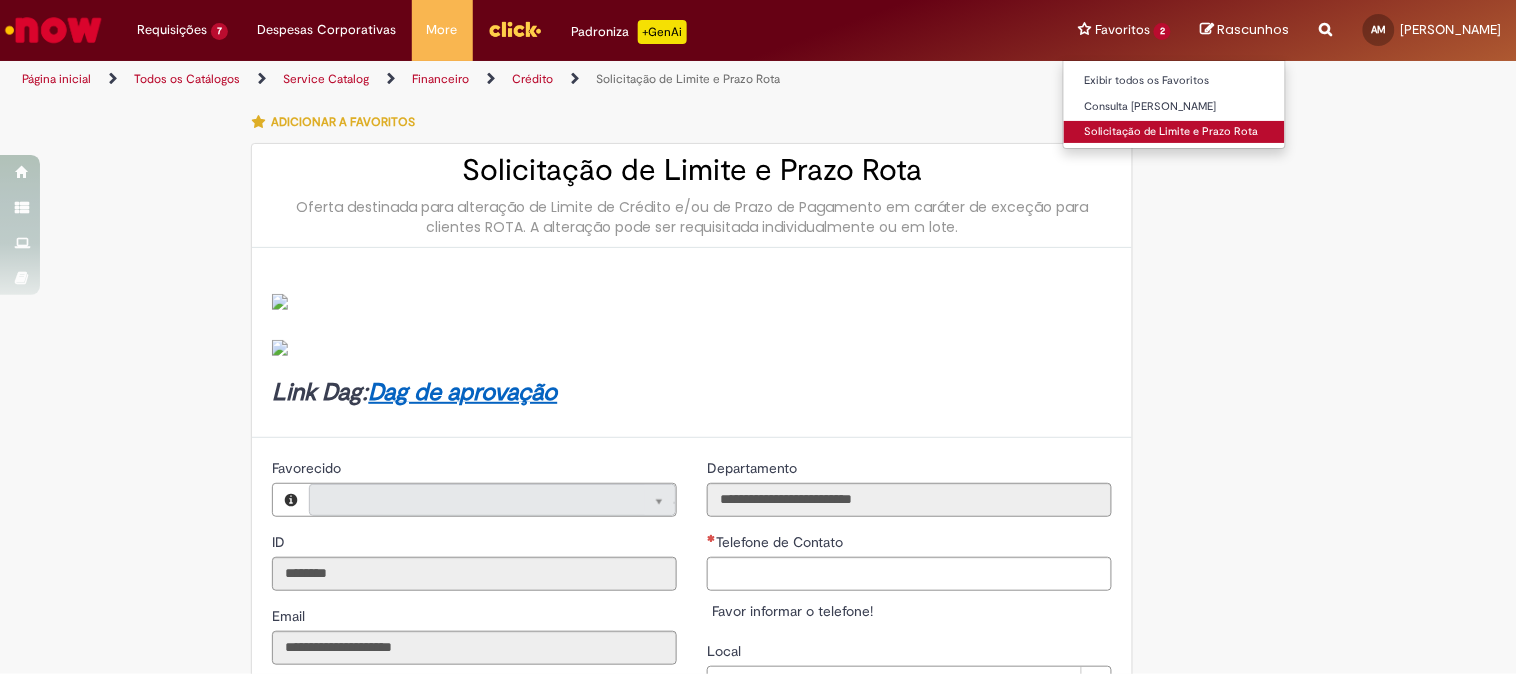 type on "**********" 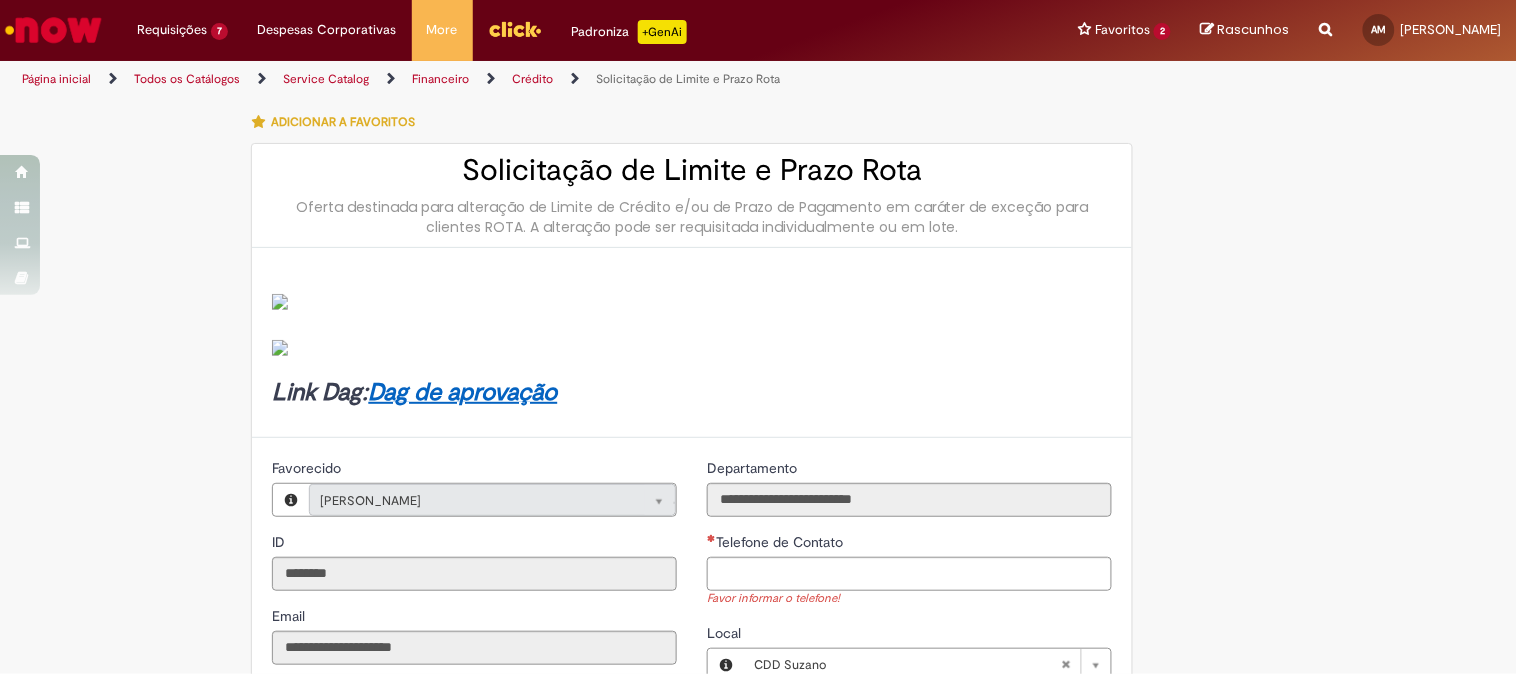scroll, scrollTop: 111, scrollLeft: 0, axis: vertical 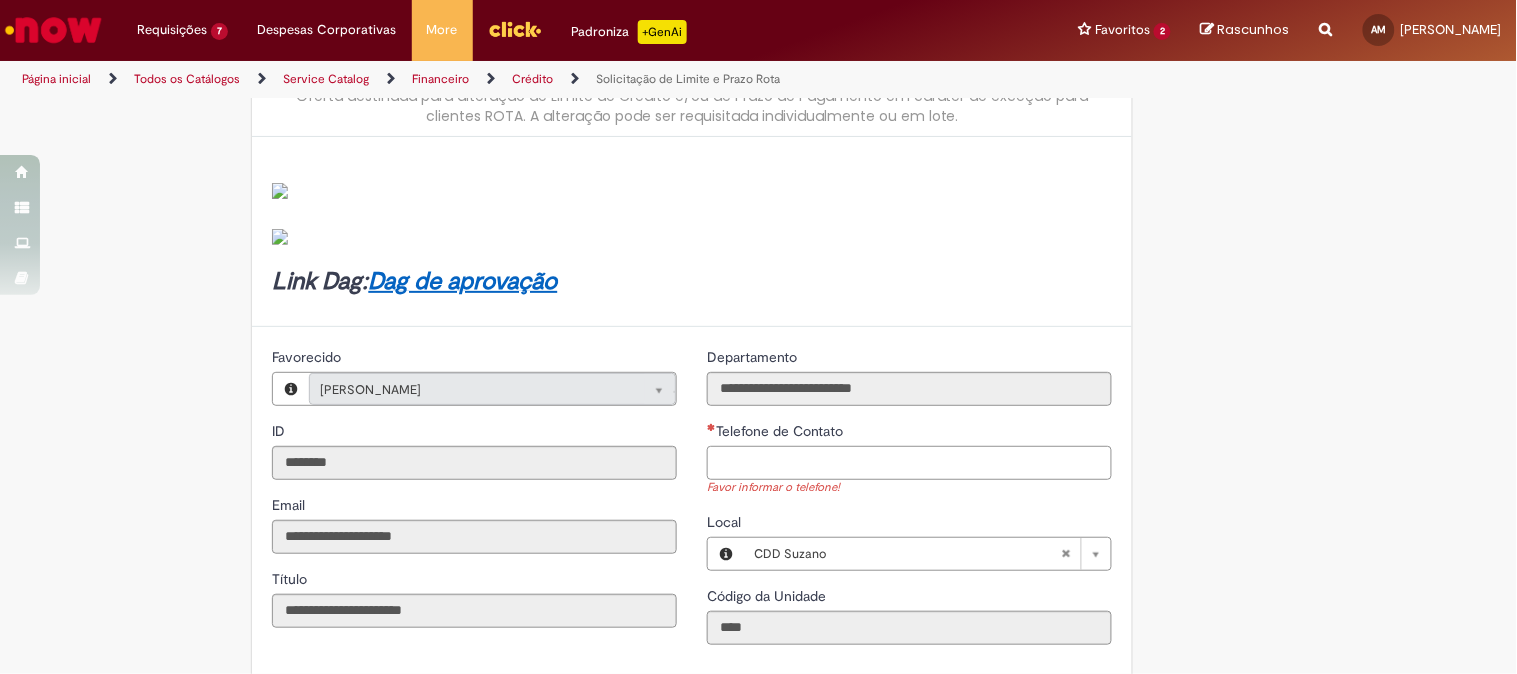 click on "Telefone de Contato" at bounding box center [909, 463] 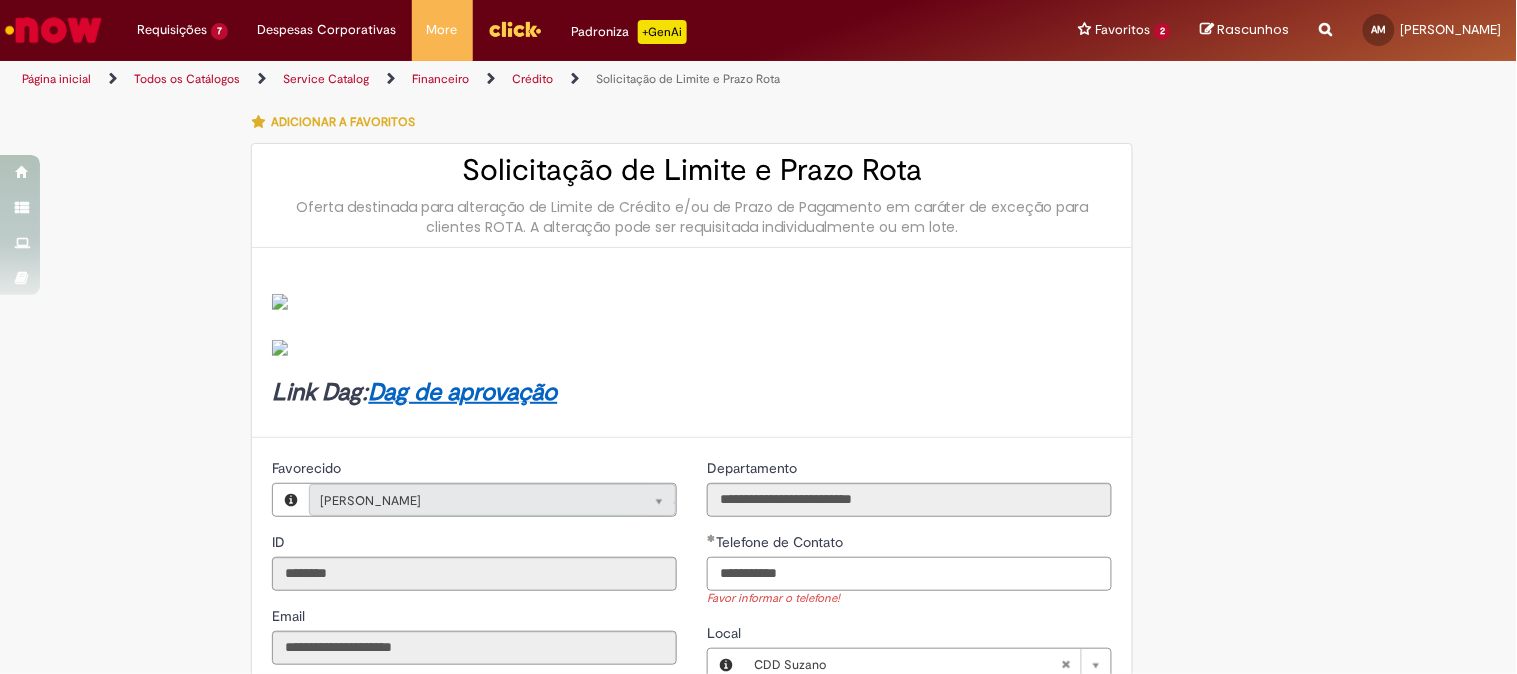 scroll, scrollTop: 222, scrollLeft: 0, axis: vertical 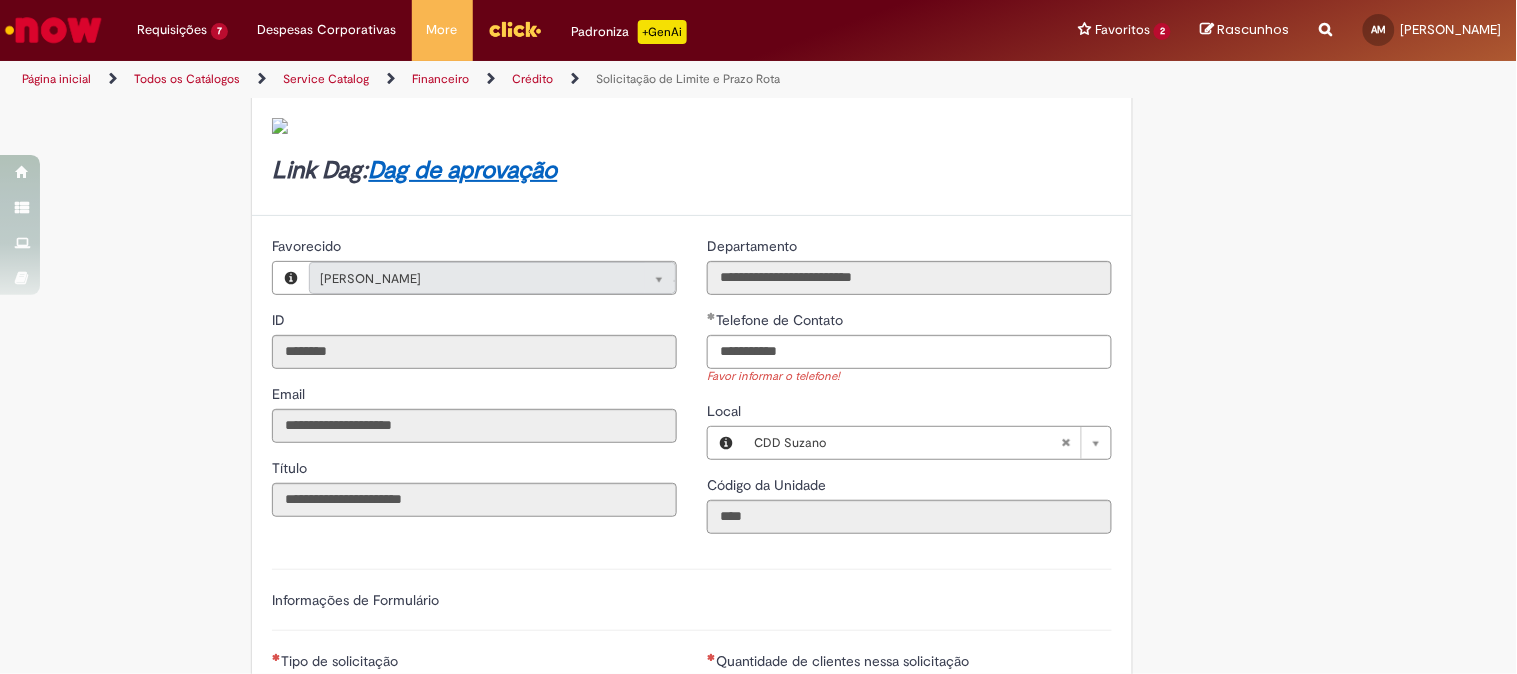 type on "**********" 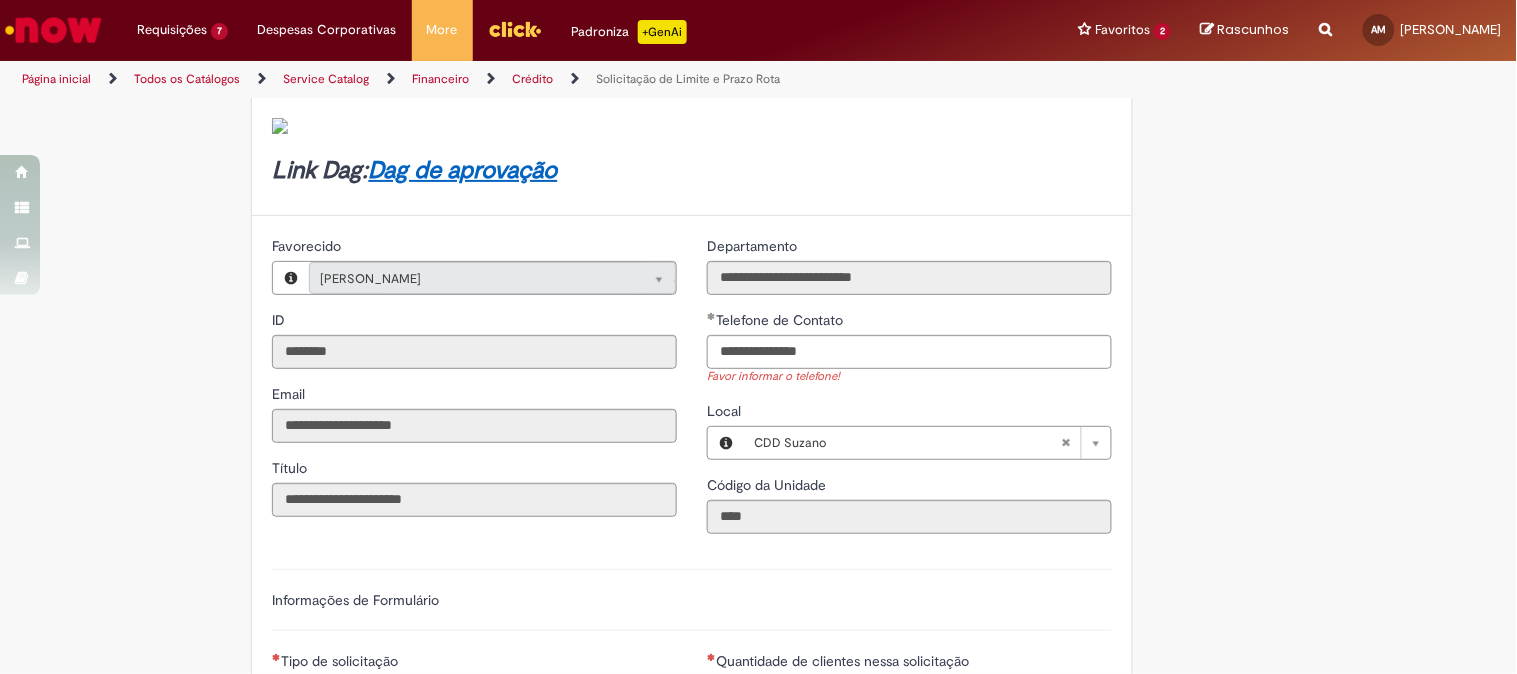 click on "Informações de Formulário" at bounding box center [692, 610] 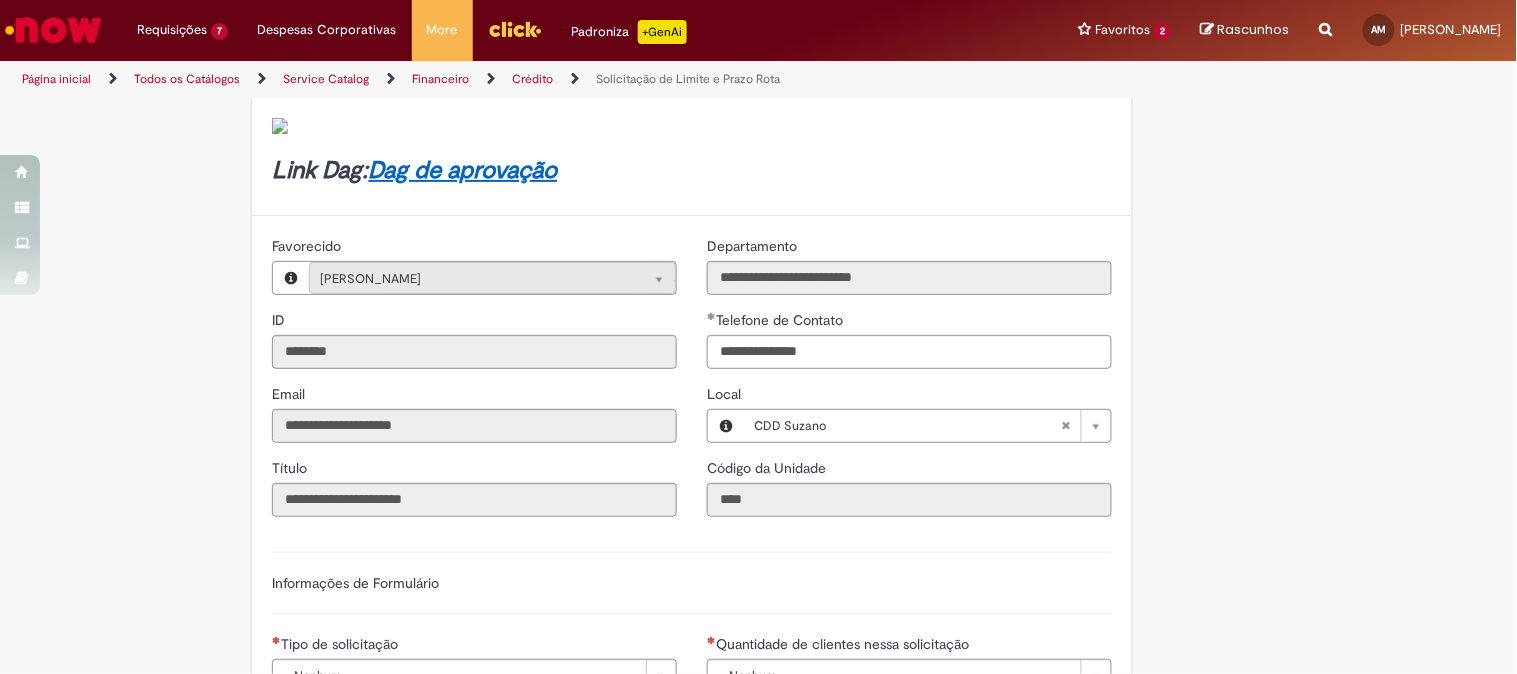 scroll, scrollTop: 444, scrollLeft: 0, axis: vertical 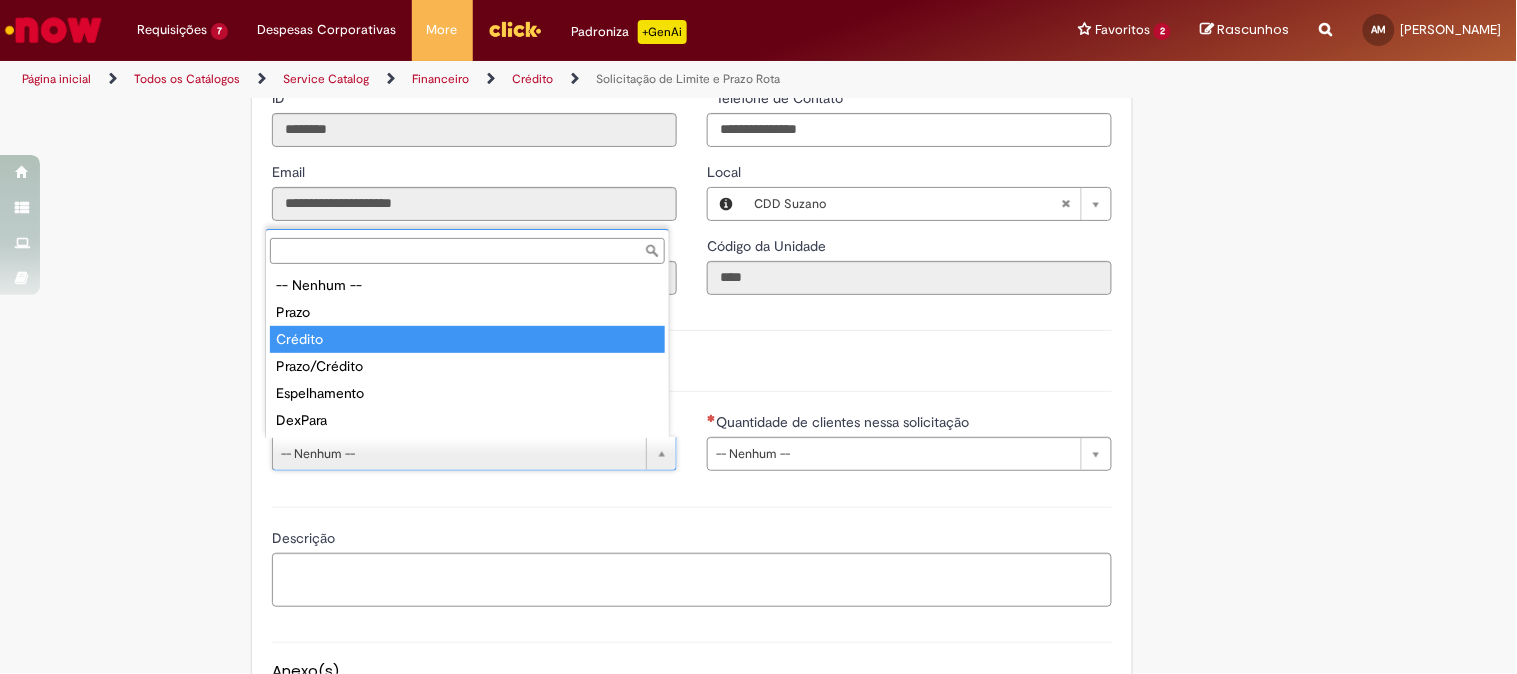 type on "*******" 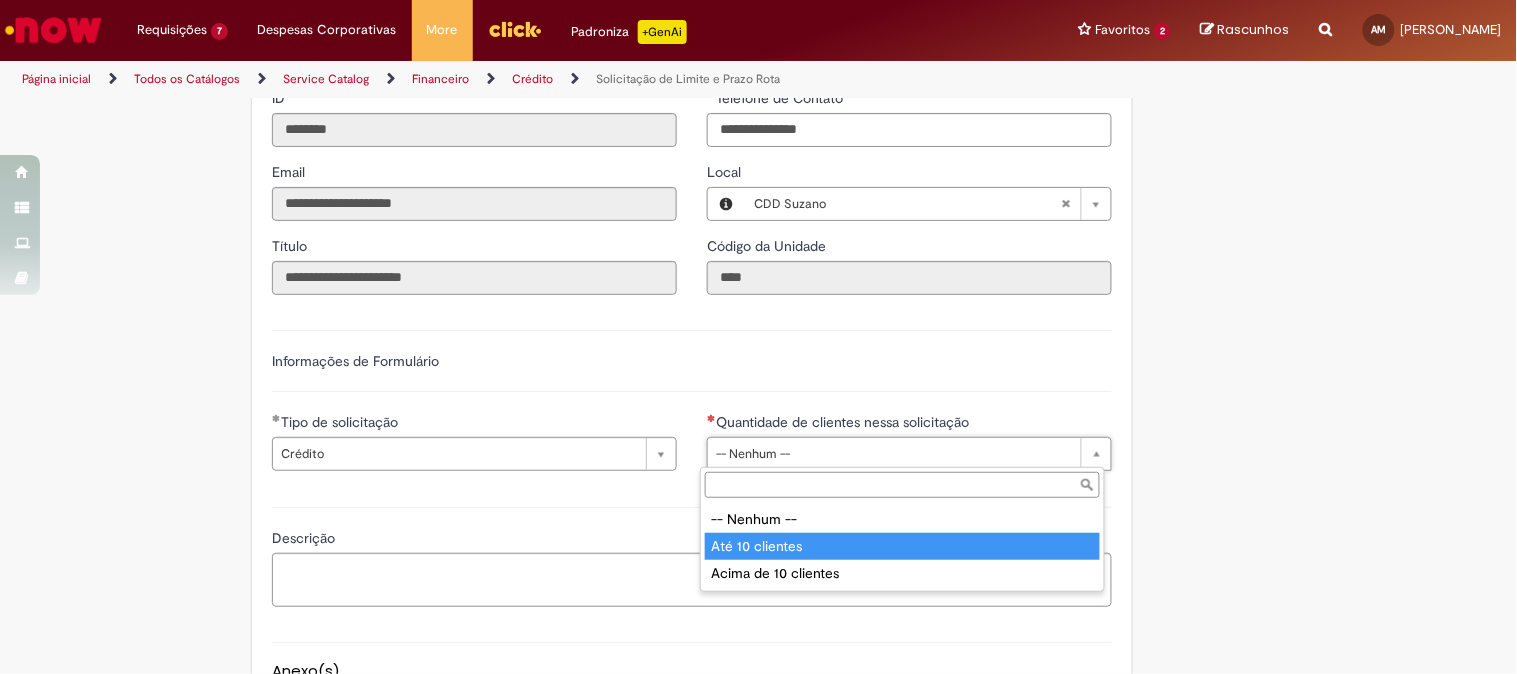 type on "**********" 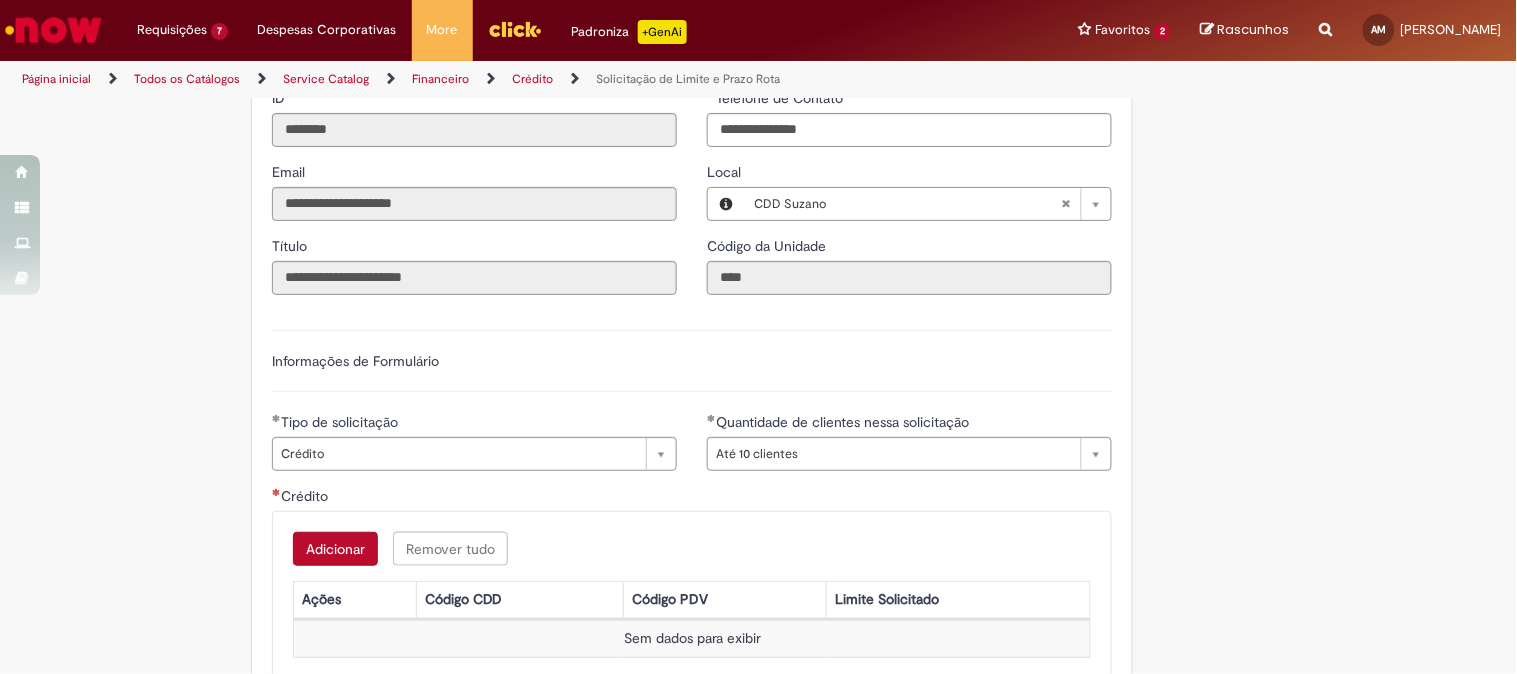 click on "Adicionar" at bounding box center (335, 549) 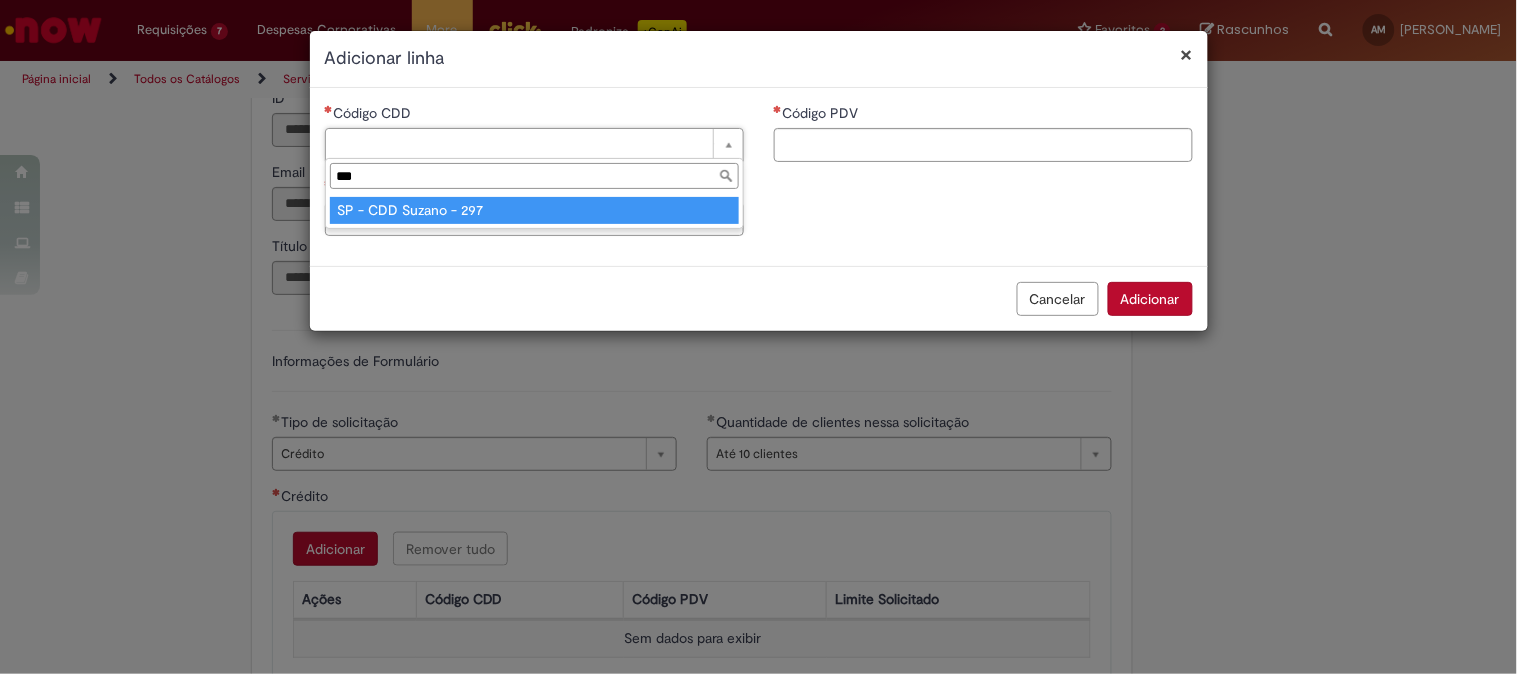 type on "***" 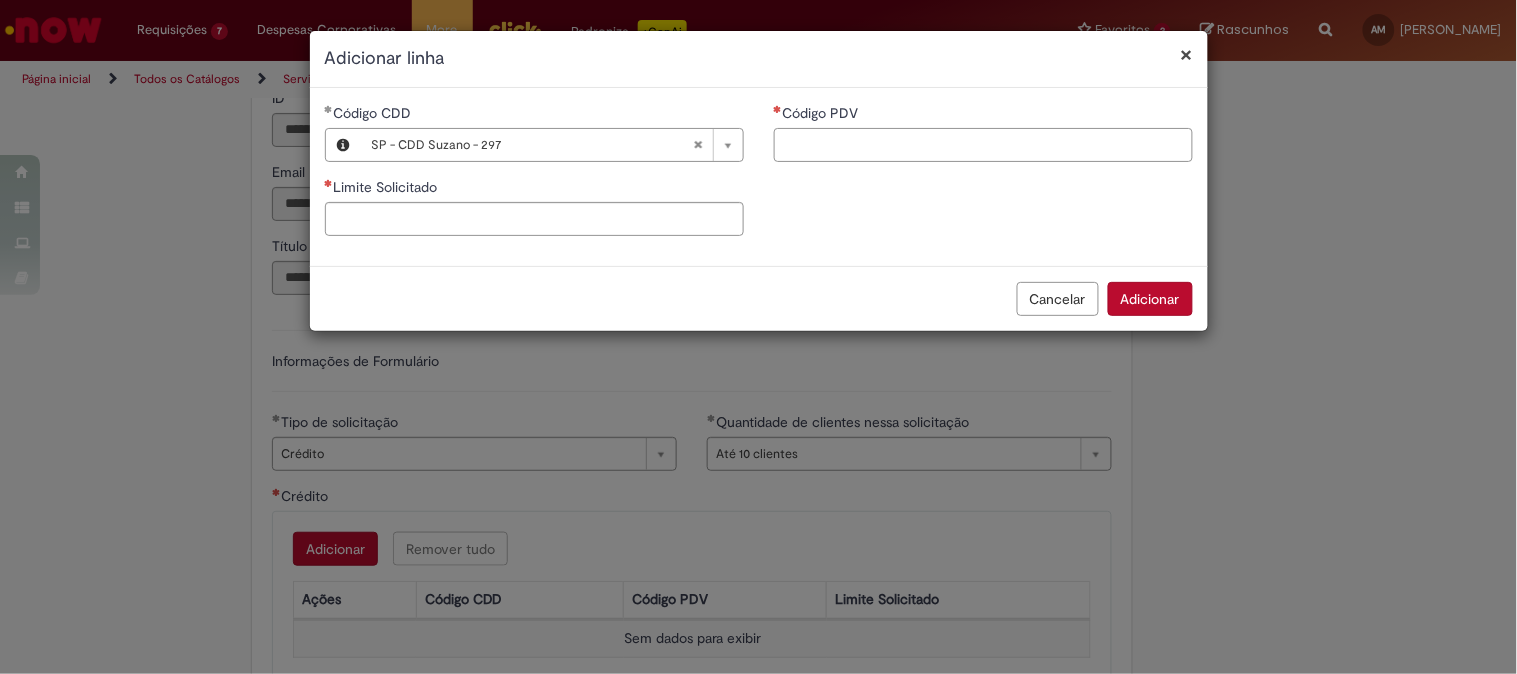 click on "Código PDV" at bounding box center (983, 145) 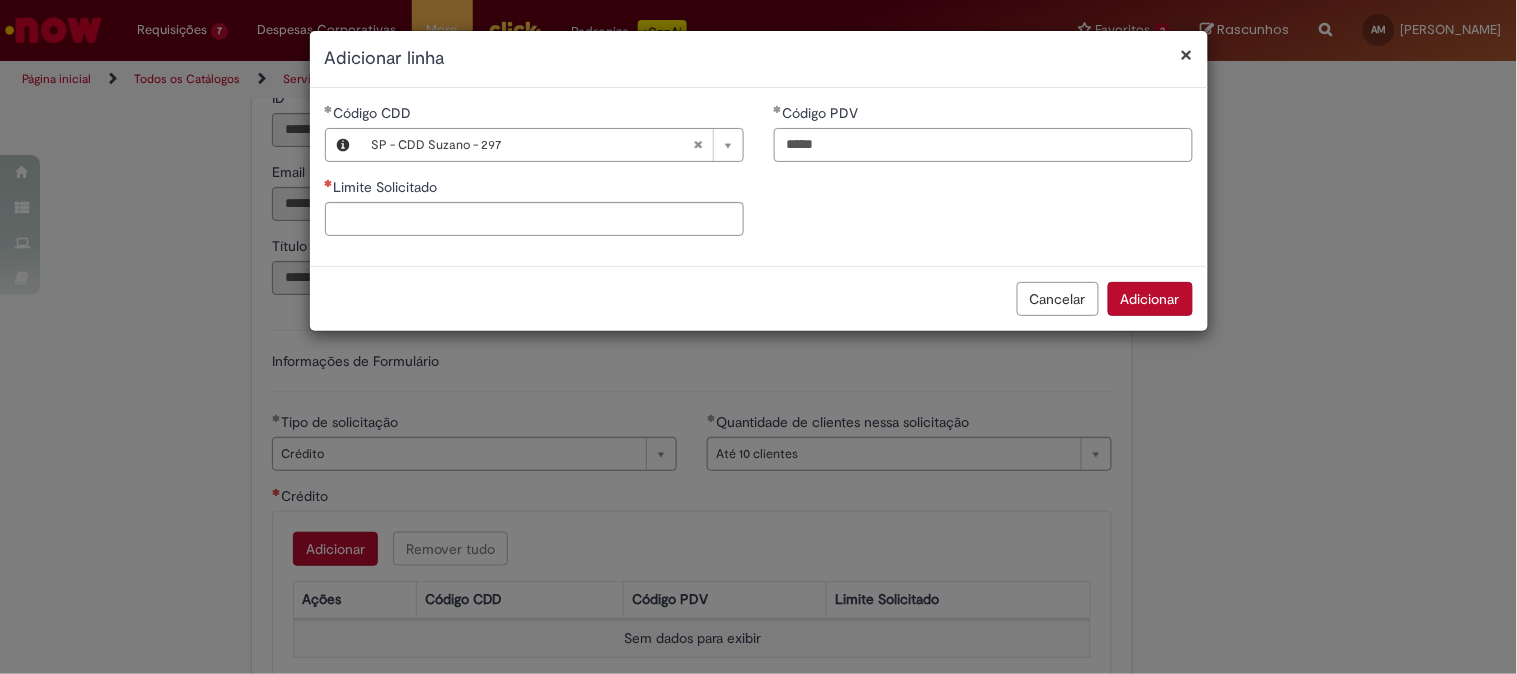 type on "*****" 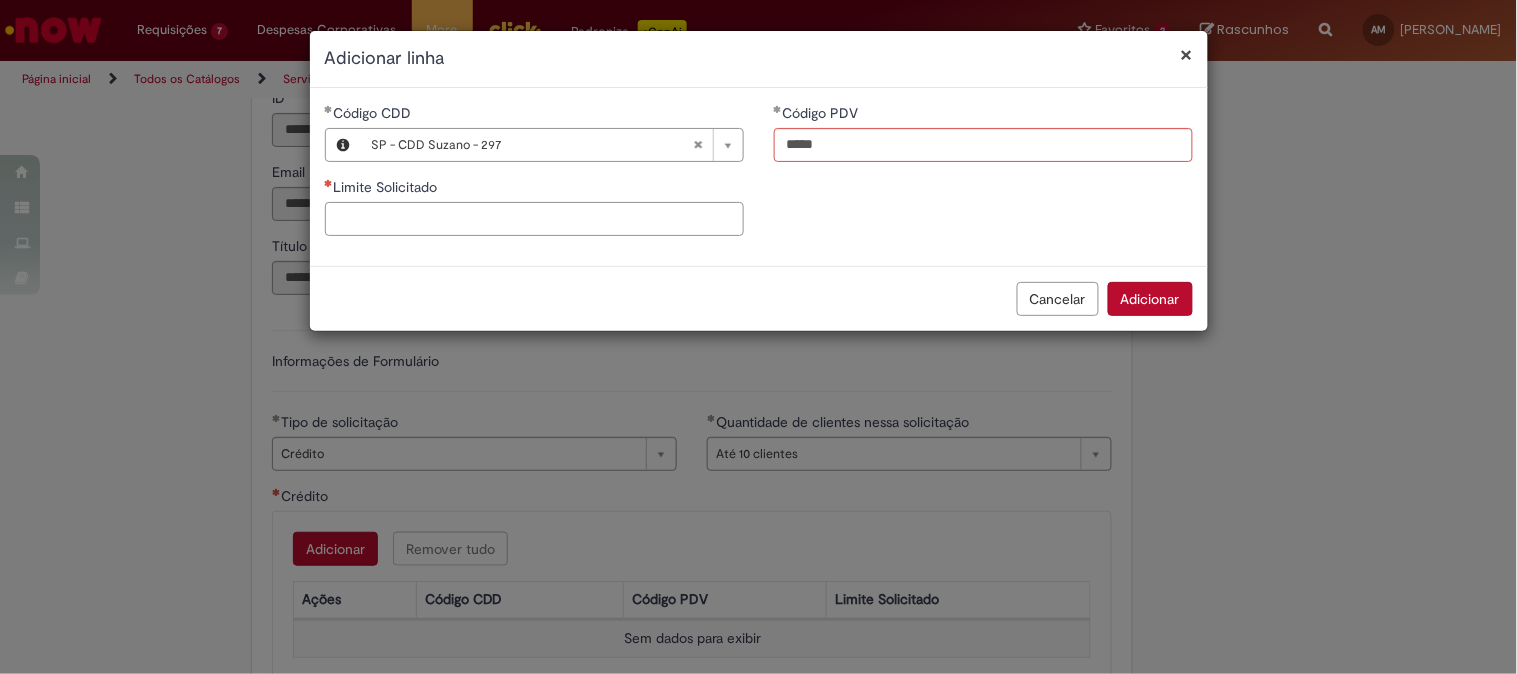click on "Limite Solicitado" at bounding box center [534, 219] 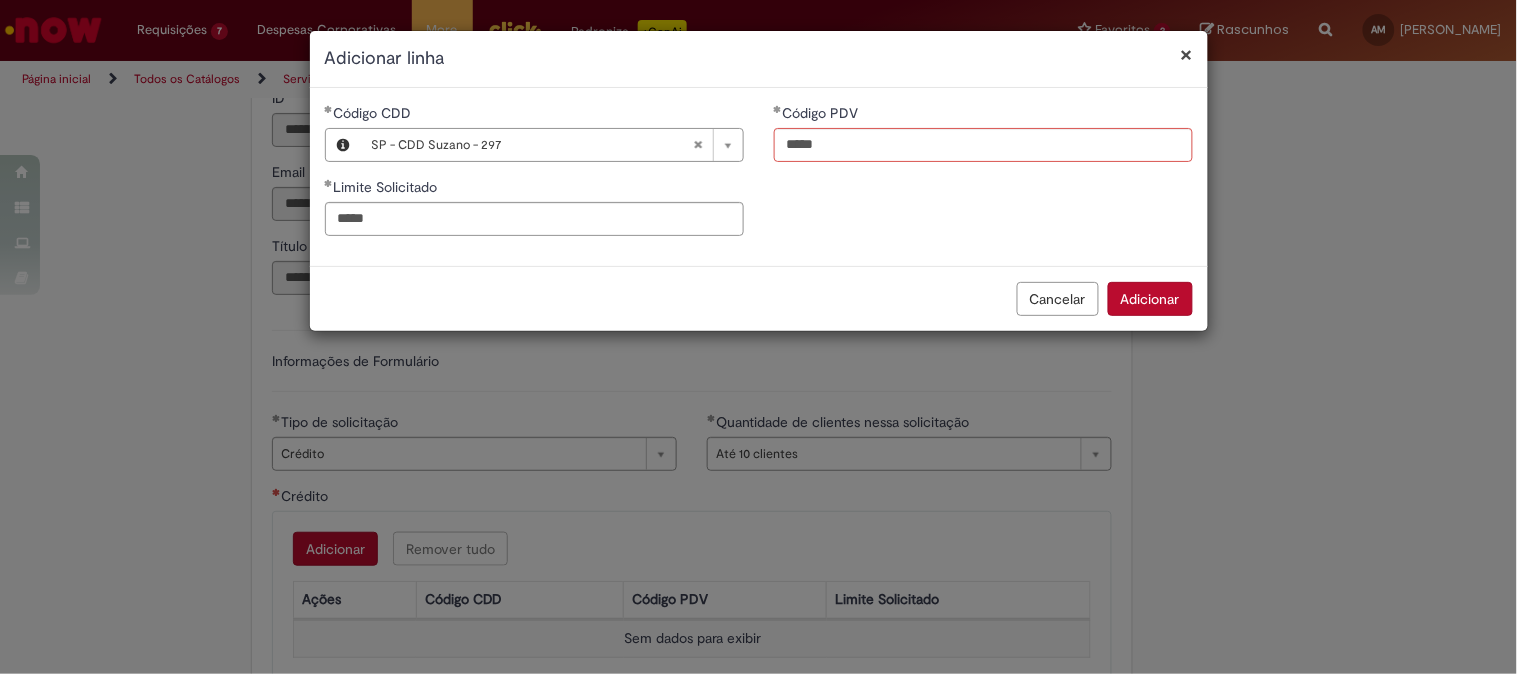 type on "********" 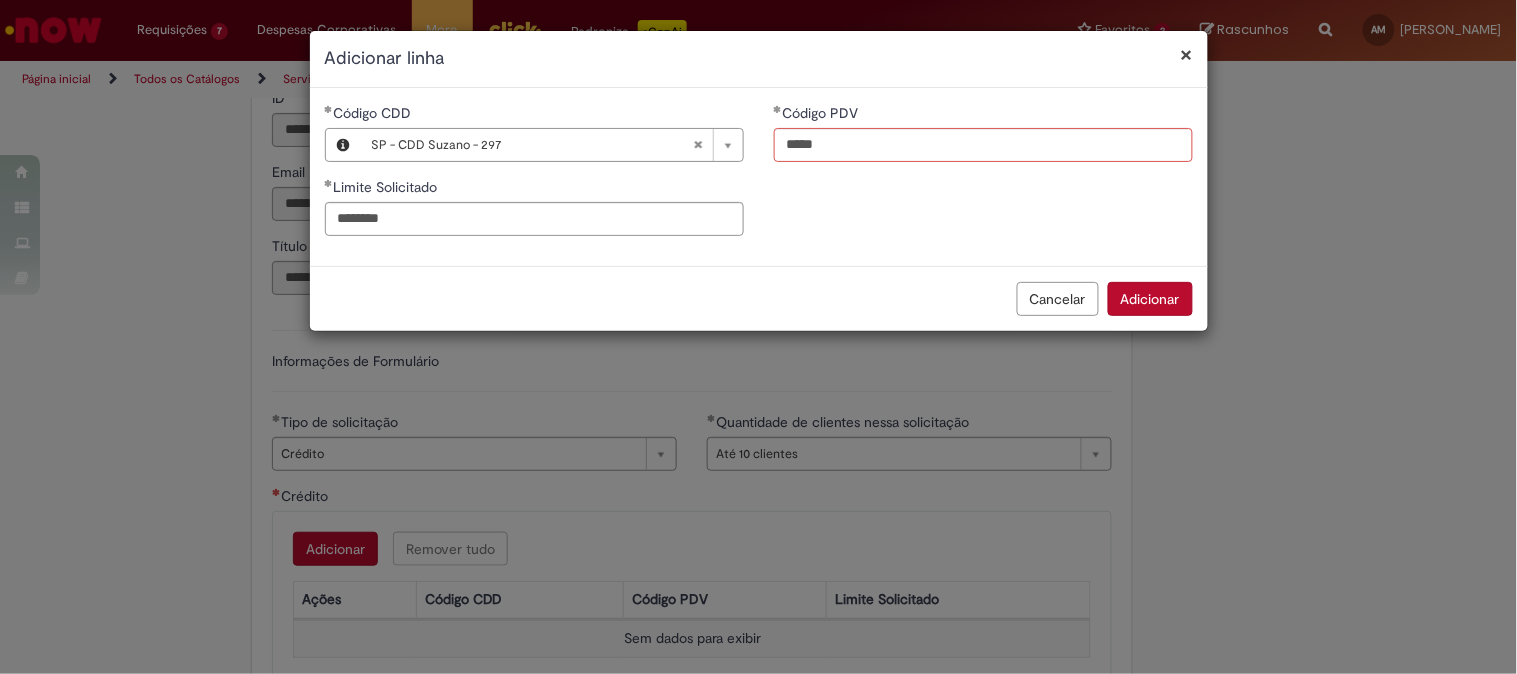 click on "Adicionar" at bounding box center (1150, 299) 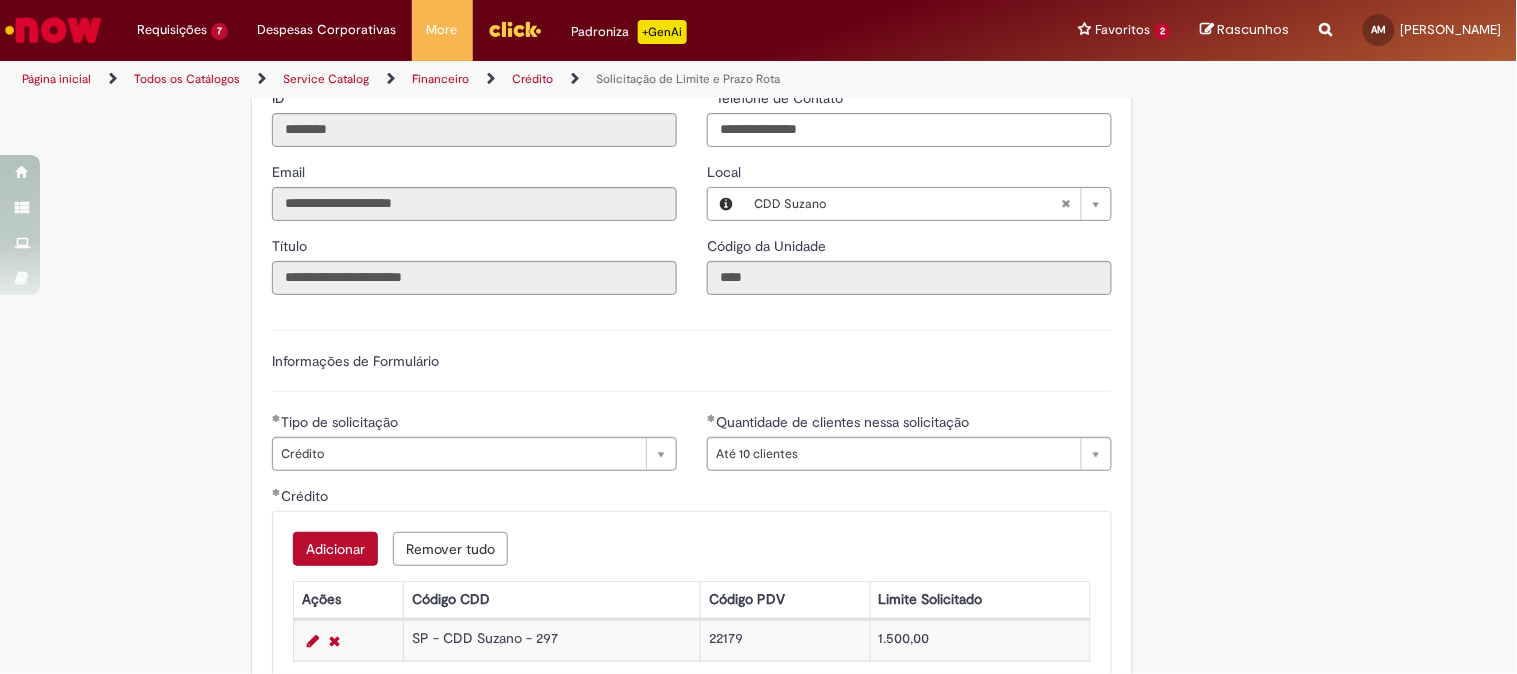 scroll, scrollTop: 666, scrollLeft: 0, axis: vertical 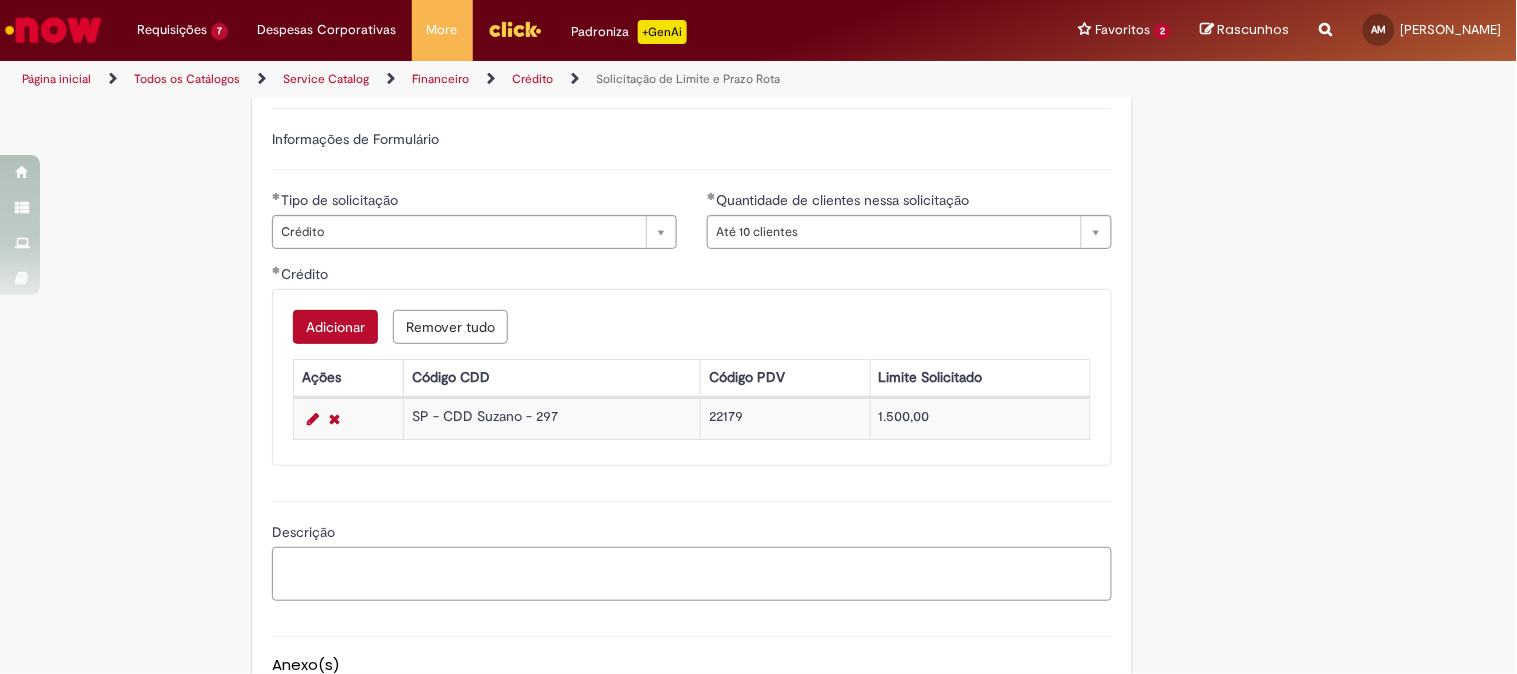 click on "Descrição" at bounding box center [692, 574] 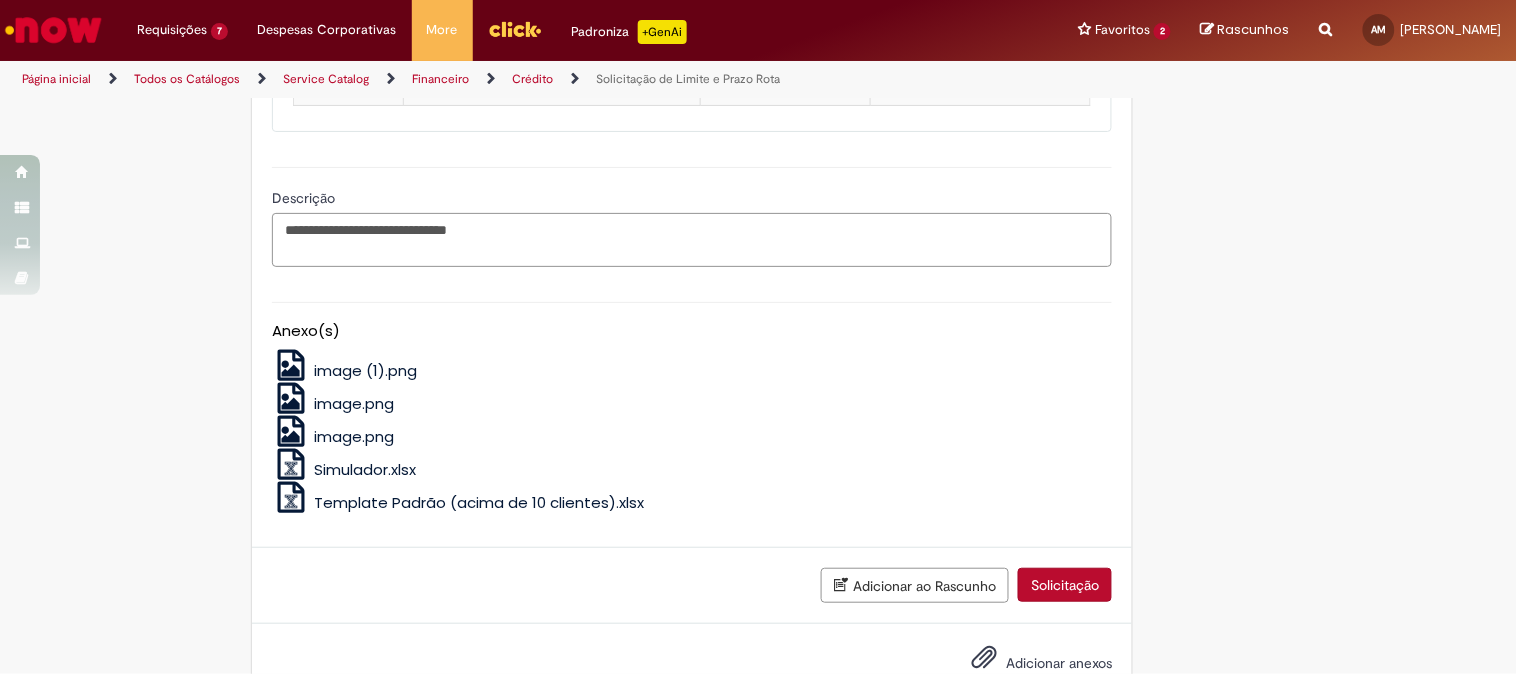 scroll, scrollTop: 1066, scrollLeft: 0, axis: vertical 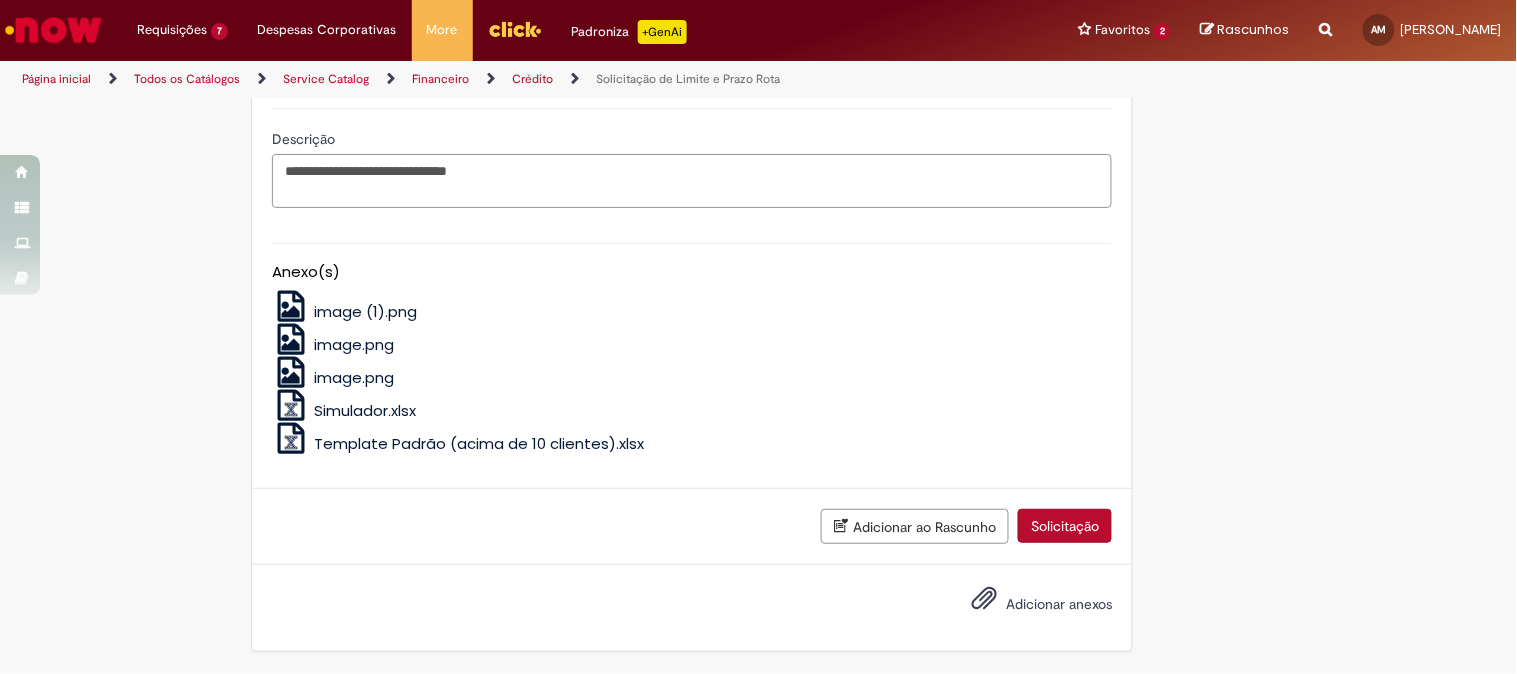 type on "**********" 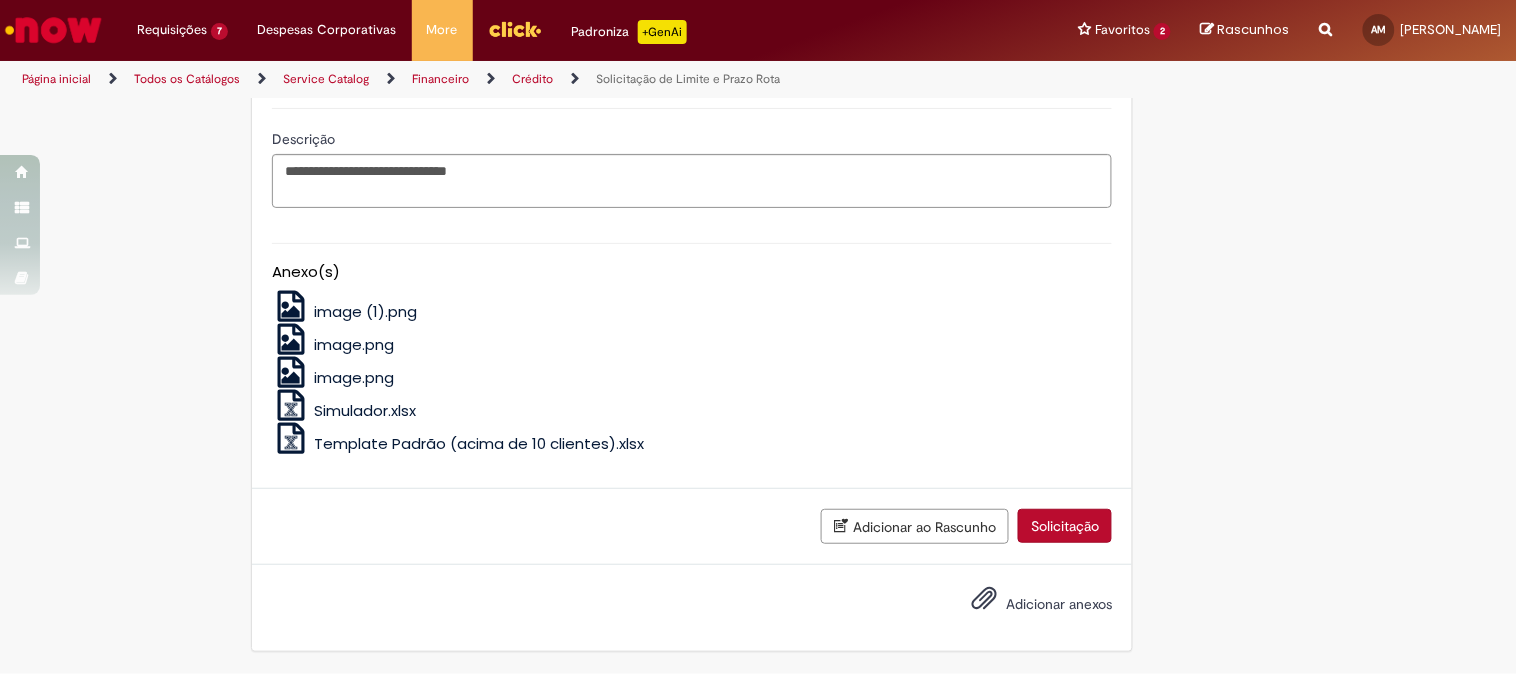 click on "Adicionar anexos" at bounding box center (1059, 604) 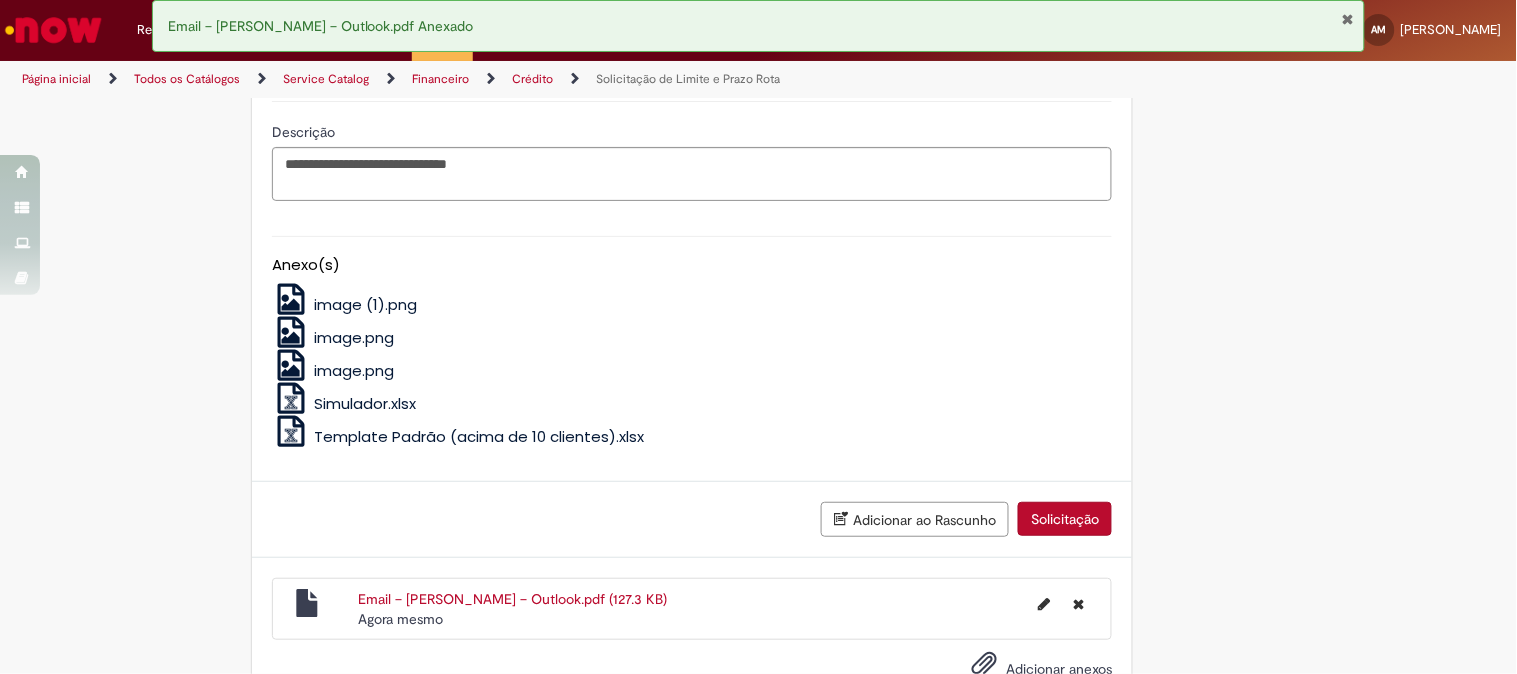 drag, startPoint x: 1071, startPoint y: 527, endPoint x: 987, endPoint y: 507, distance: 86.34813 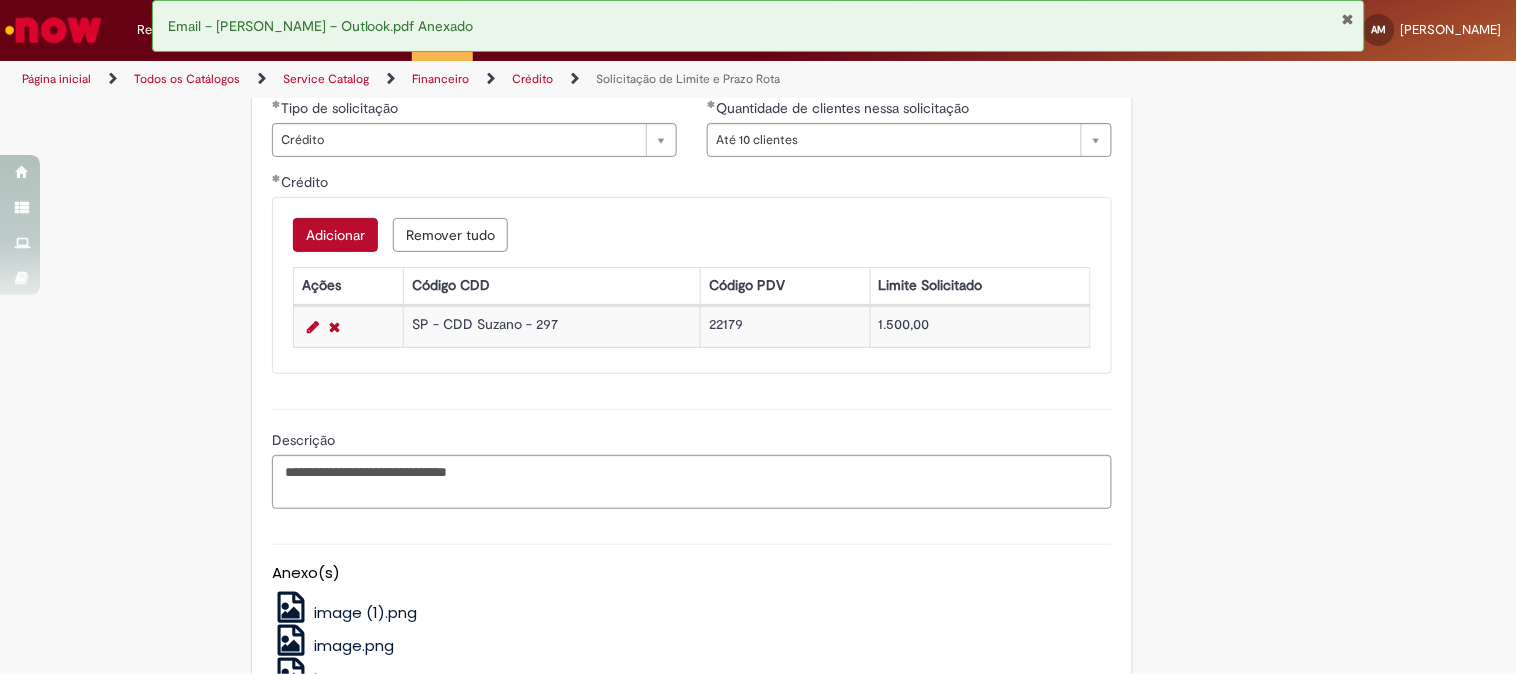 scroll, scrollTop: 1092, scrollLeft: 0, axis: vertical 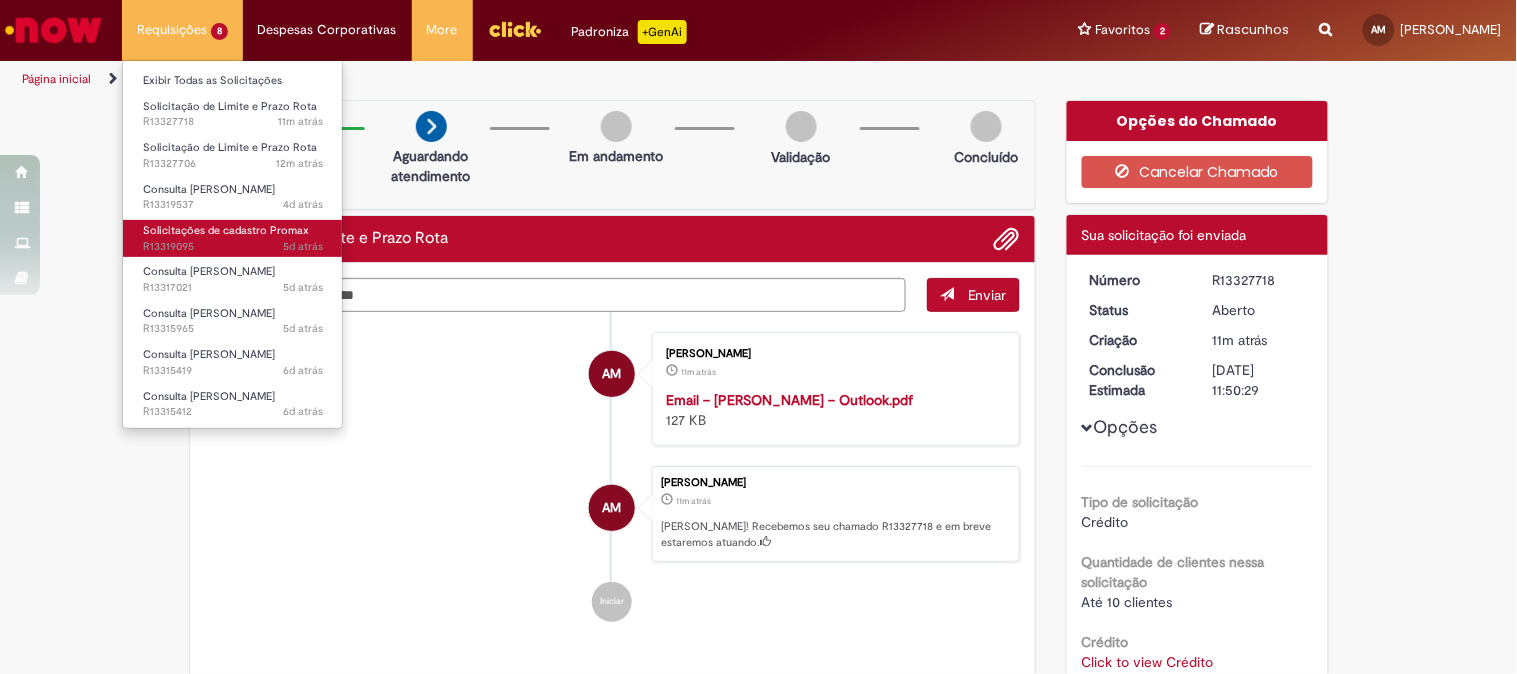 click on "Solicitações de cadastro Promax" at bounding box center (226, 230) 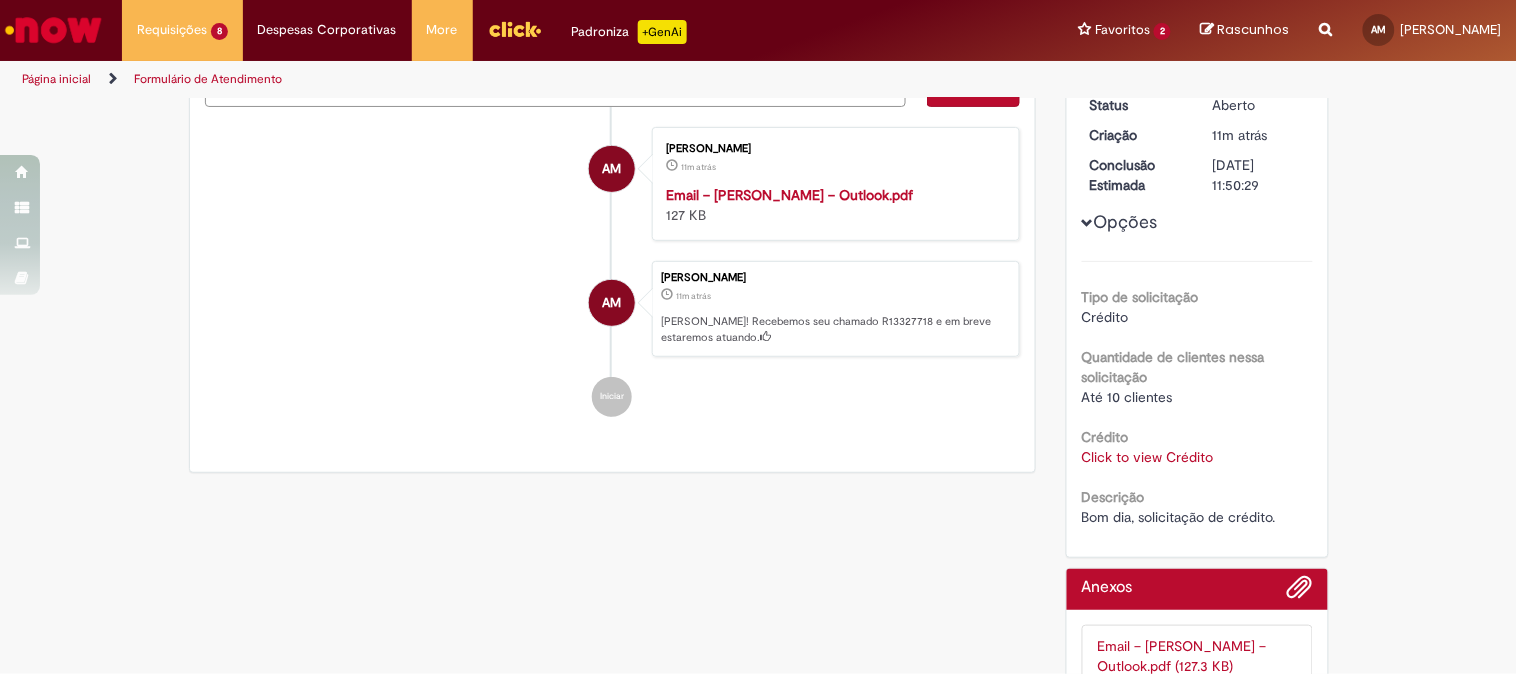 scroll, scrollTop: 94, scrollLeft: 0, axis: vertical 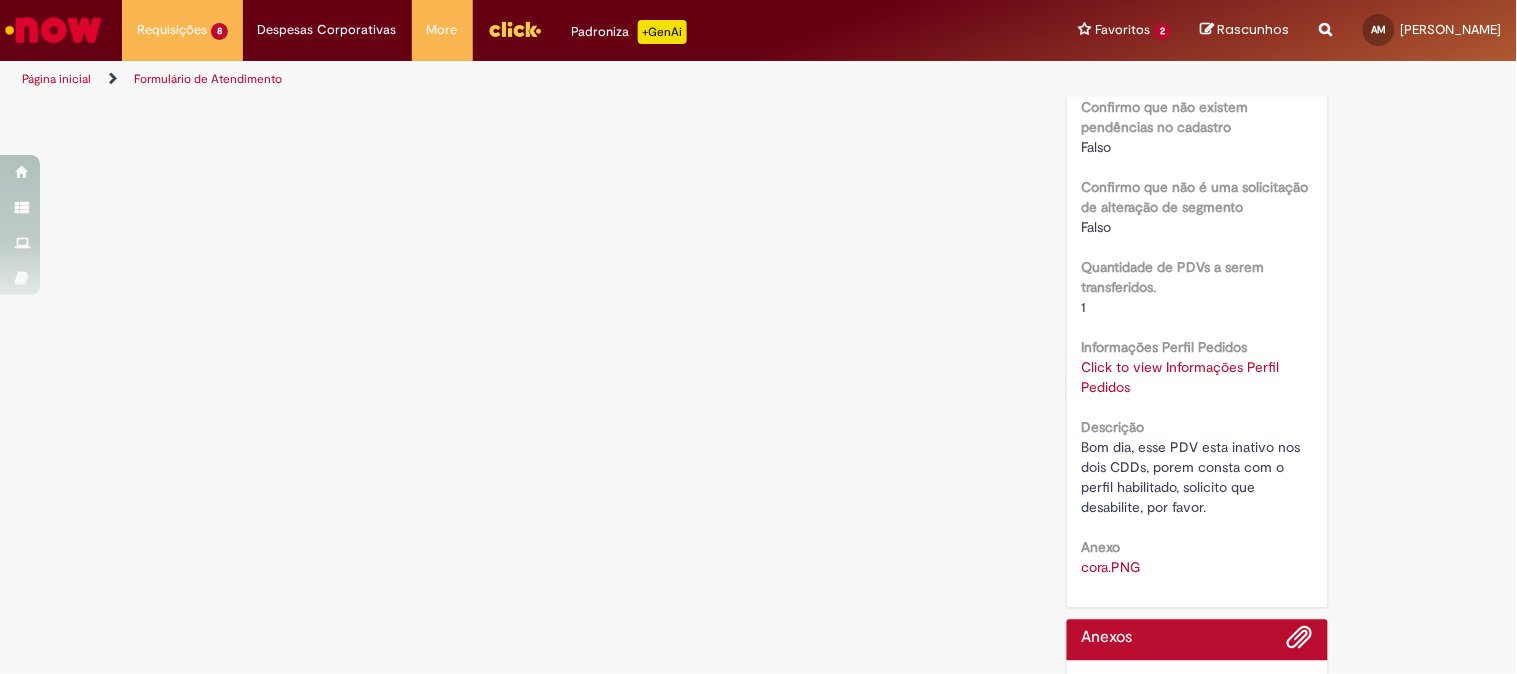 click on "Click to view Informações Perfil Pedidos" at bounding box center [1181, 377] 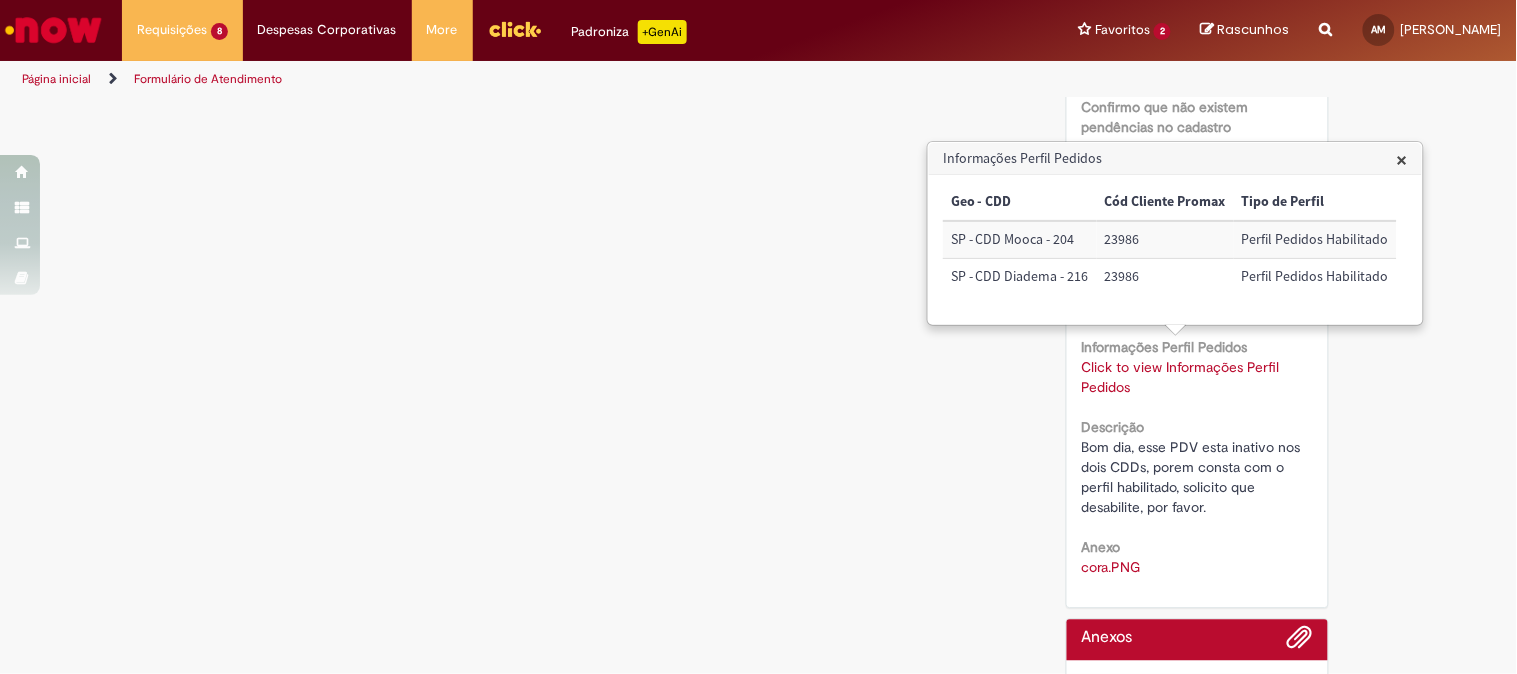 click on "Bom dia, esse PDV esta inativo nos dois CDDs, porem consta com o perfil habilitado, solicito que desabilite, por favor." at bounding box center [1193, 477] 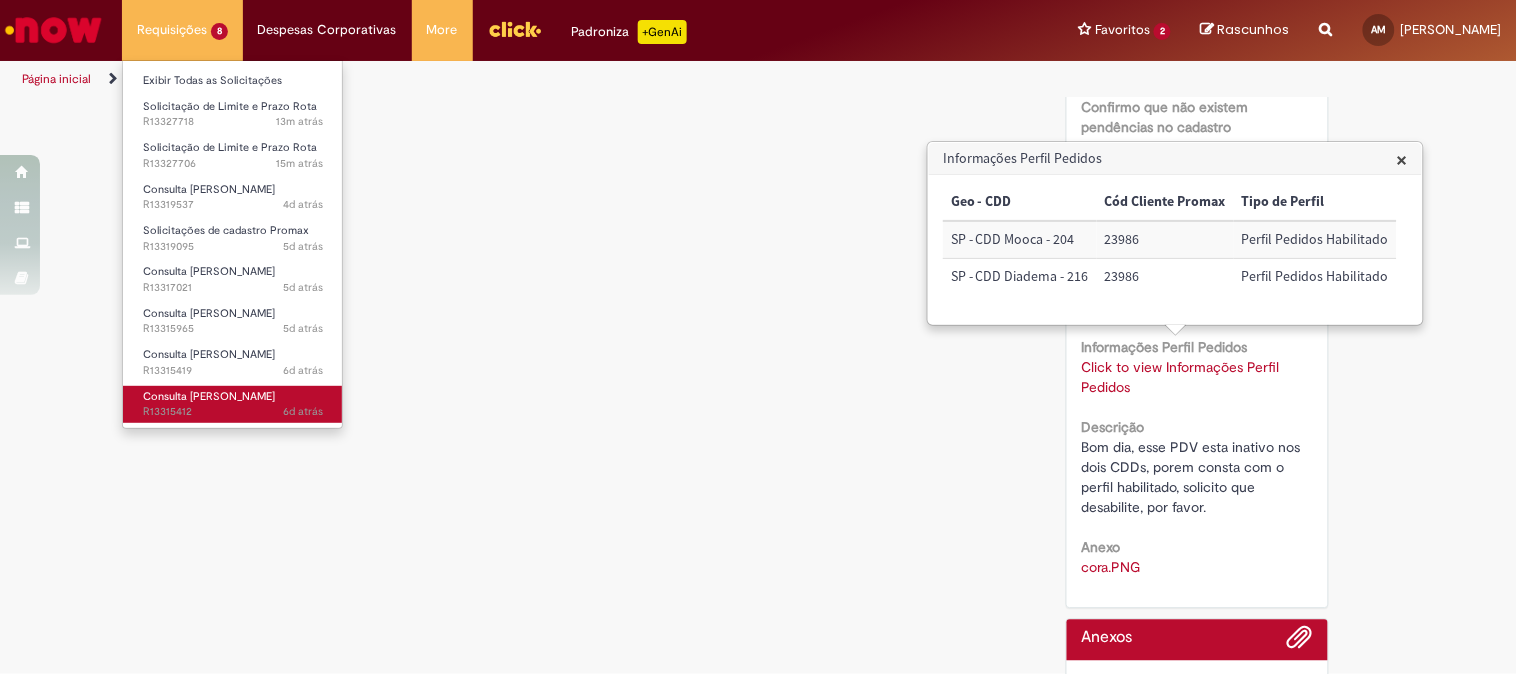 click on "Consulta [PERSON_NAME]
6d atrás 6 dias atrás  R13315412" at bounding box center [233, 404] 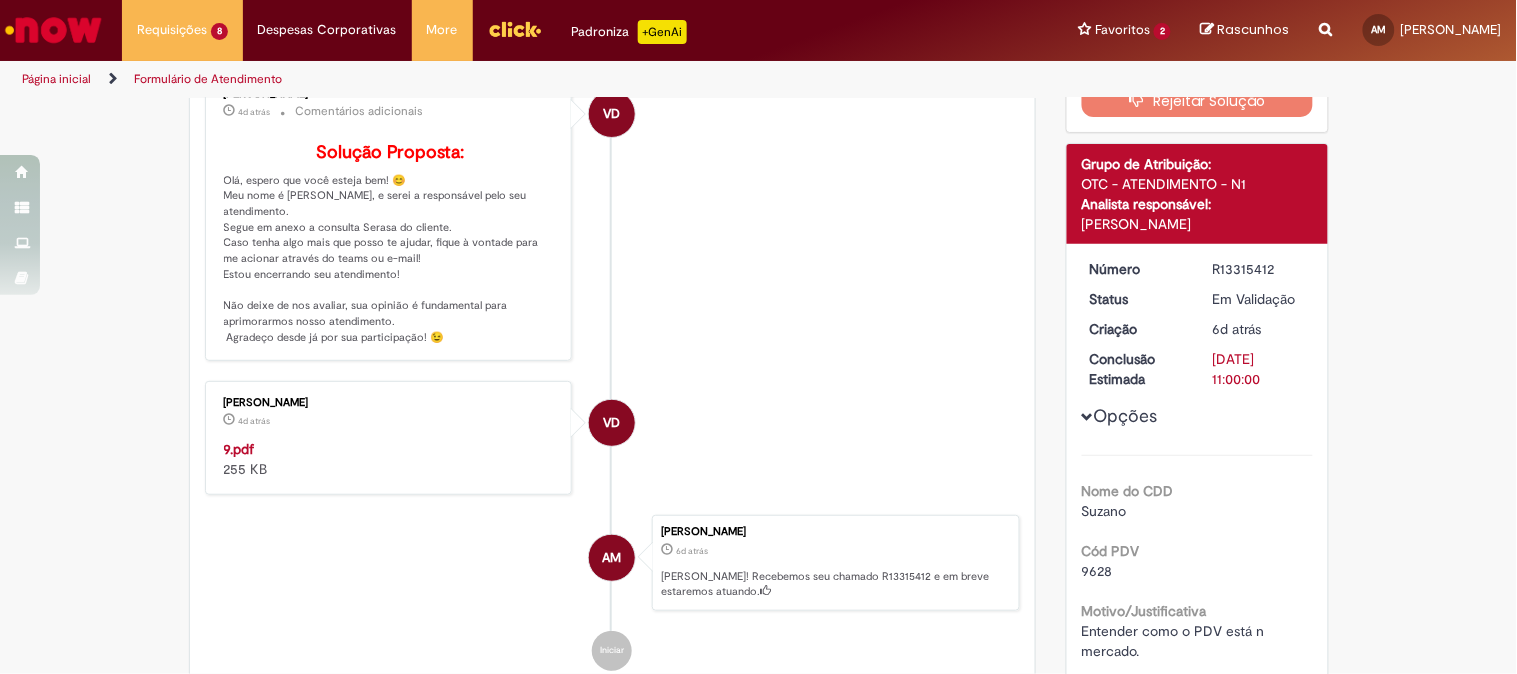 scroll, scrollTop: 226, scrollLeft: 0, axis: vertical 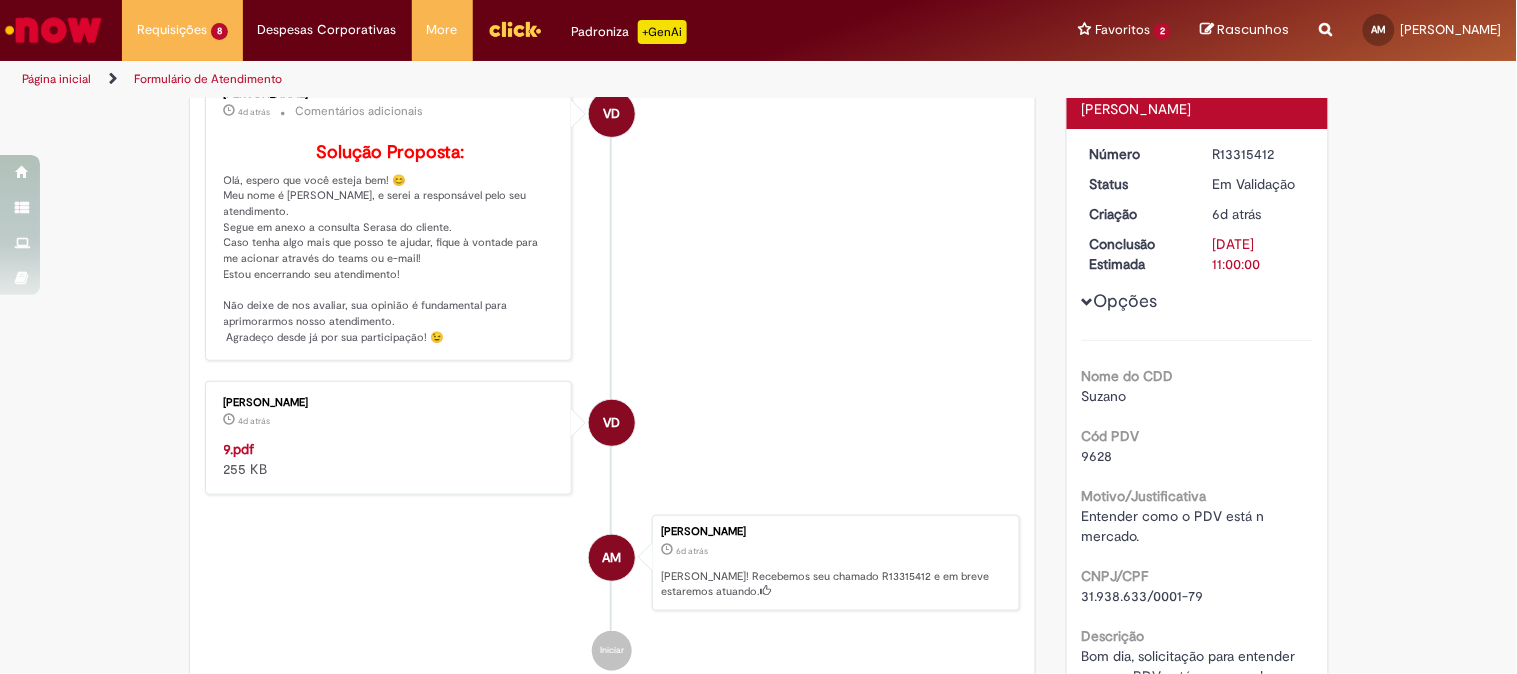 click on "9.pdf" at bounding box center [239, 449] 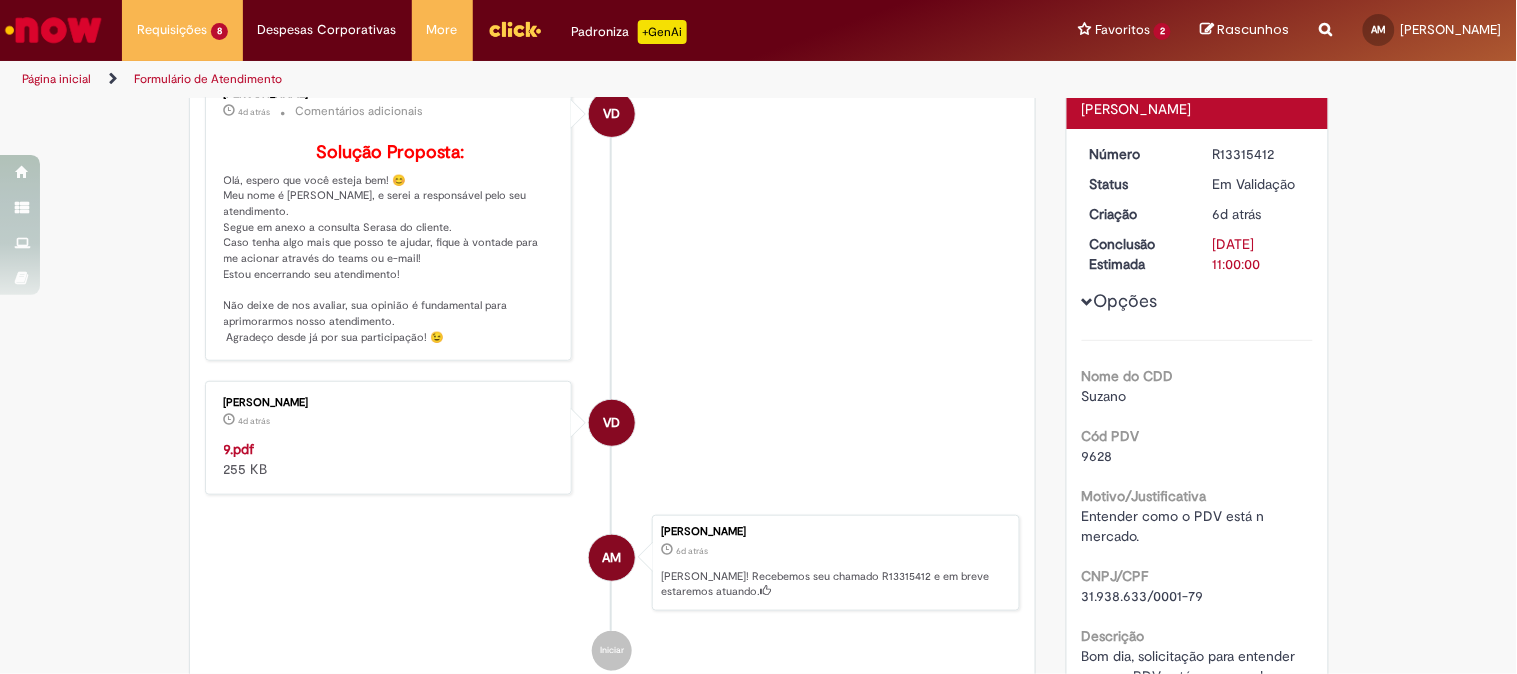 click on "9628" at bounding box center (1097, 456) 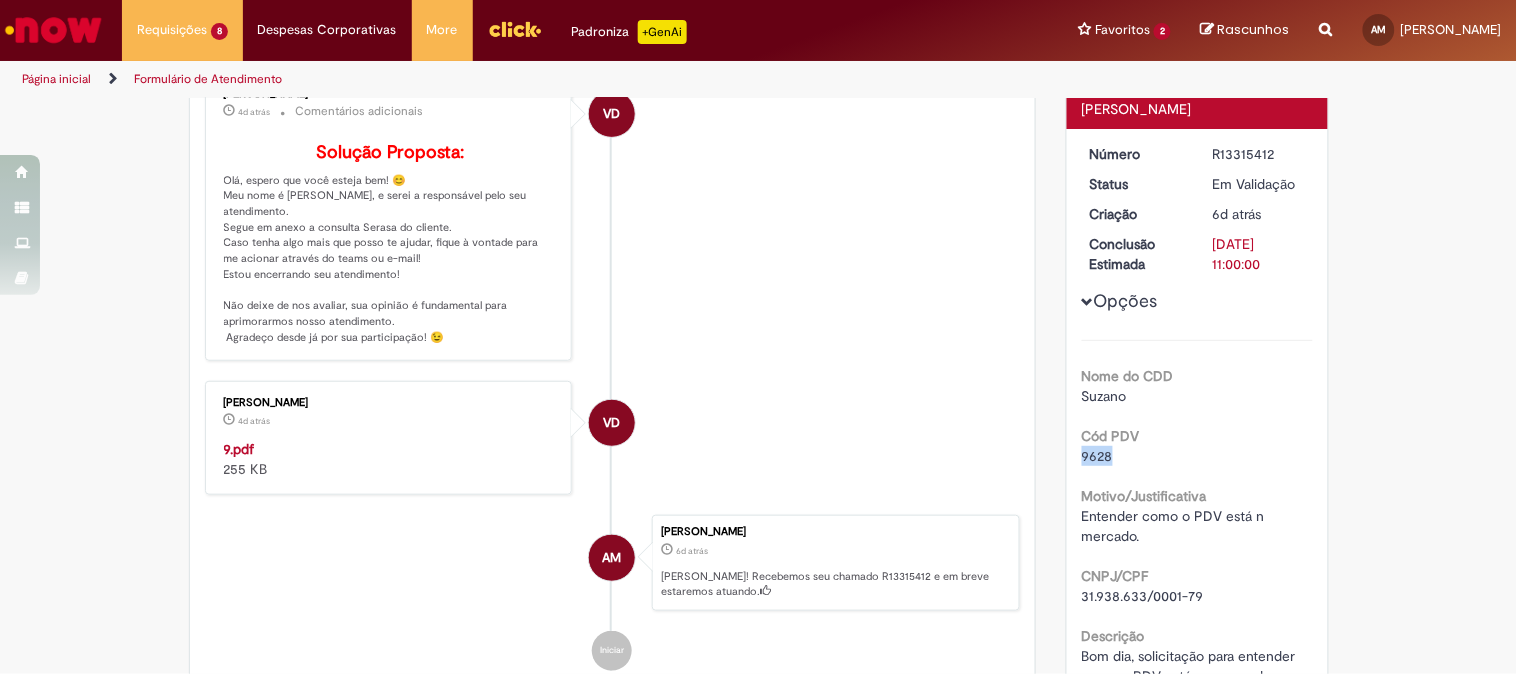click on "9628" at bounding box center [1097, 456] 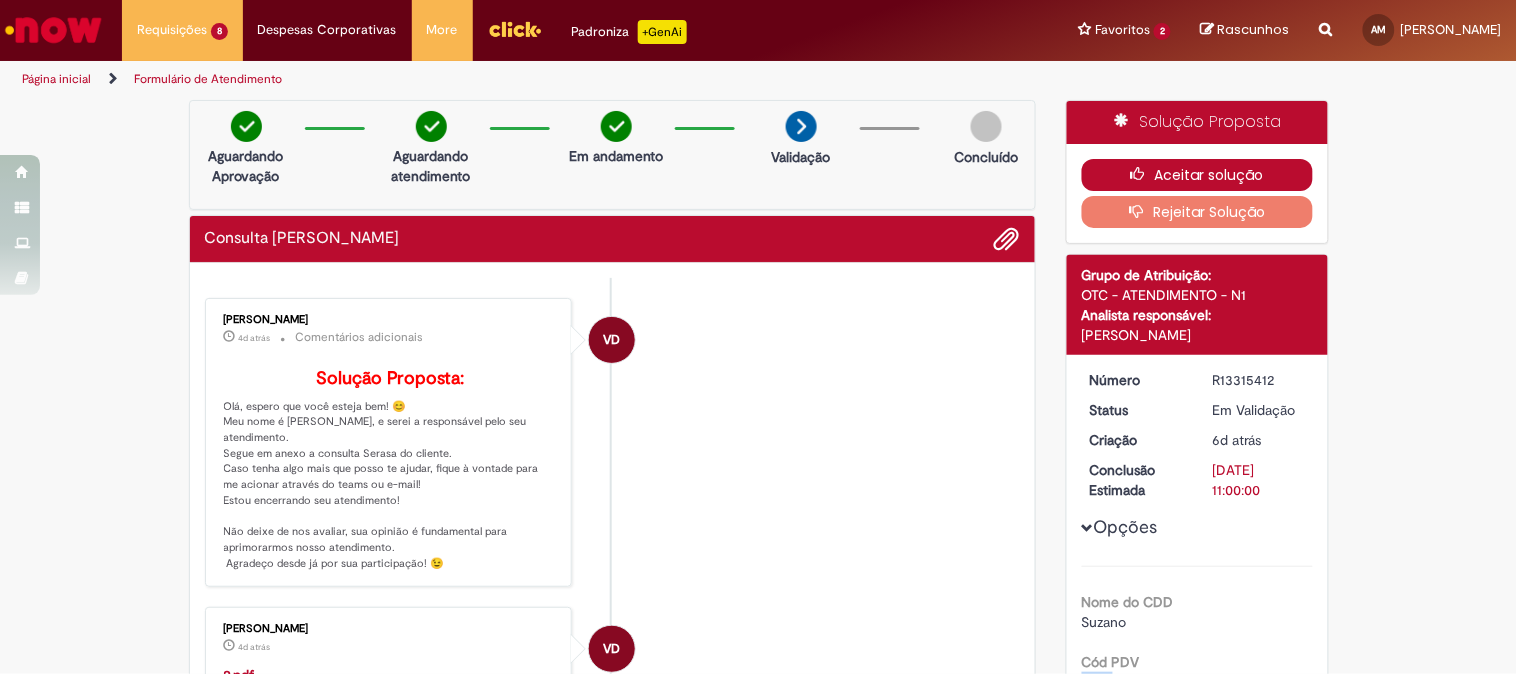 click on "Aceitar solução" at bounding box center (1197, 175) 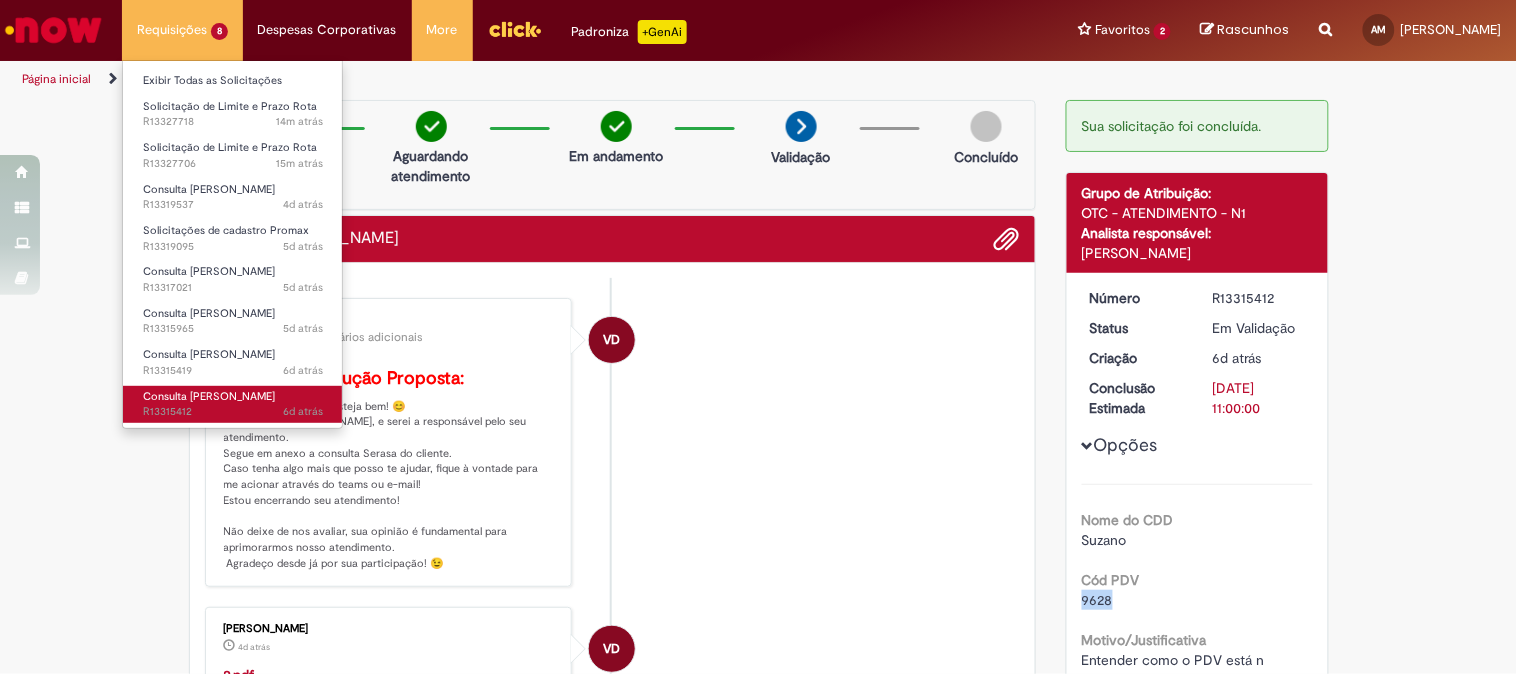 click on "6d atrás 6 dias atrás  R13315412" at bounding box center (233, 412) 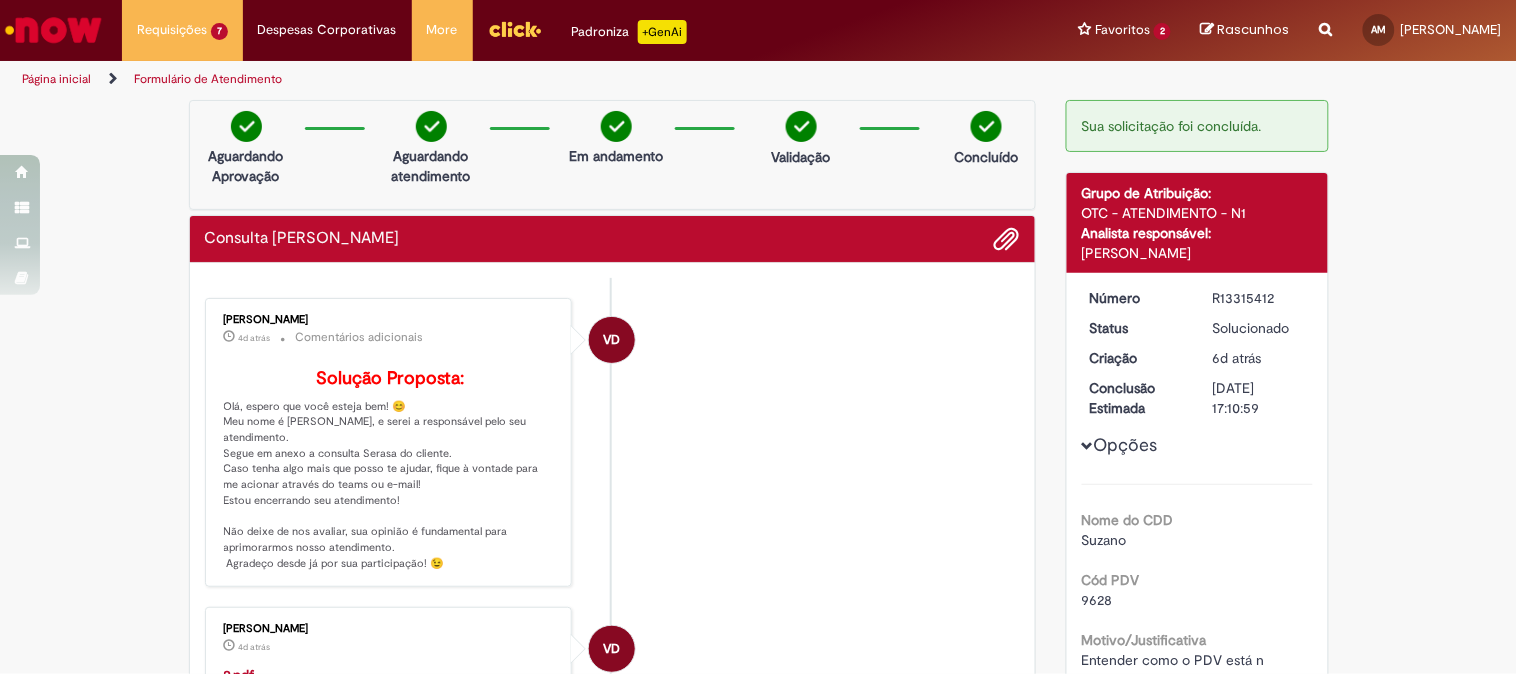 scroll, scrollTop: 333, scrollLeft: 0, axis: vertical 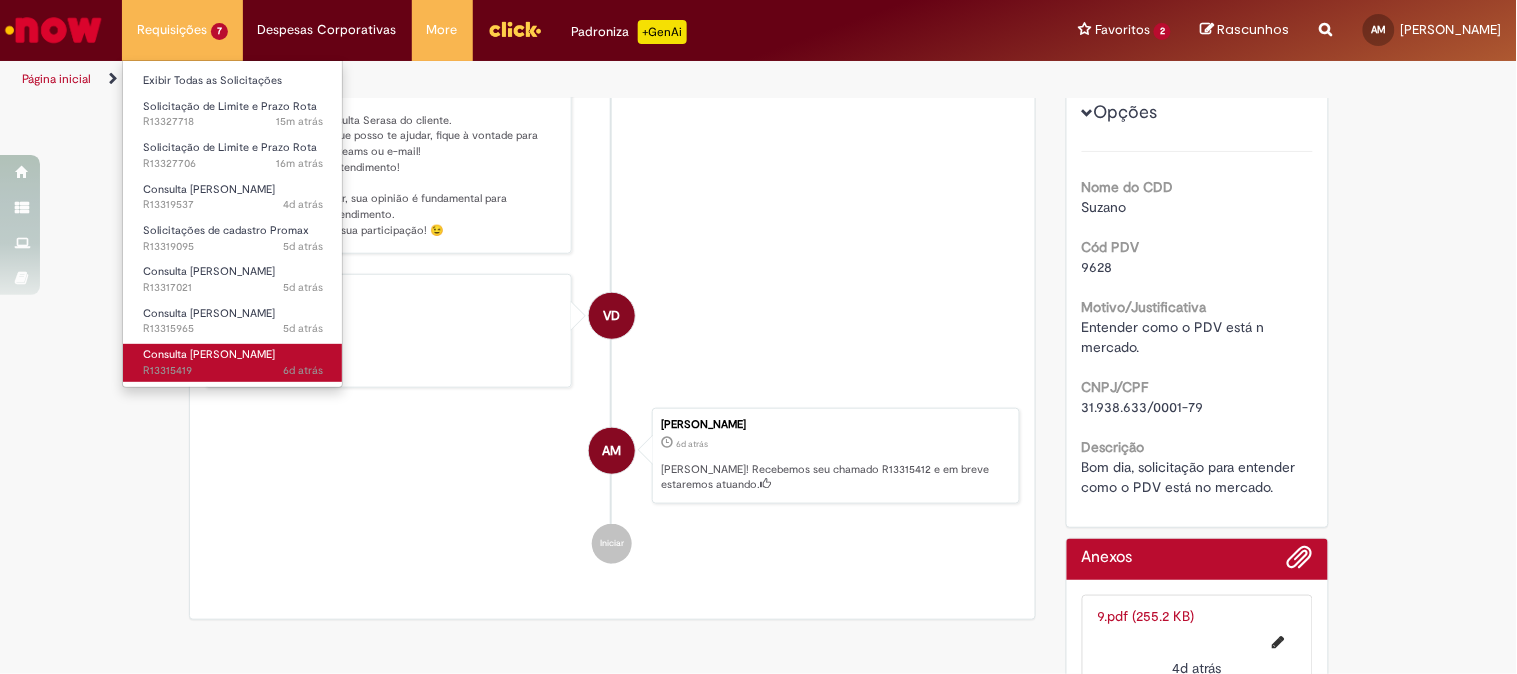 click on "6d atrás 6 dias atrás  R13315419" at bounding box center (233, 371) 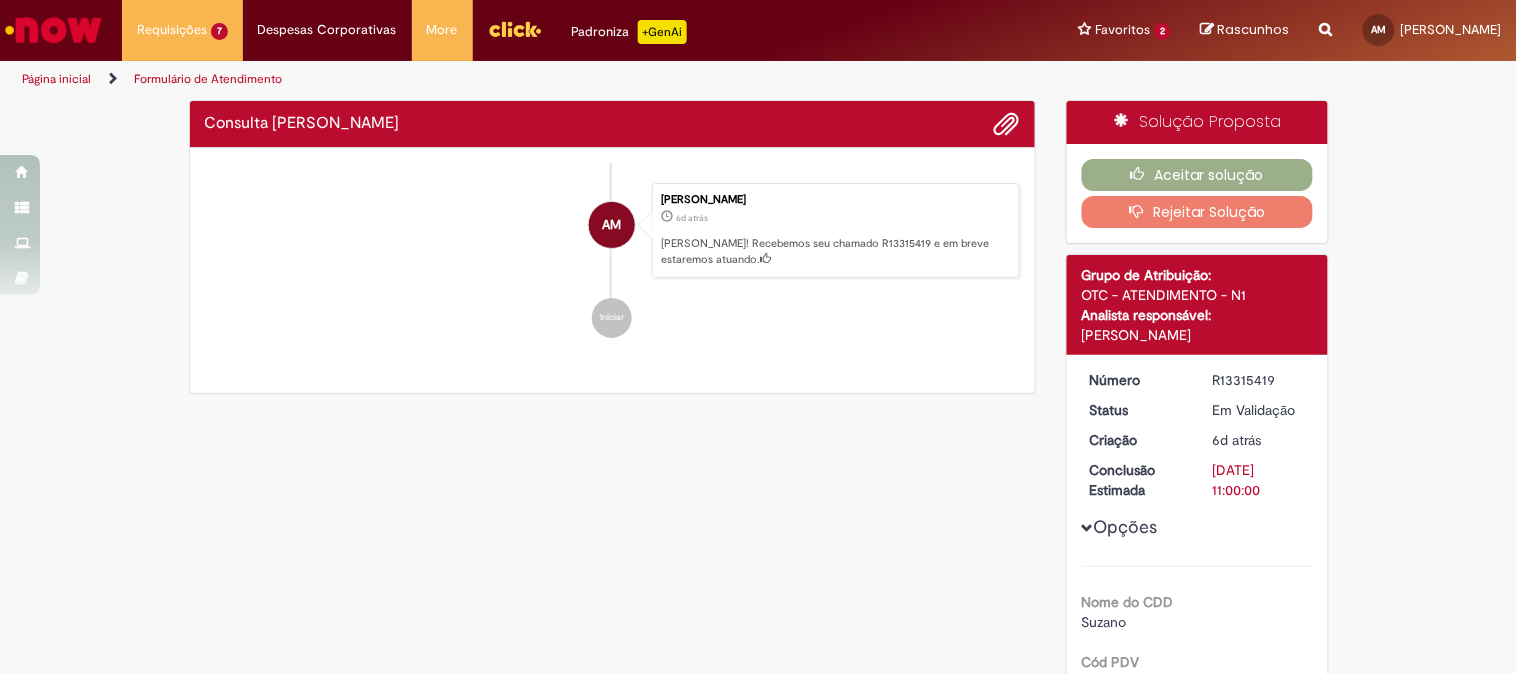 scroll, scrollTop: 0, scrollLeft: 0, axis: both 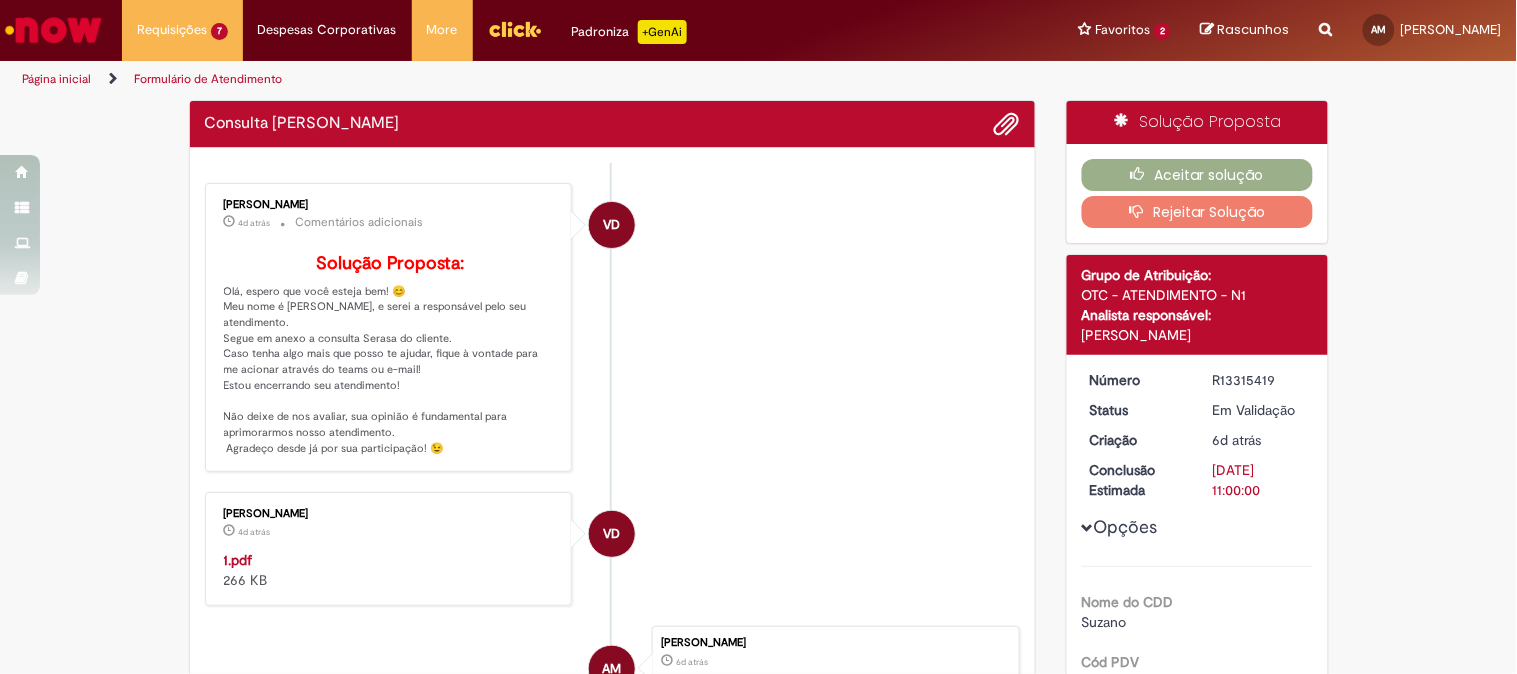 click on "1.pdf" at bounding box center (238, 560) 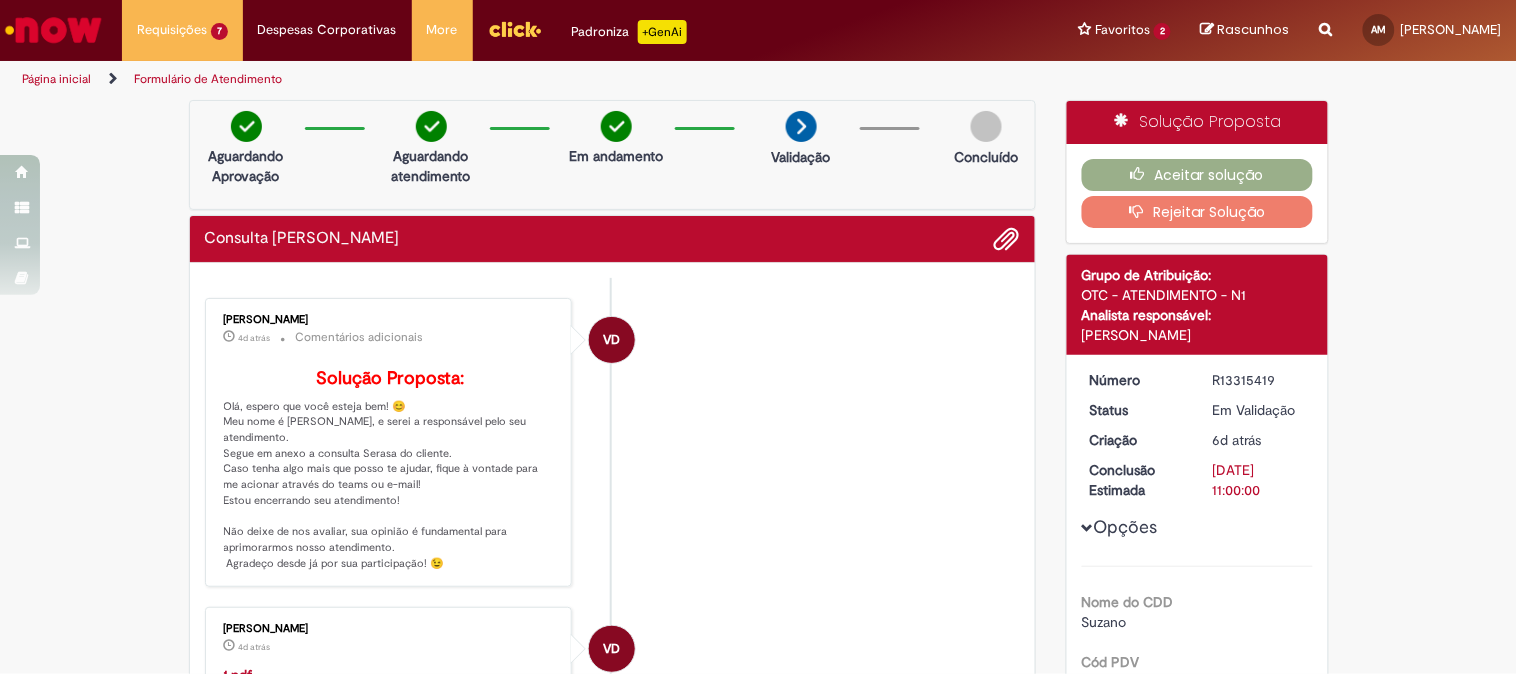 scroll, scrollTop: 222, scrollLeft: 0, axis: vertical 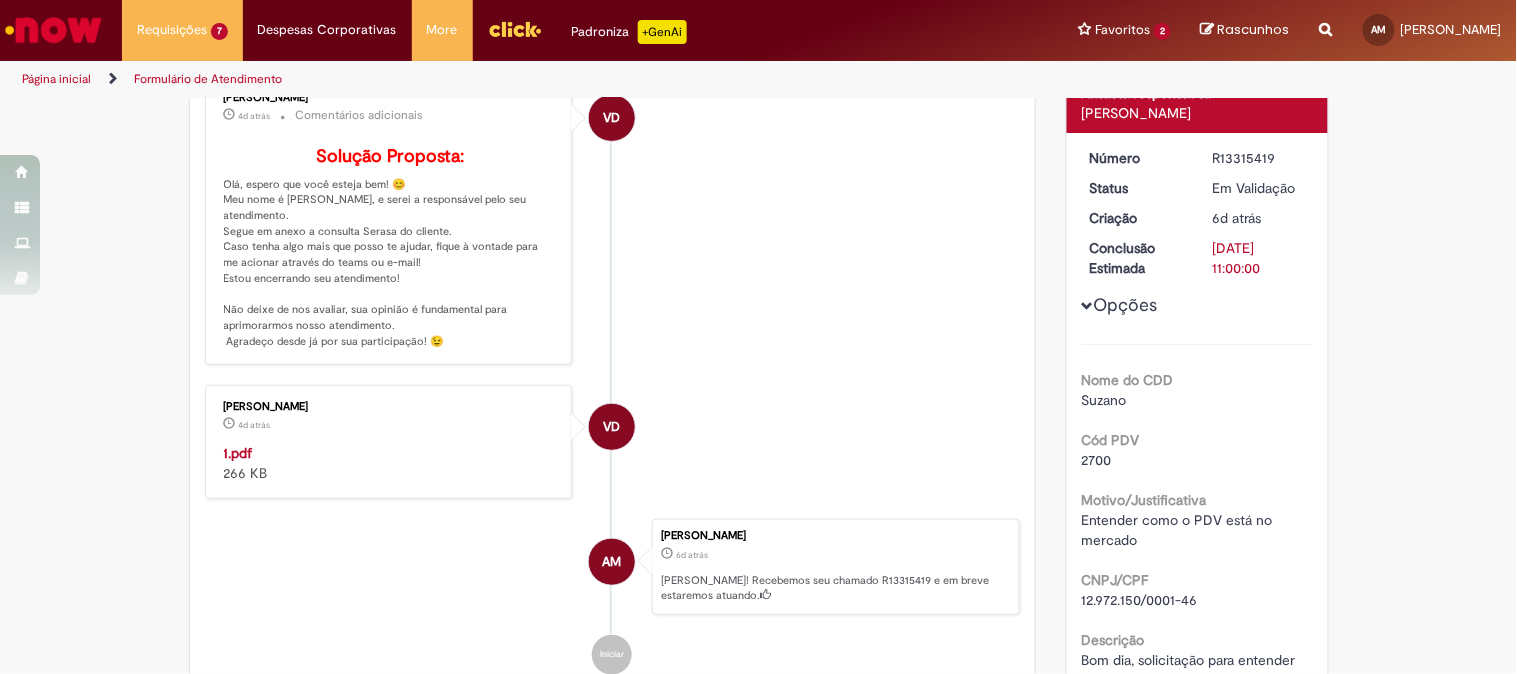 click on "2700" at bounding box center (1097, 460) 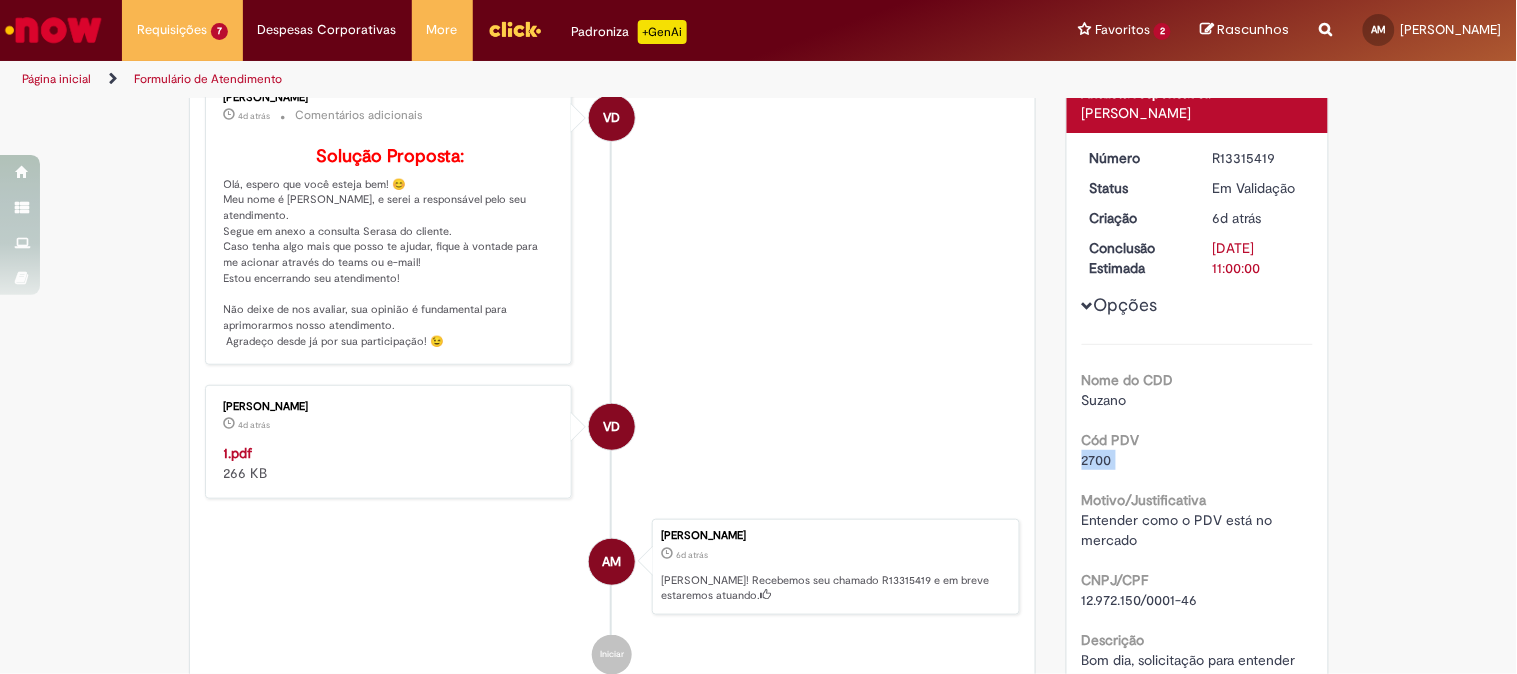 click on "2700" at bounding box center [1097, 460] 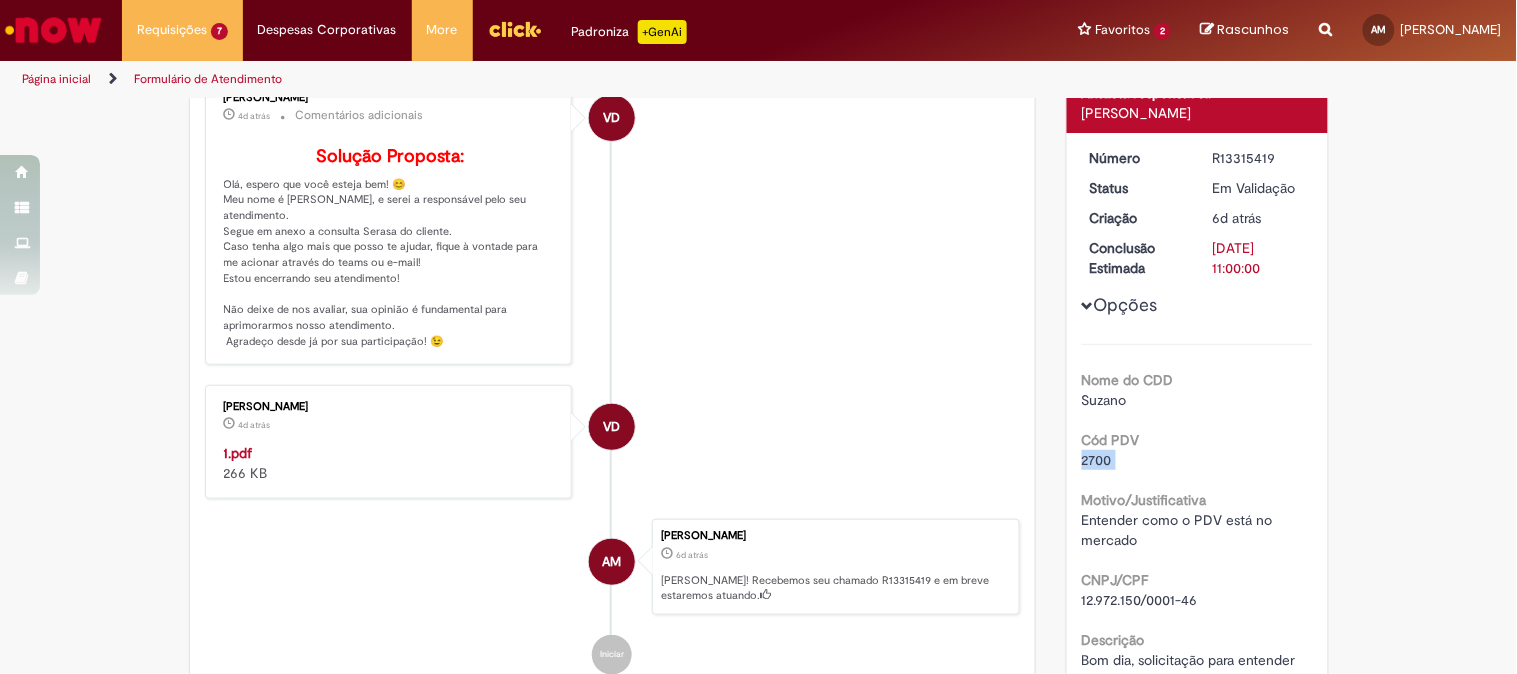 scroll, scrollTop: 0, scrollLeft: 0, axis: both 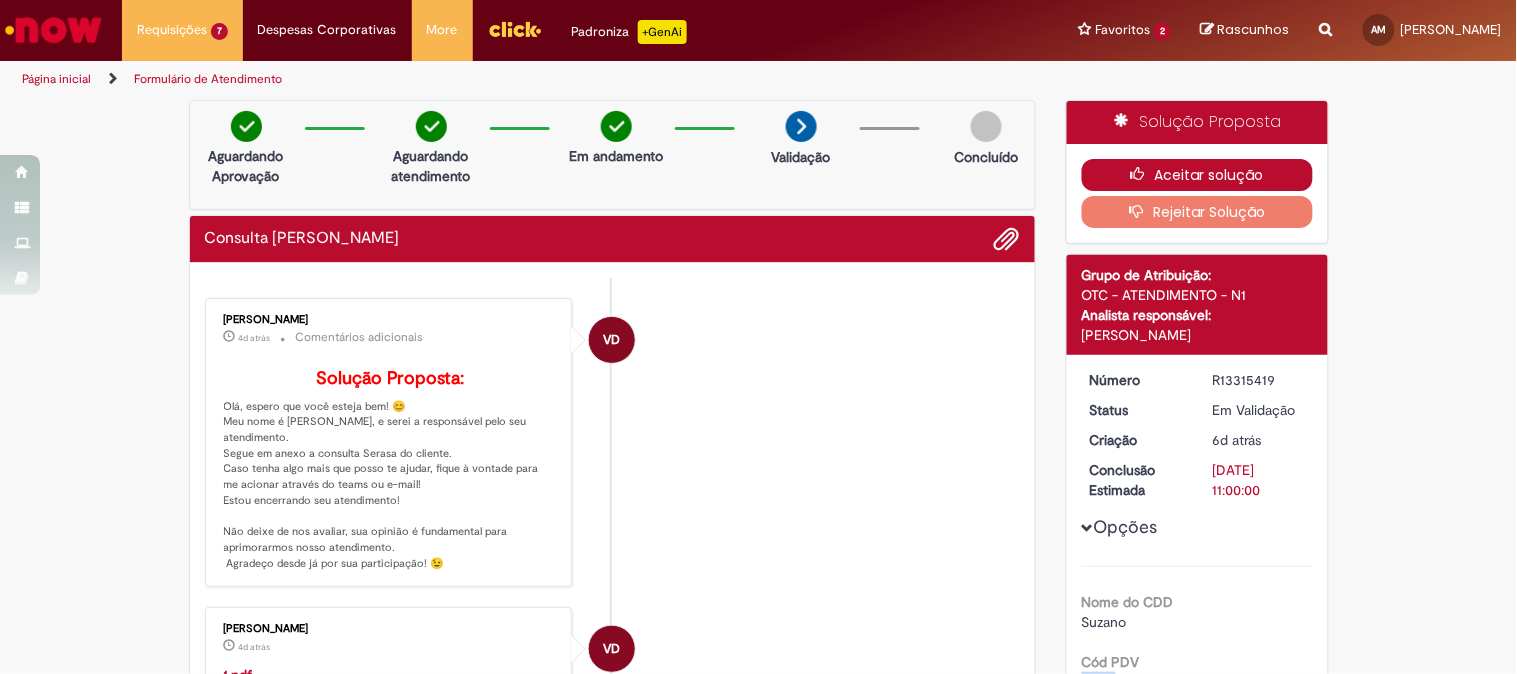 click on "Aceitar solução" at bounding box center [1197, 175] 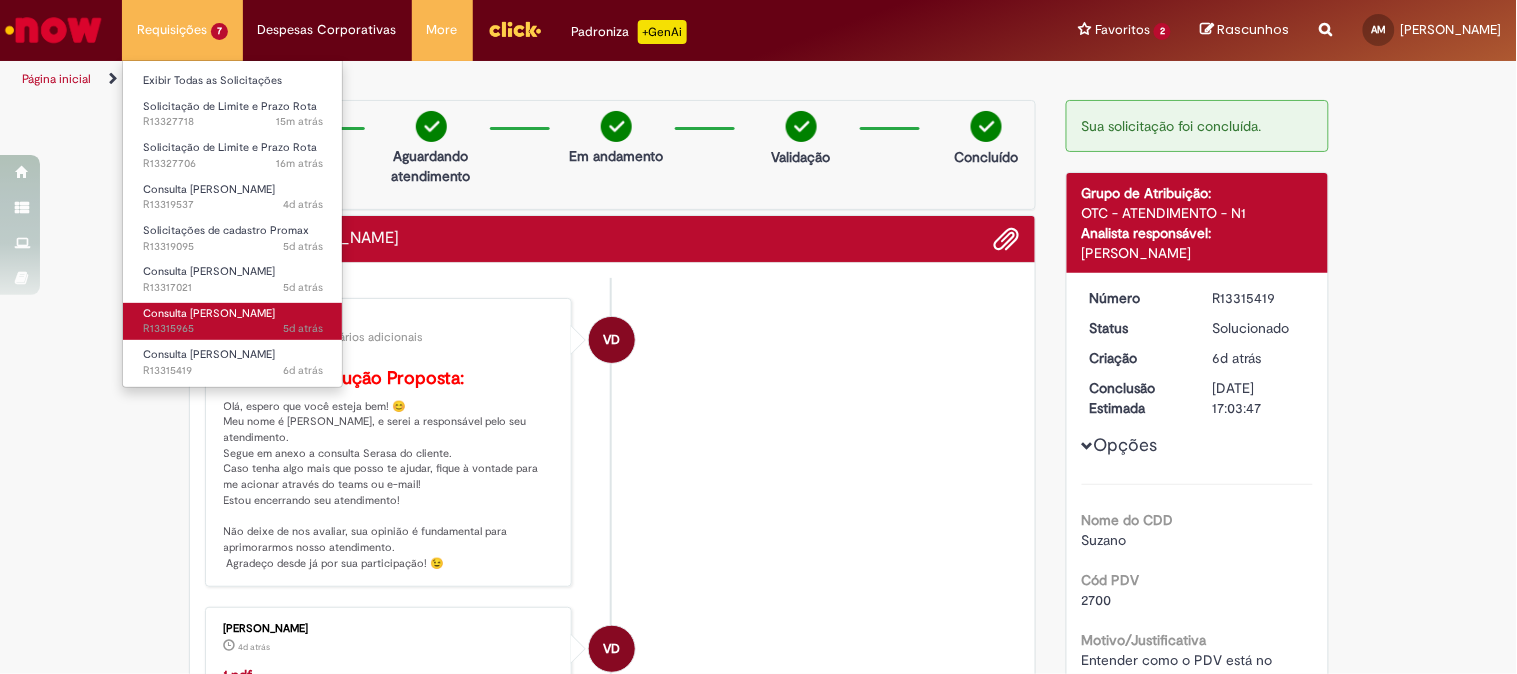 click on "5d atrás 5 dias atrás  R13315965" at bounding box center [233, 329] 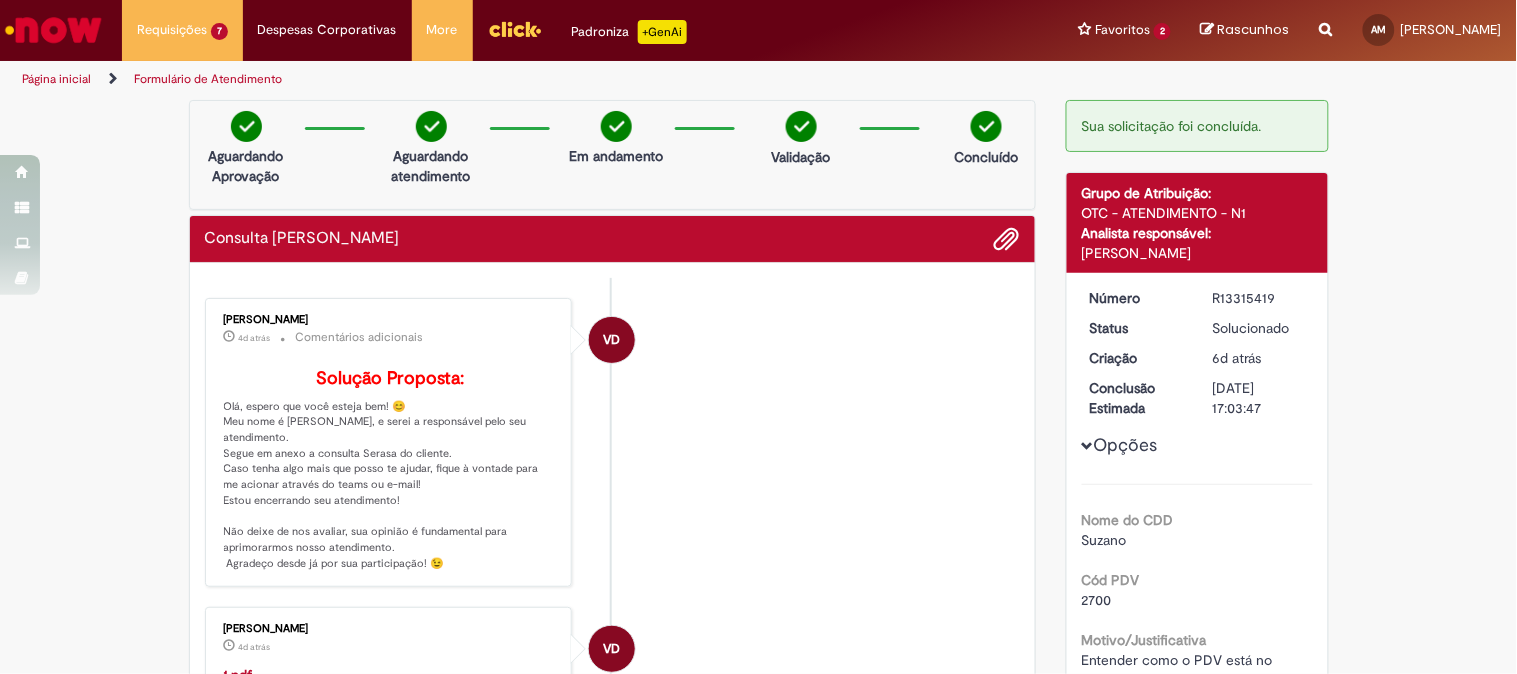 scroll, scrollTop: 444, scrollLeft: 0, axis: vertical 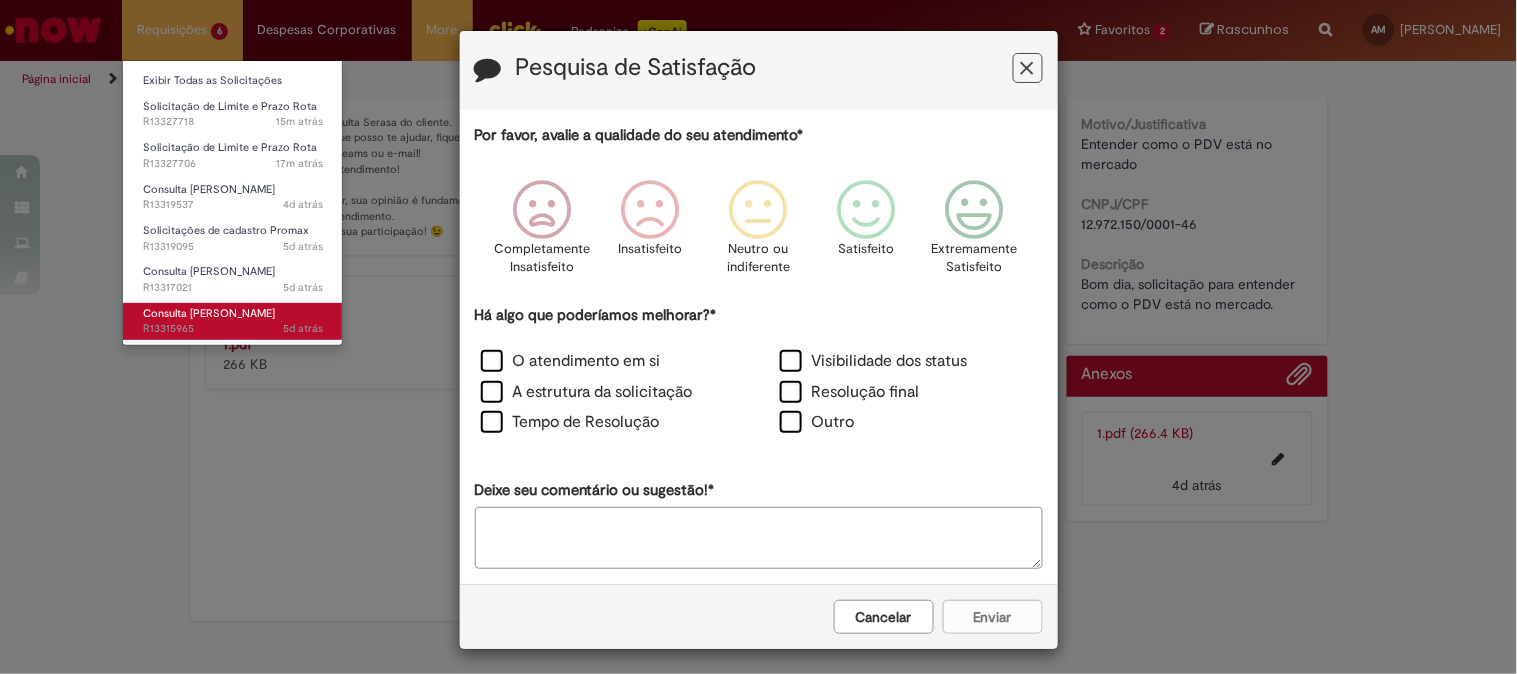 click on "5d atrás 5 dias atrás  R13315965" at bounding box center (233, 329) 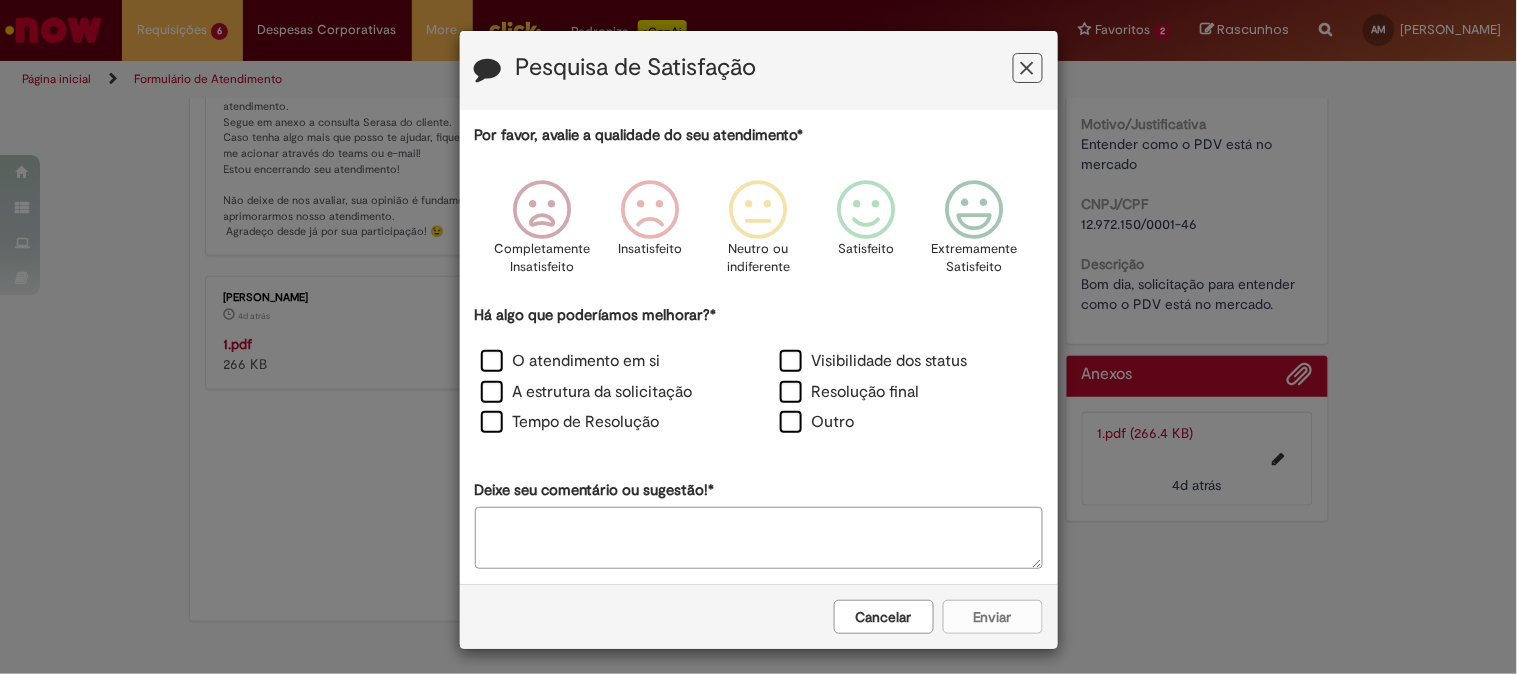 click at bounding box center (1028, 68) 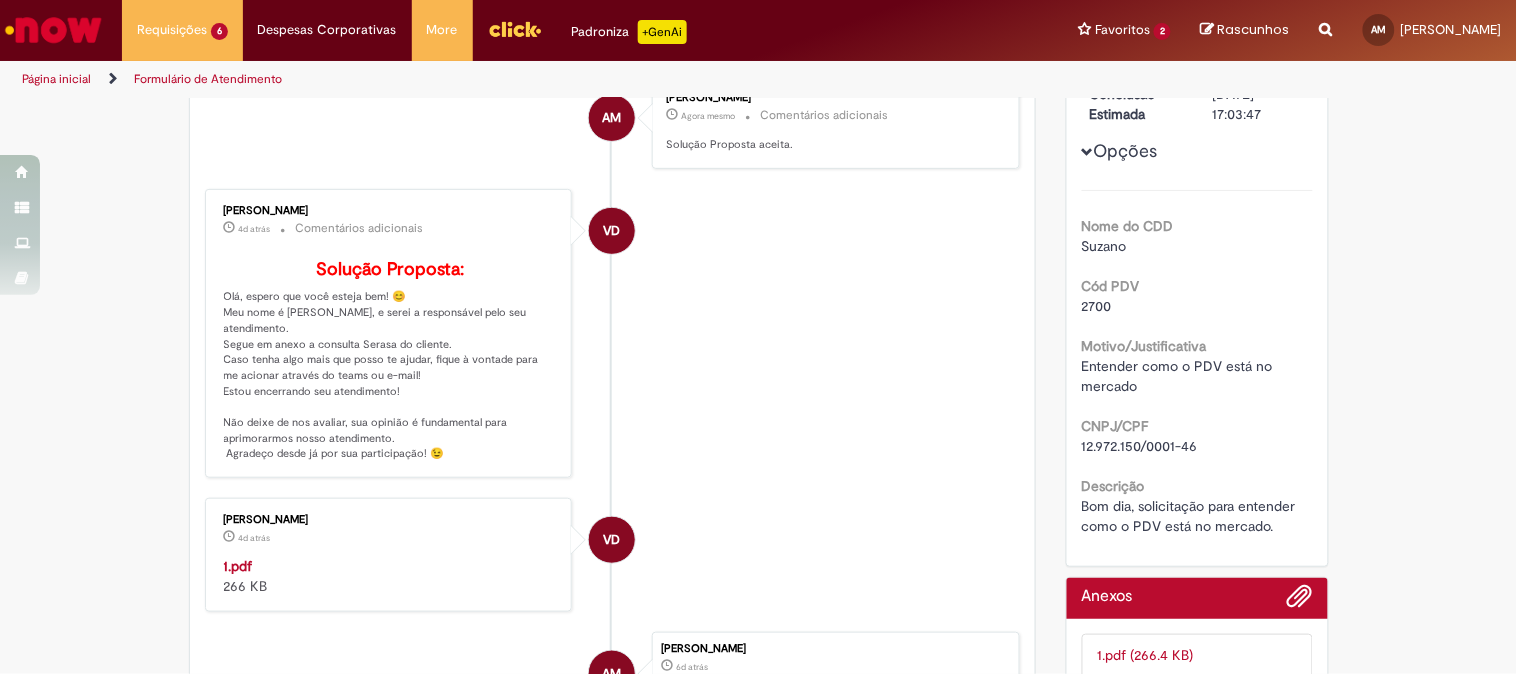 scroll, scrollTop: 555, scrollLeft: 0, axis: vertical 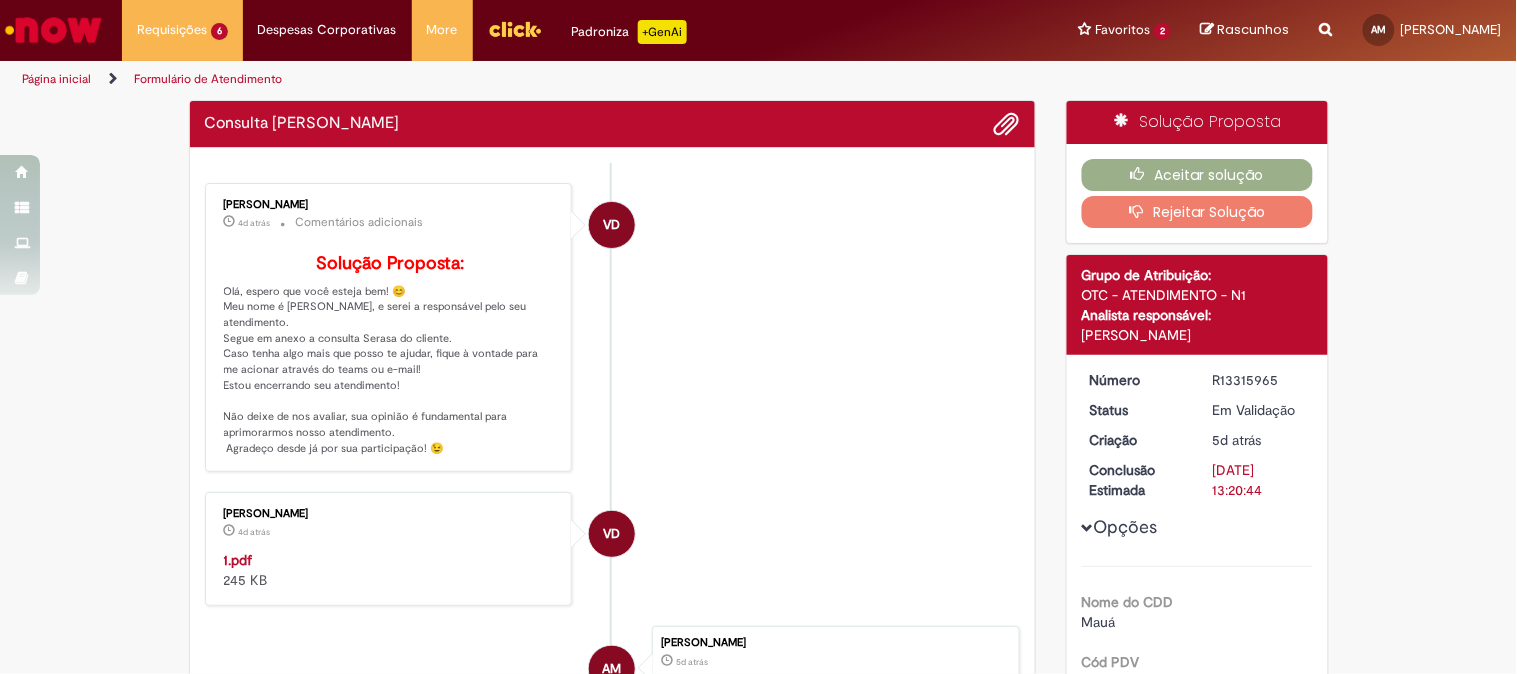 click on "1.pdf" at bounding box center (238, 560) 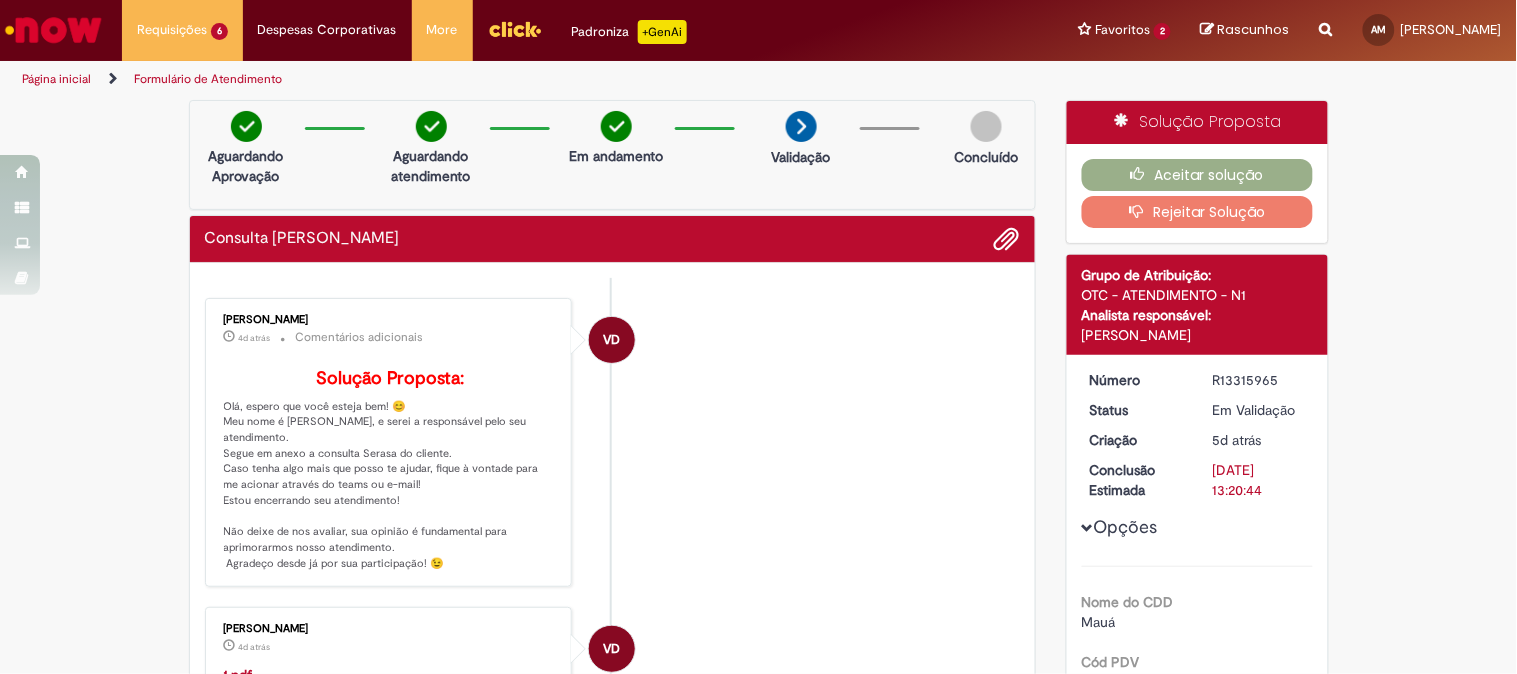 scroll, scrollTop: 111, scrollLeft: 0, axis: vertical 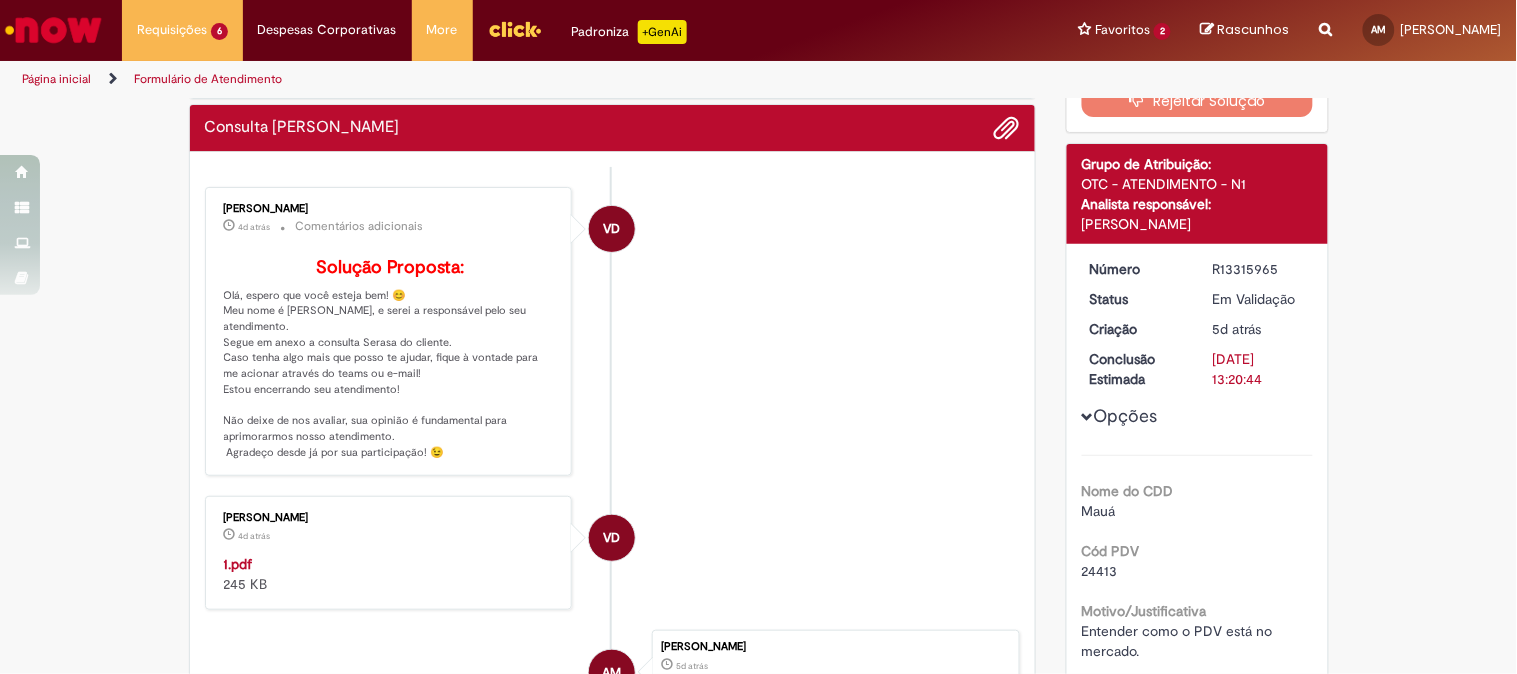 click on "24413" at bounding box center [1100, 571] 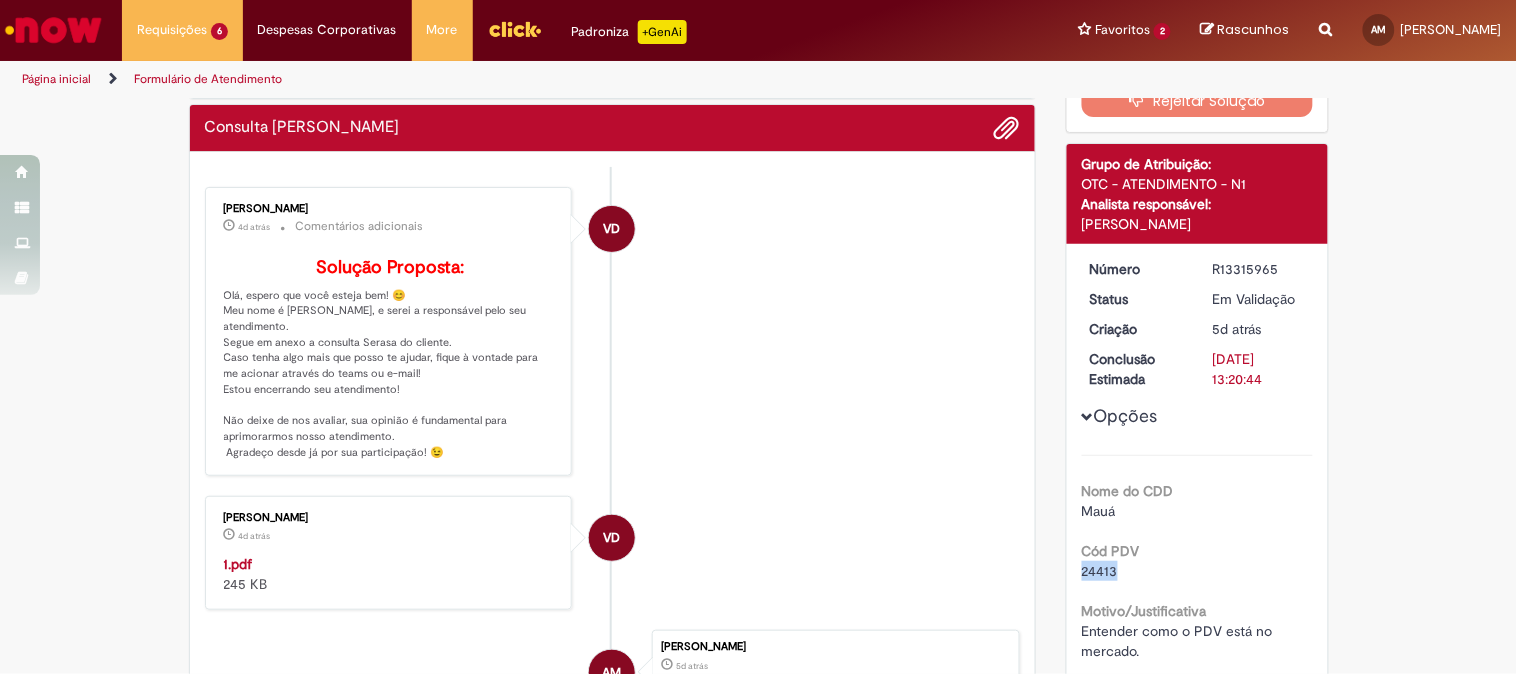 click on "24413" at bounding box center (1100, 571) 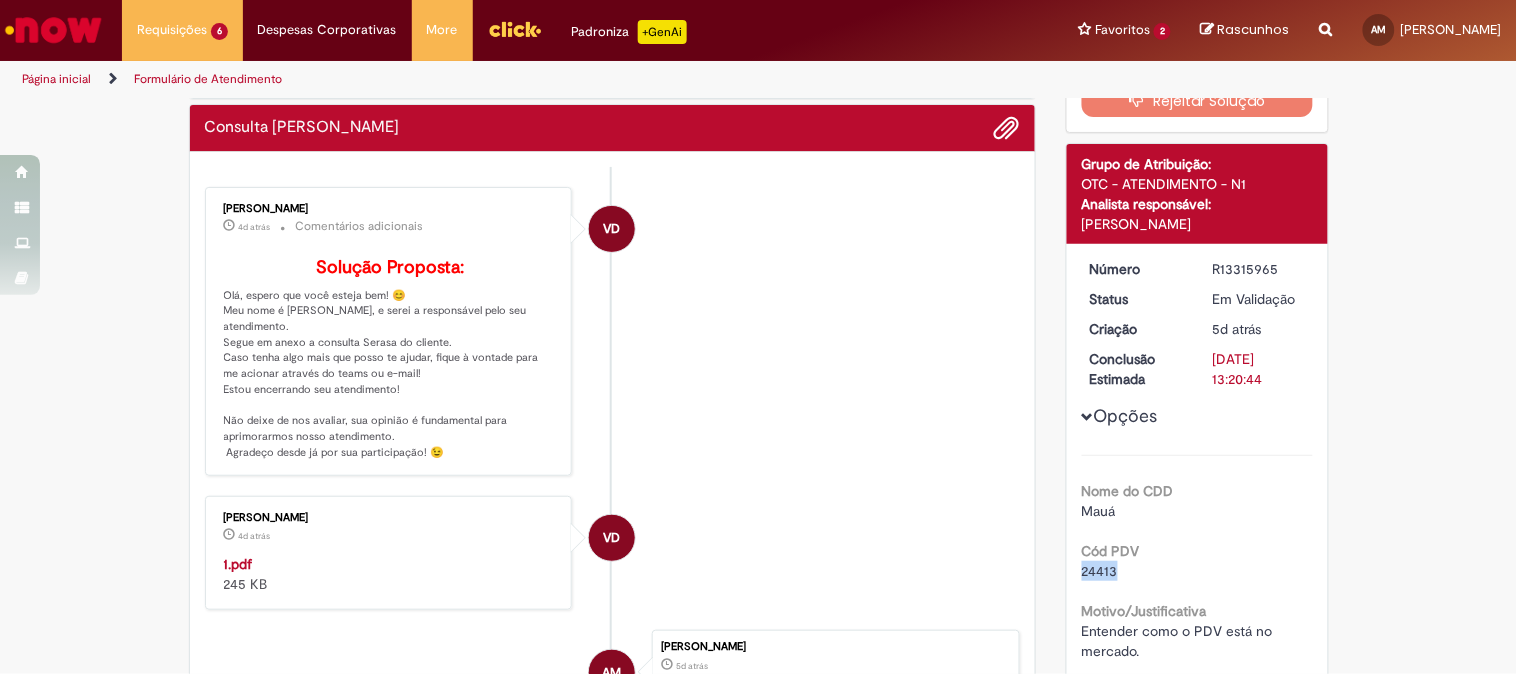 scroll, scrollTop: 0, scrollLeft: 0, axis: both 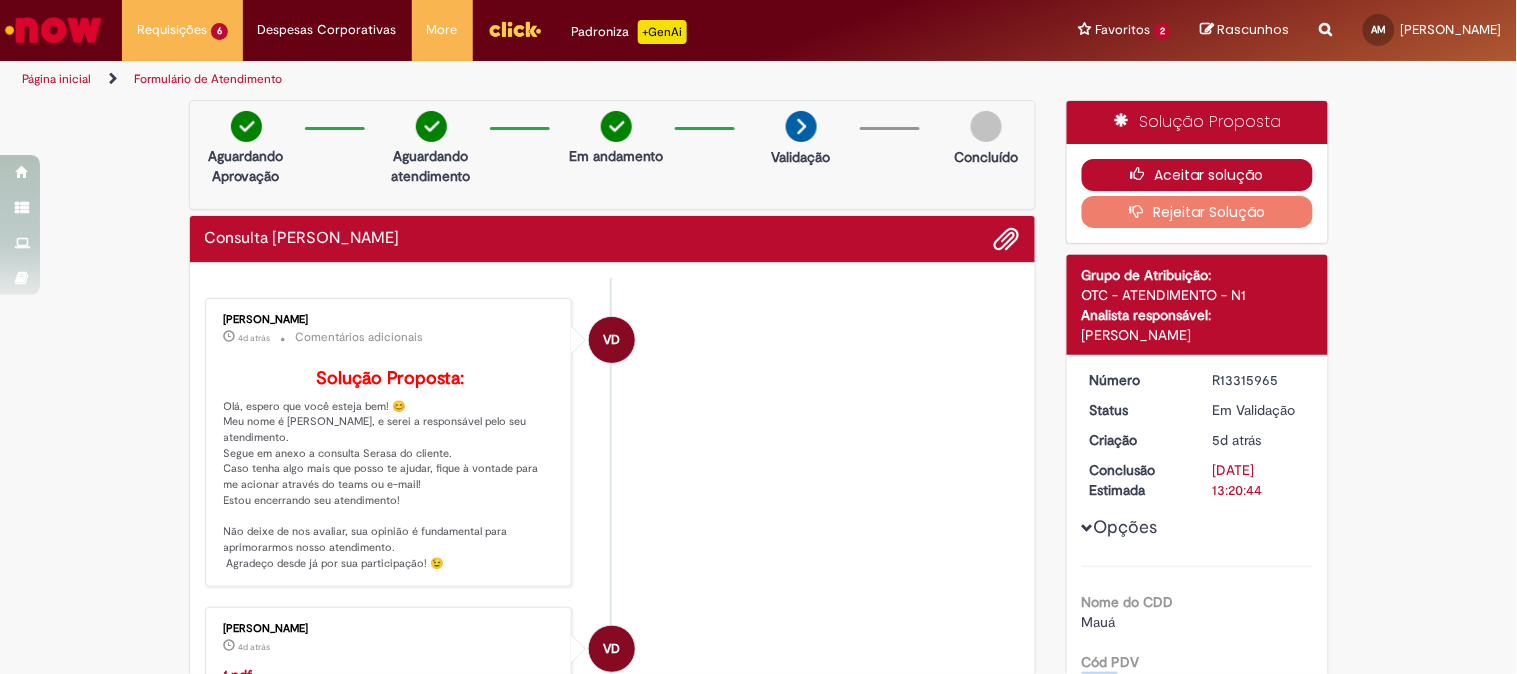 drag, startPoint x: 1165, startPoint y: 174, endPoint x: 833, endPoint y: 40, distance: 358.02234 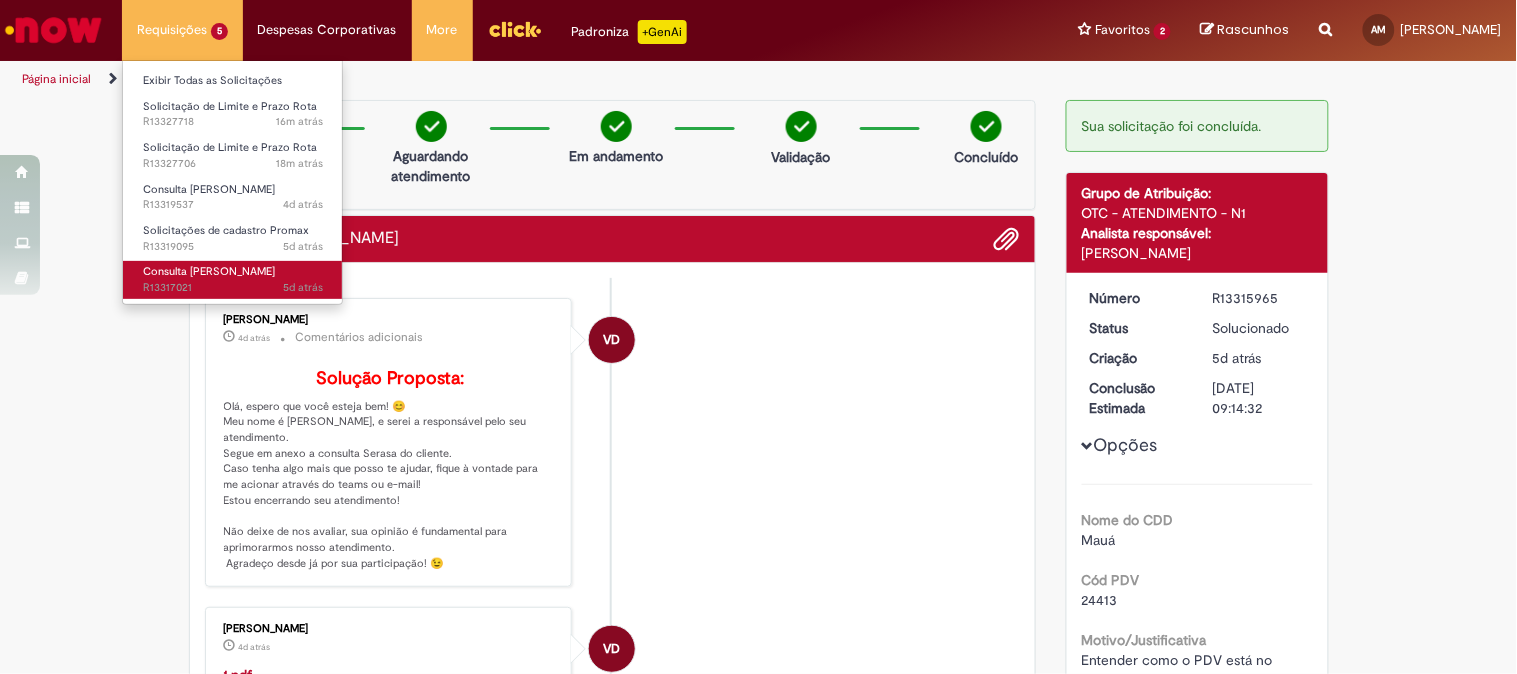 click on "Consulta [PERSON_NAME]" at bounding box center (209, 271) 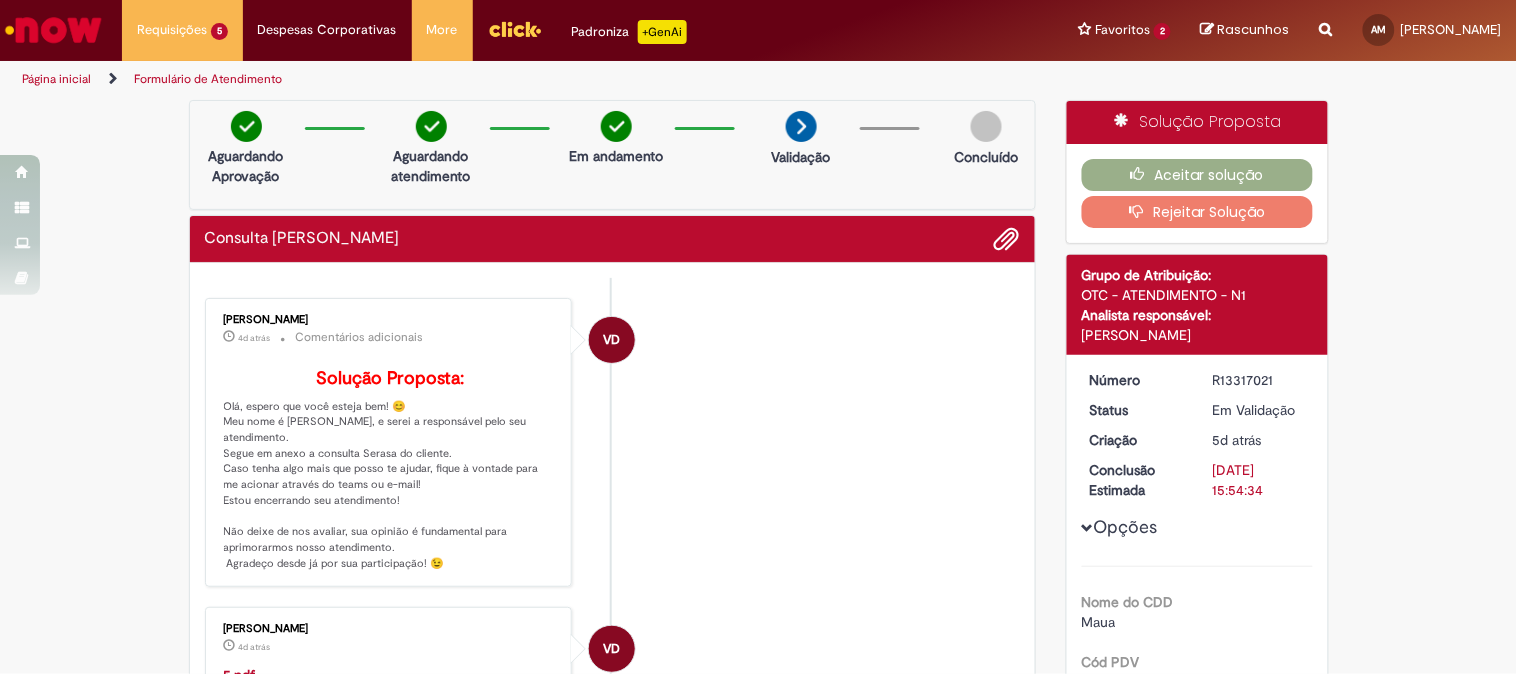 click on "Solução Proposta:
Olá, espero que você esteja bem! 😊
Meu nome é [PERSON_NAME], e serei a responsável pelo seu atendimento.
Segue em anexo a consulta Serasa do cliente.
Caso tenha algo mais que posso te ajudar, fique à vontade para me acionar através do teams ou e-mail!
Estou encerrando seu atendimento!
Não deixe de nos avaliar, sua opinião é fundamental para aprimorarmos nosso atendimento.
Agradeço desde já por sua participação! 😉" at bounding box center (390, 470) 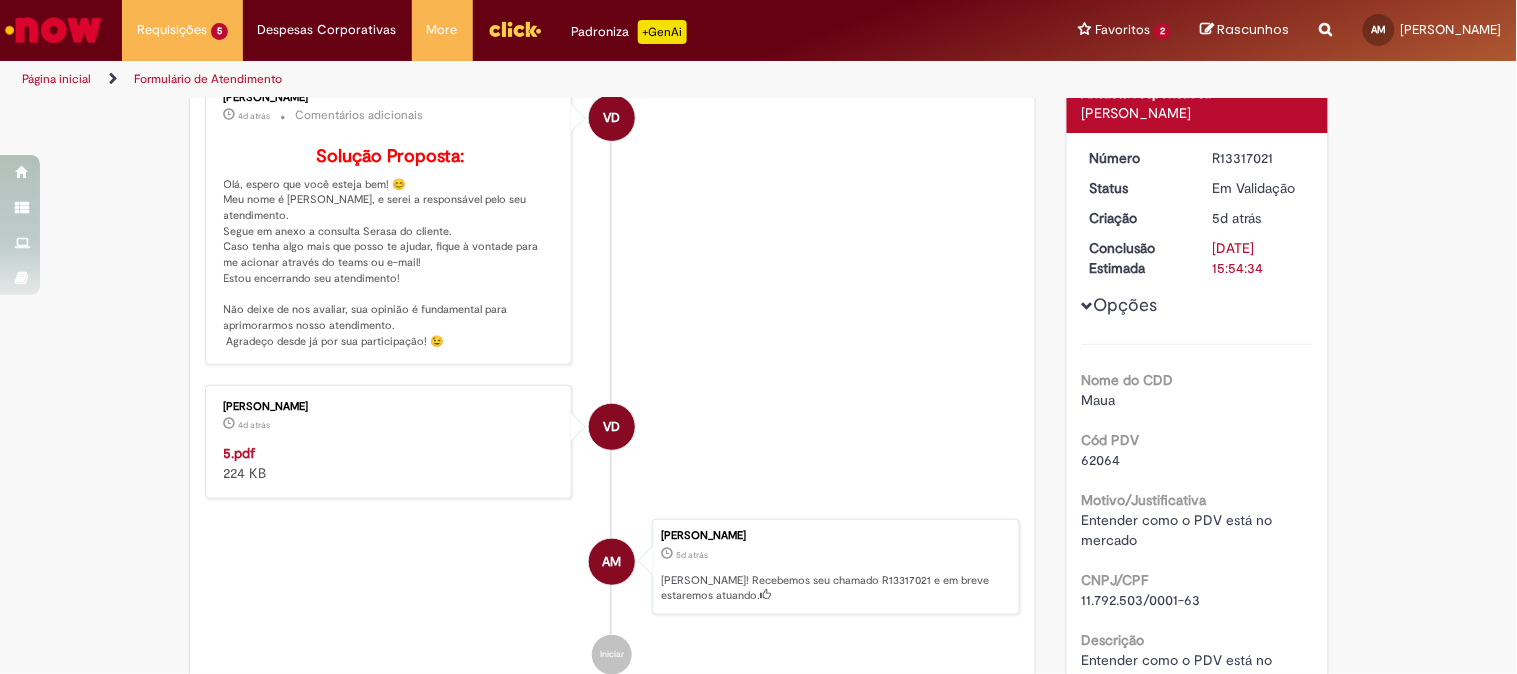 click on "5.pdf" at bounding box center [240, 453] 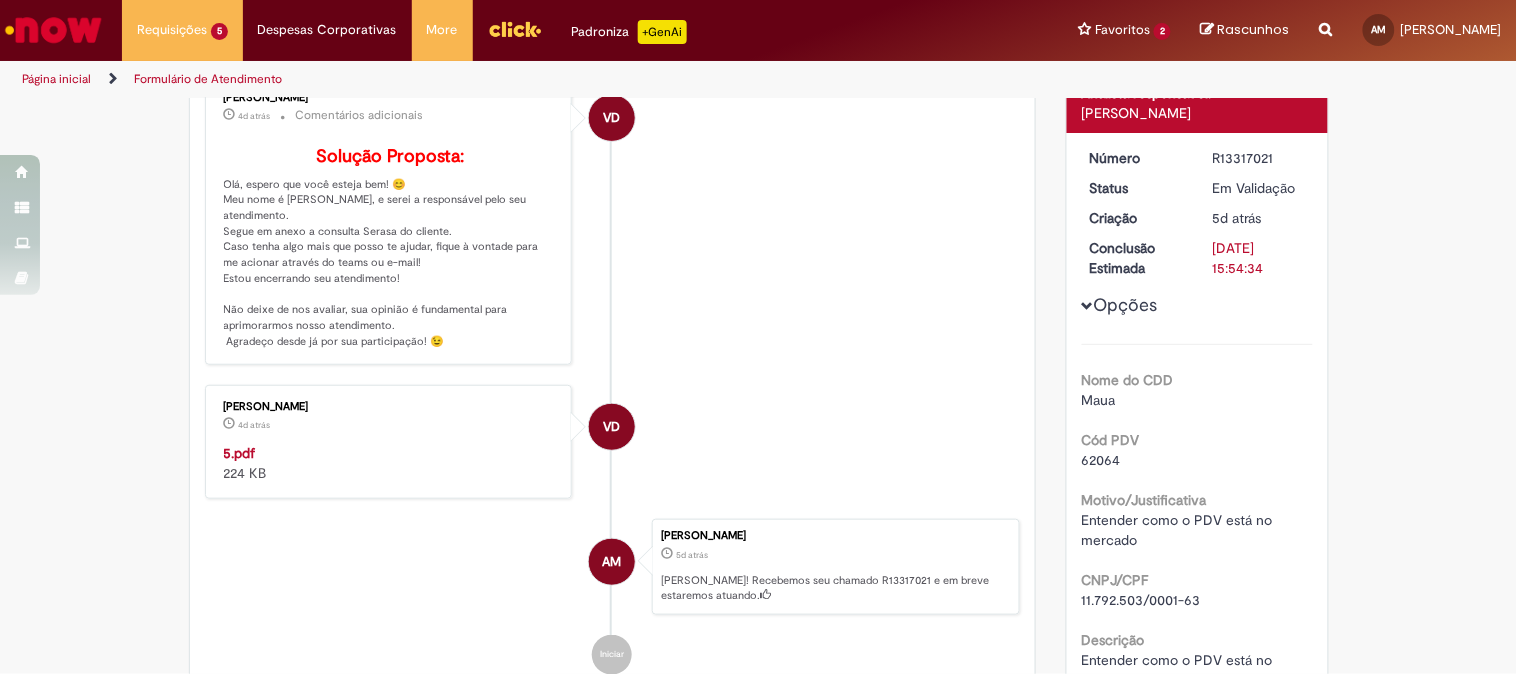 scroll, scrollTop: 111, scrollLeft: 0, axis: vertical 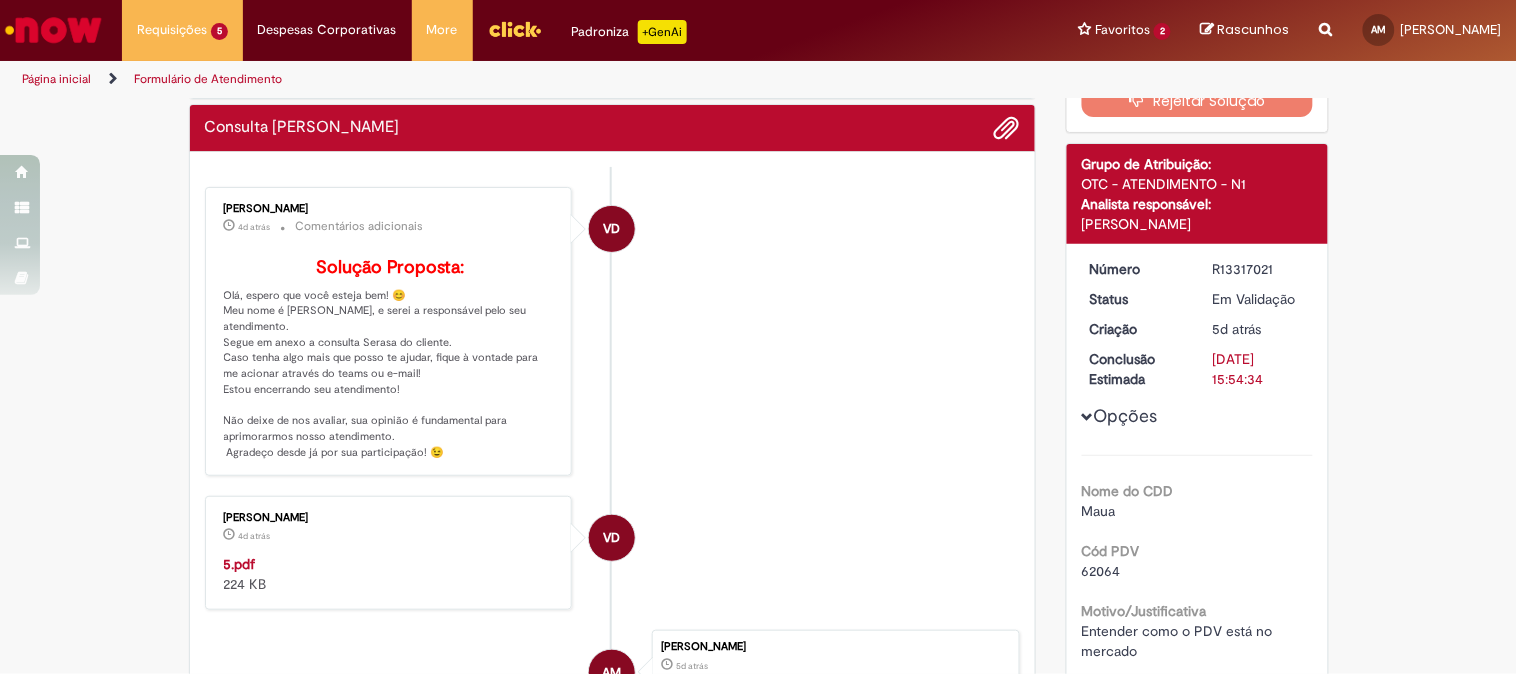 click on "62064" at bounding box center (1101, 571) 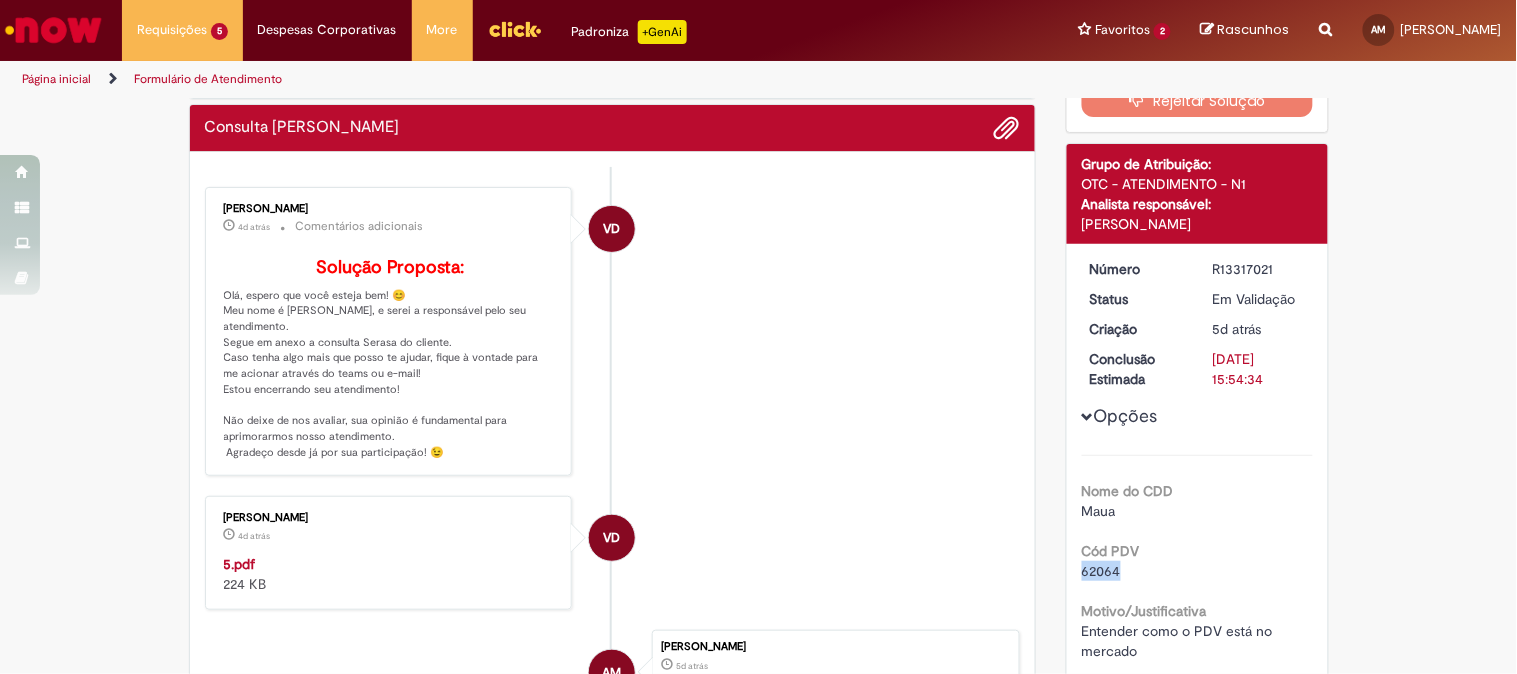 click on "62064" at bounding box center (1101, 571) 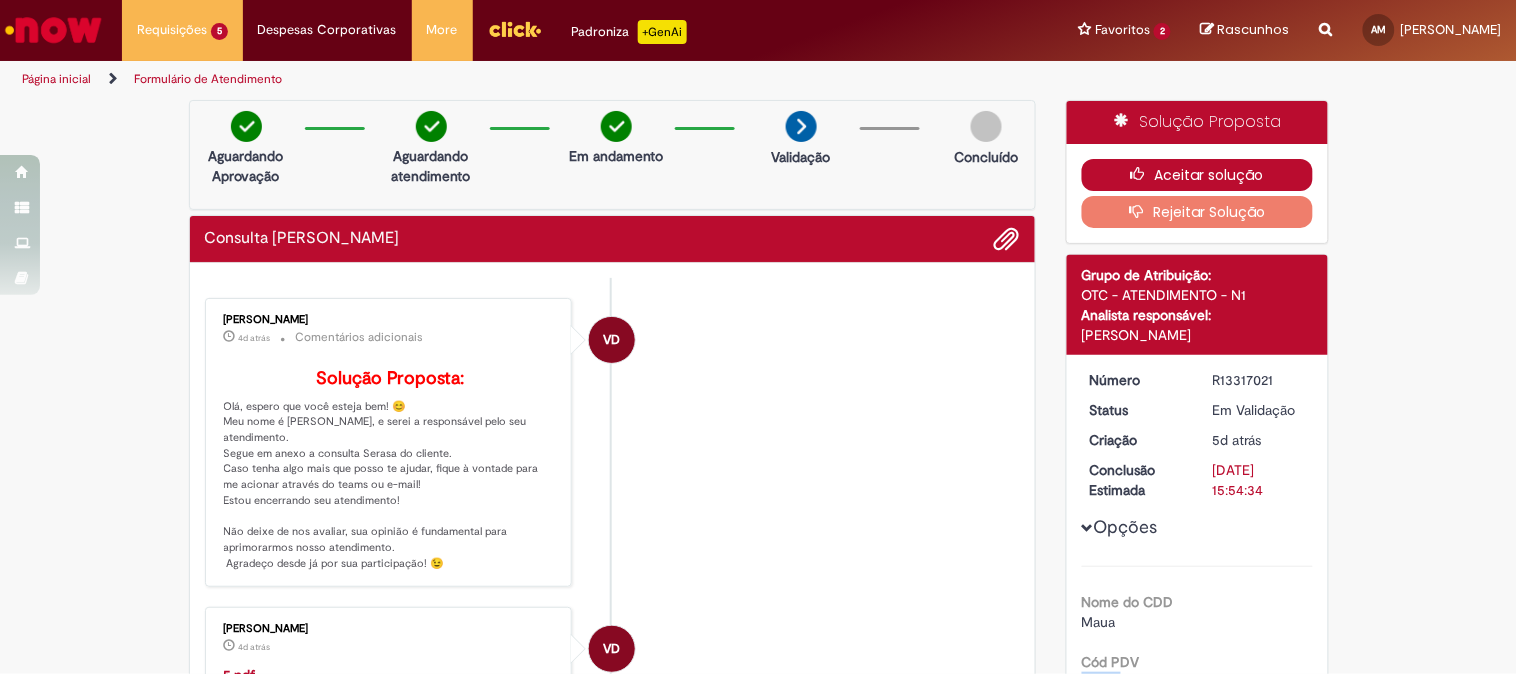 click on "Aceitar solução" at bounding box center (1197, 175) 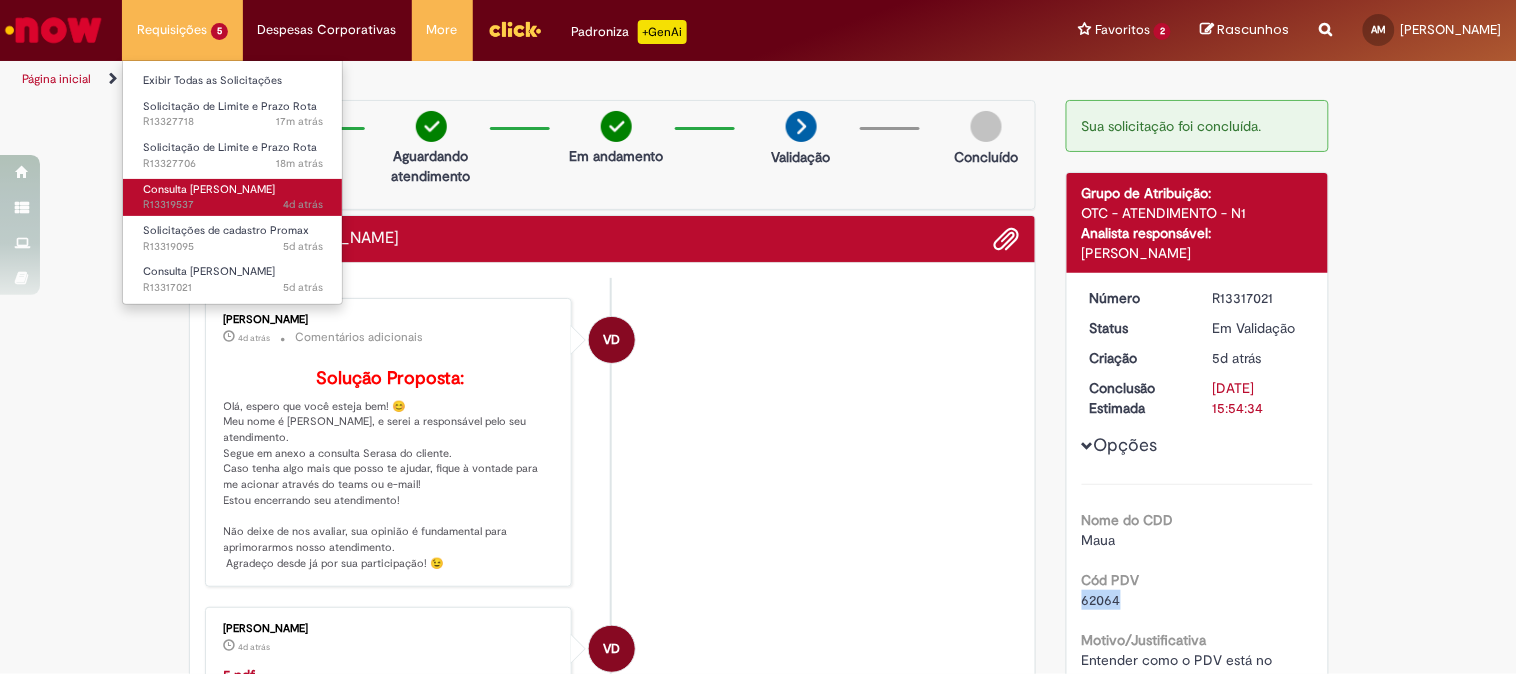 click on "Consulta [PERSON_NAME]" at bounding box center (209, 189) 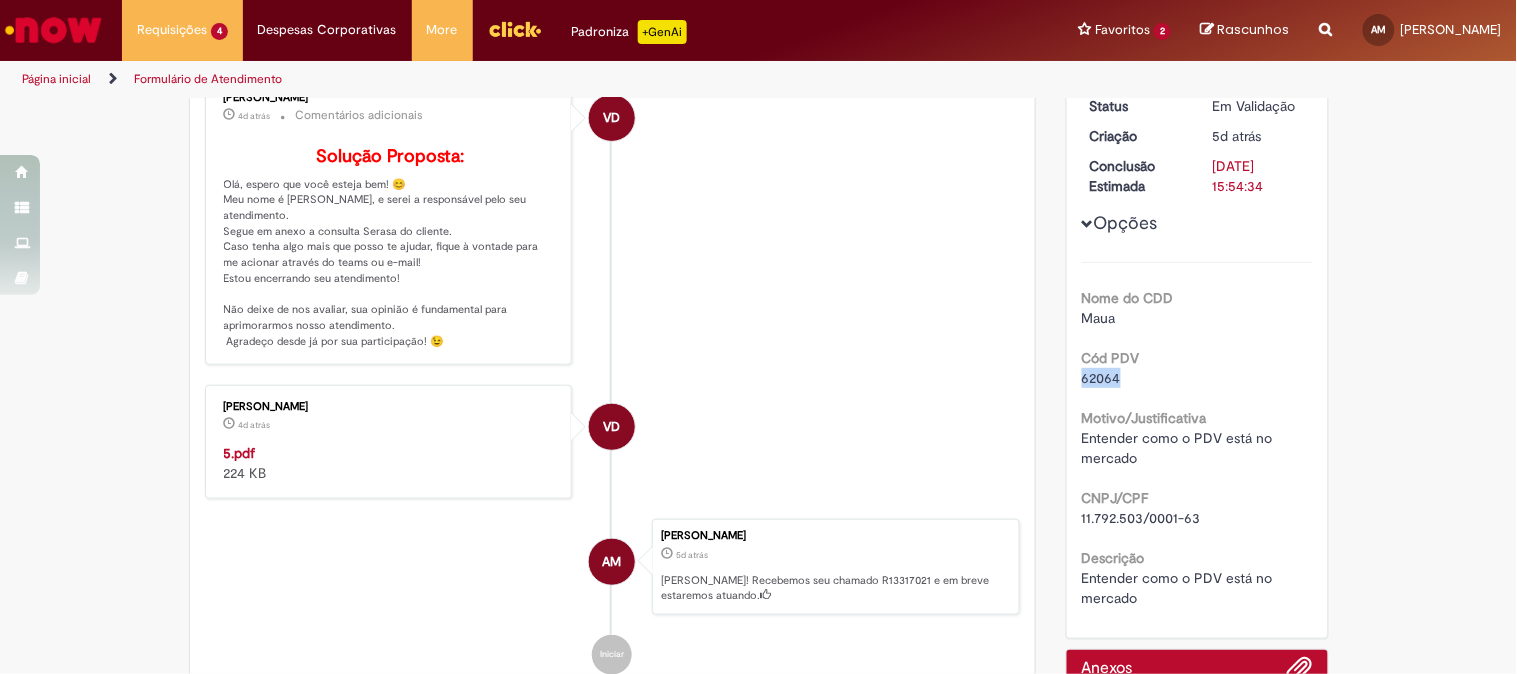 scroll, scrollTop: 0, scrollLeft: 0, axis: both 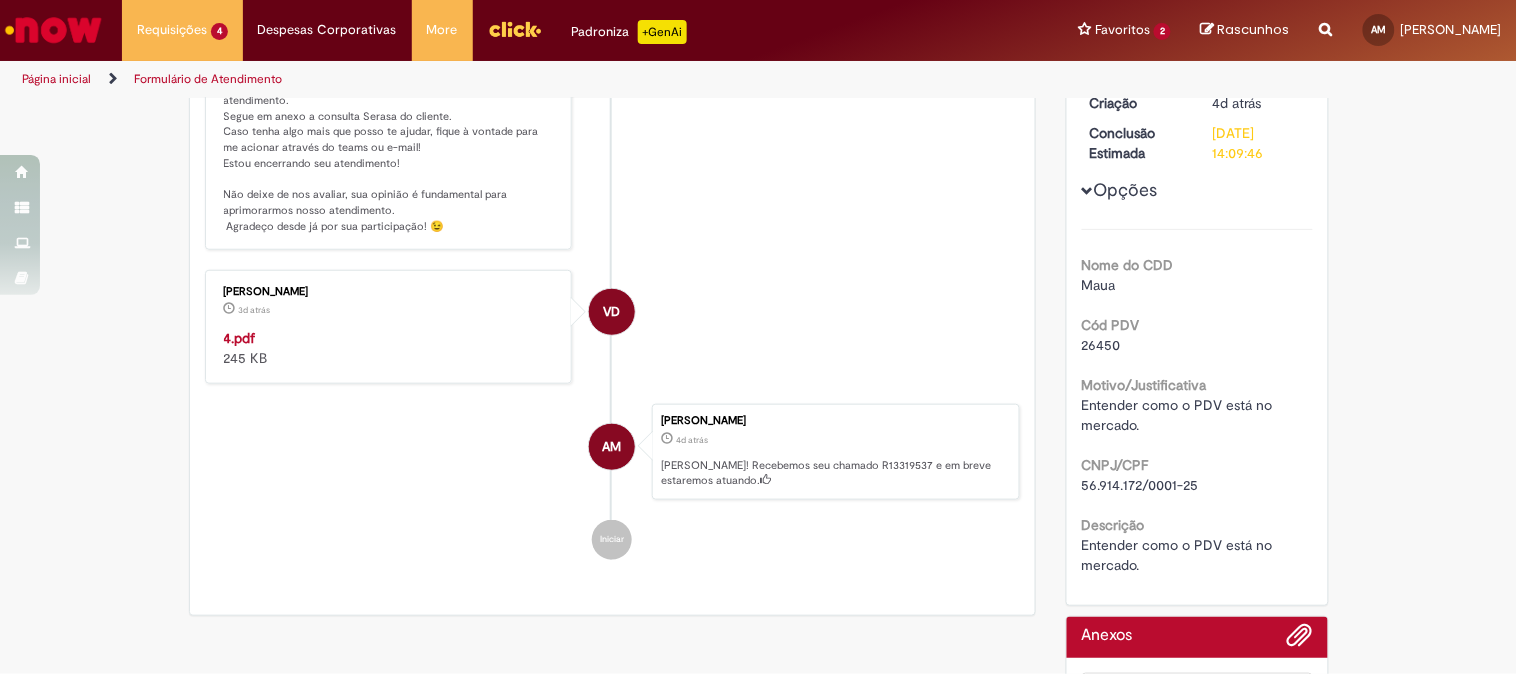 click on "4.pdf" at bounding box center [240, 338] 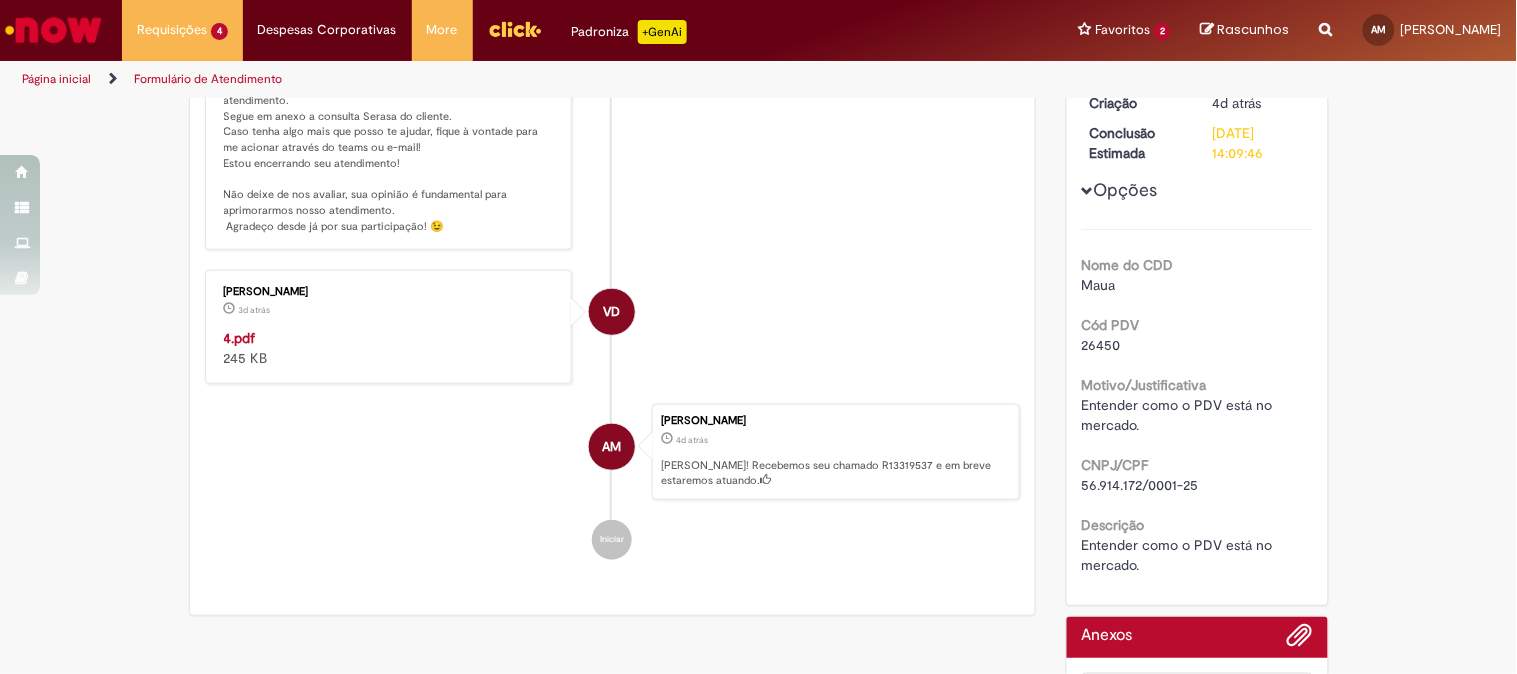 scroll, scrollTop: 115, scrollLeft: 0, axis: vertical 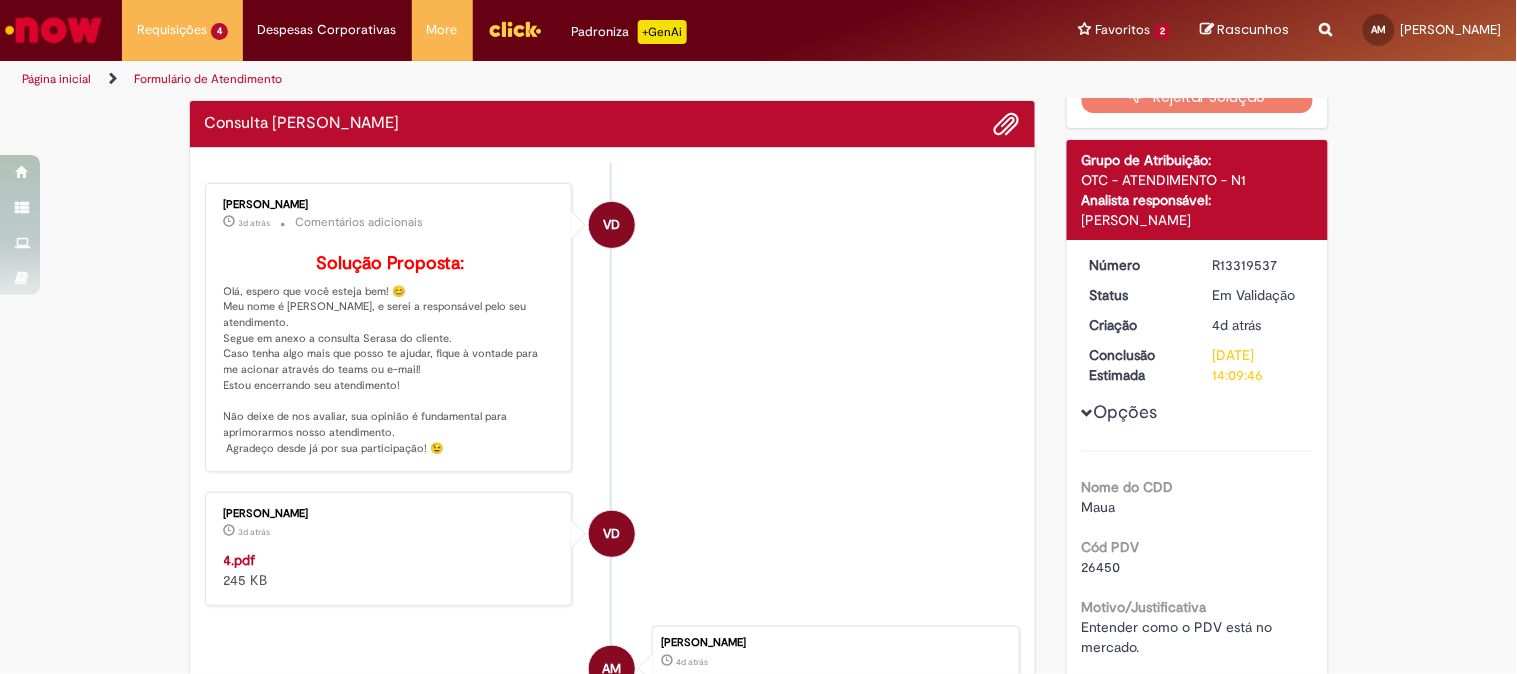 click on "26450" at bounding box center [1101, 567] 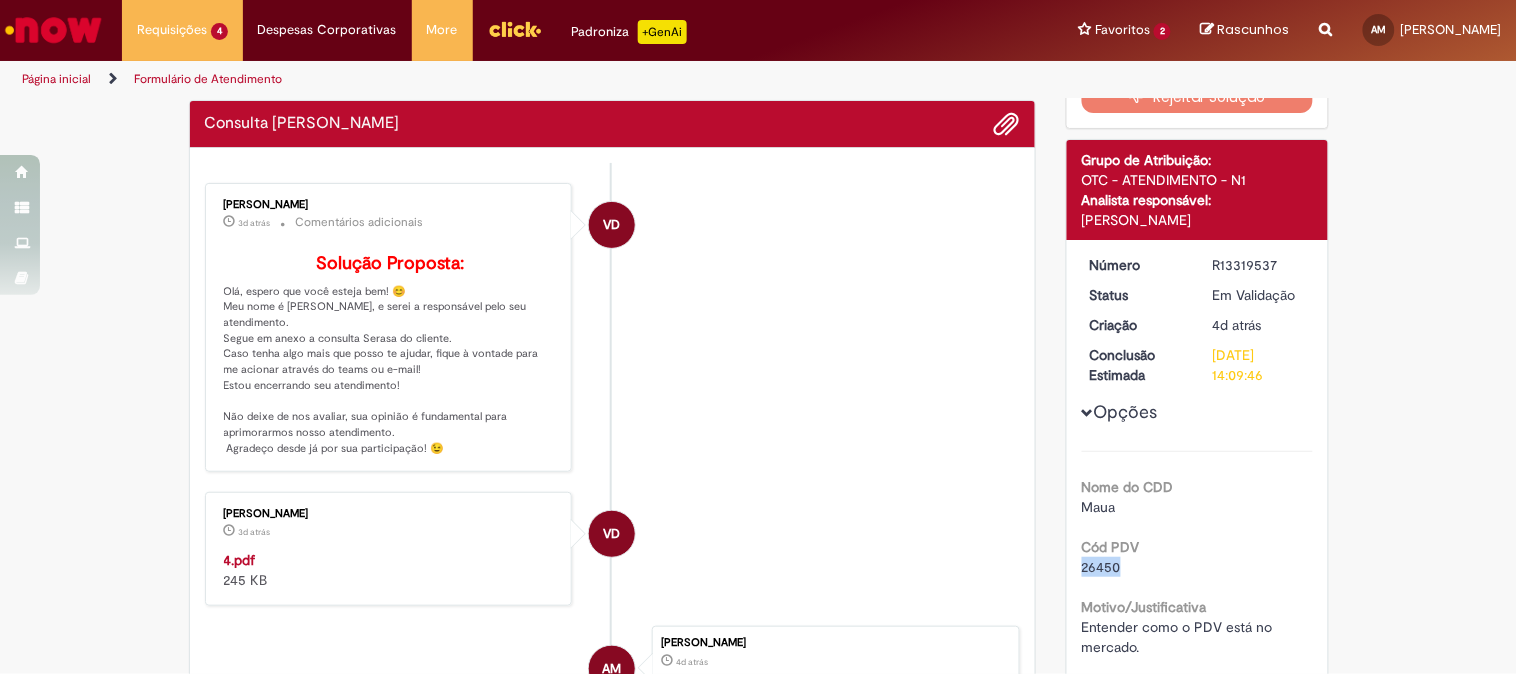 click on "26450" at bounding box center [1101, 567] 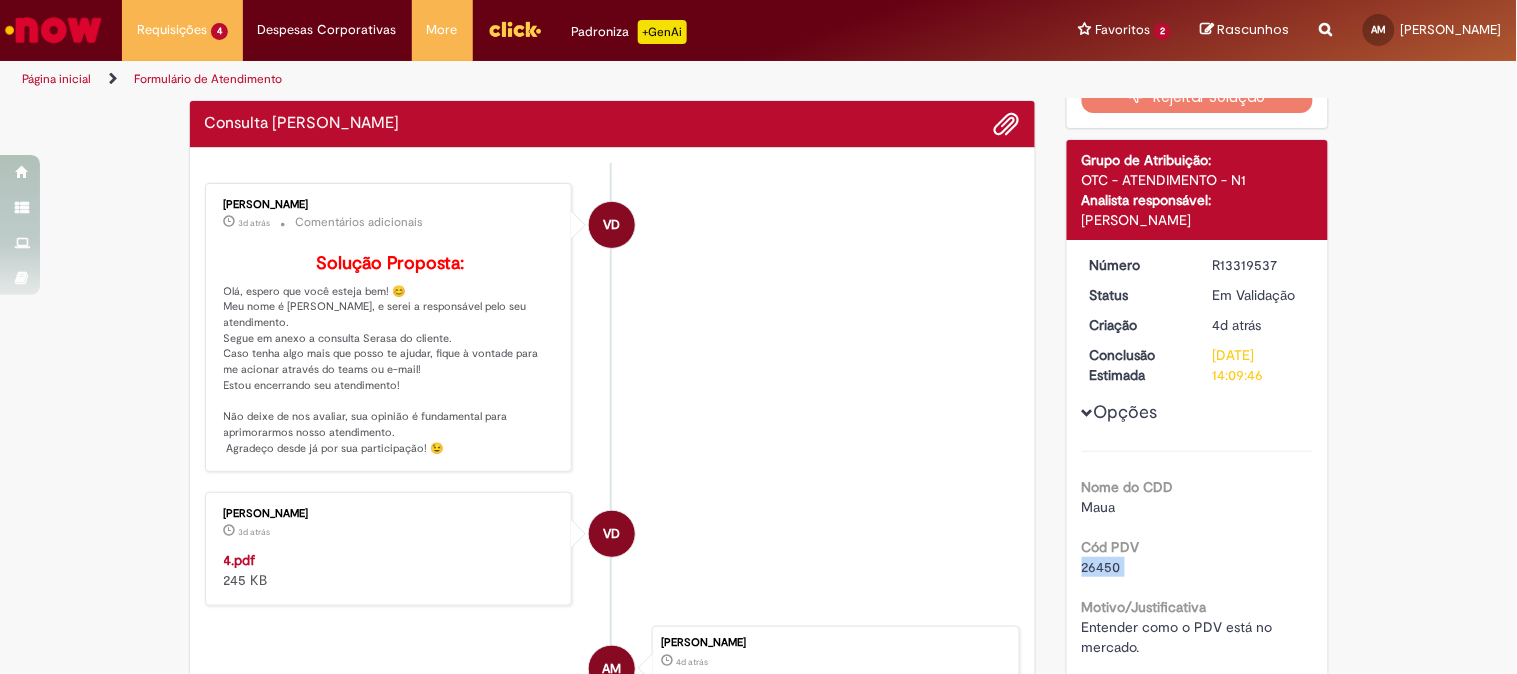 click on "26450" at bounding box center [1101, 567] 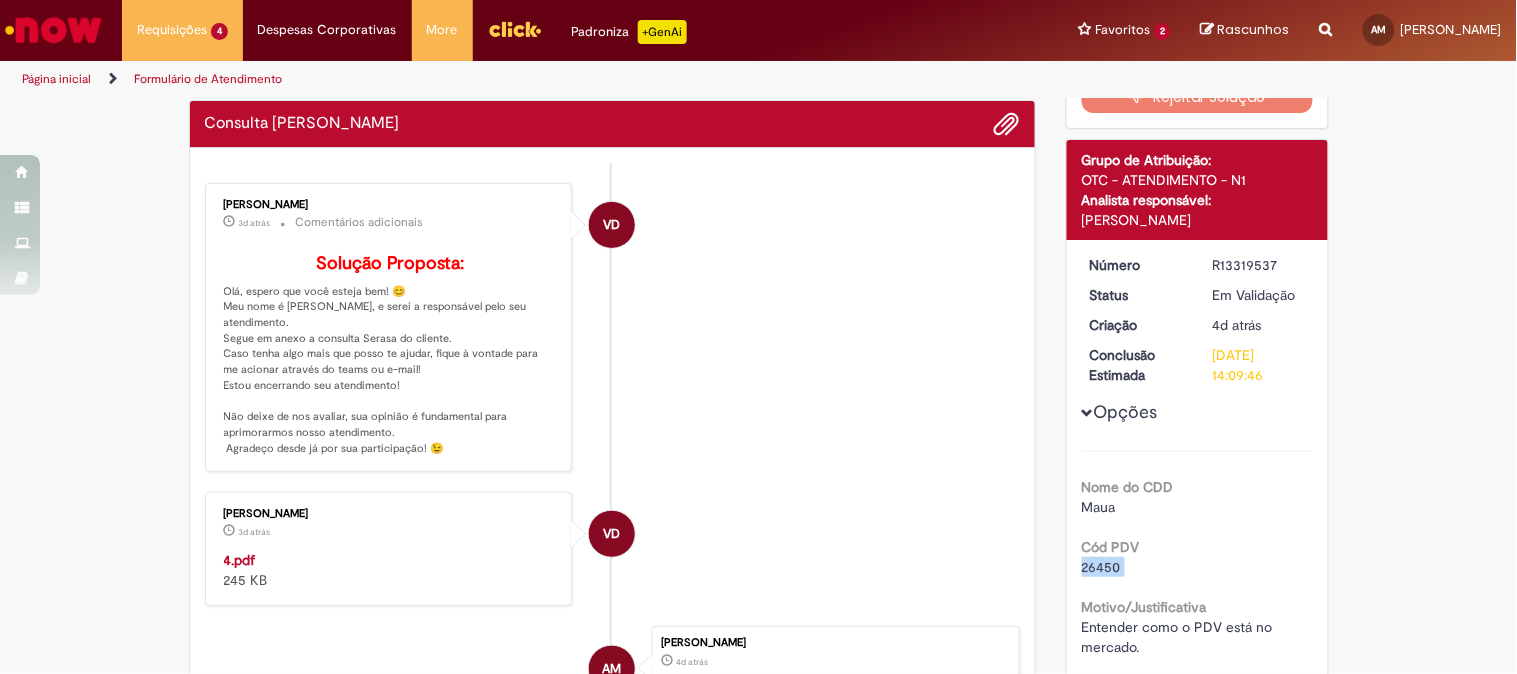 scroll, scrollTop: 0, scrollLeft: 0, axis: both 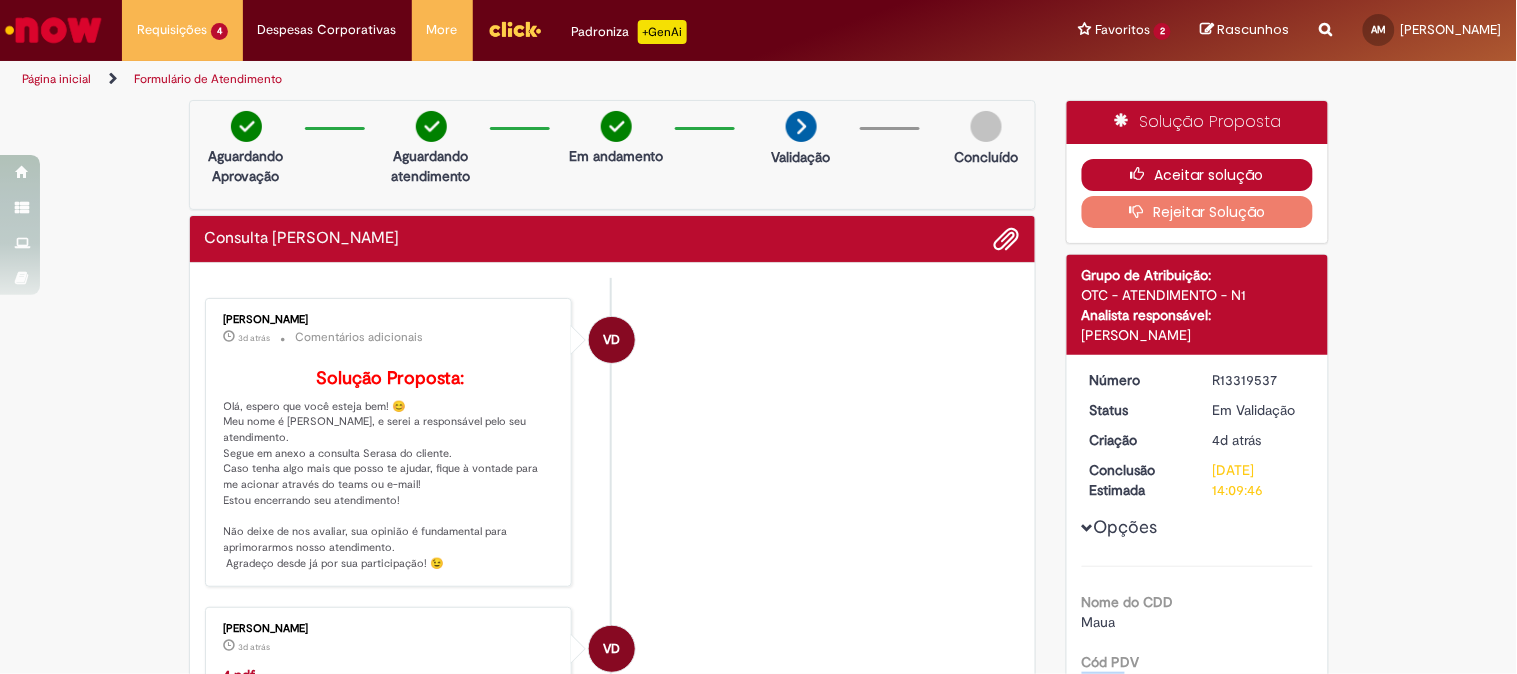 click on "Aceitar solução" at bounding box center (1197, 175) 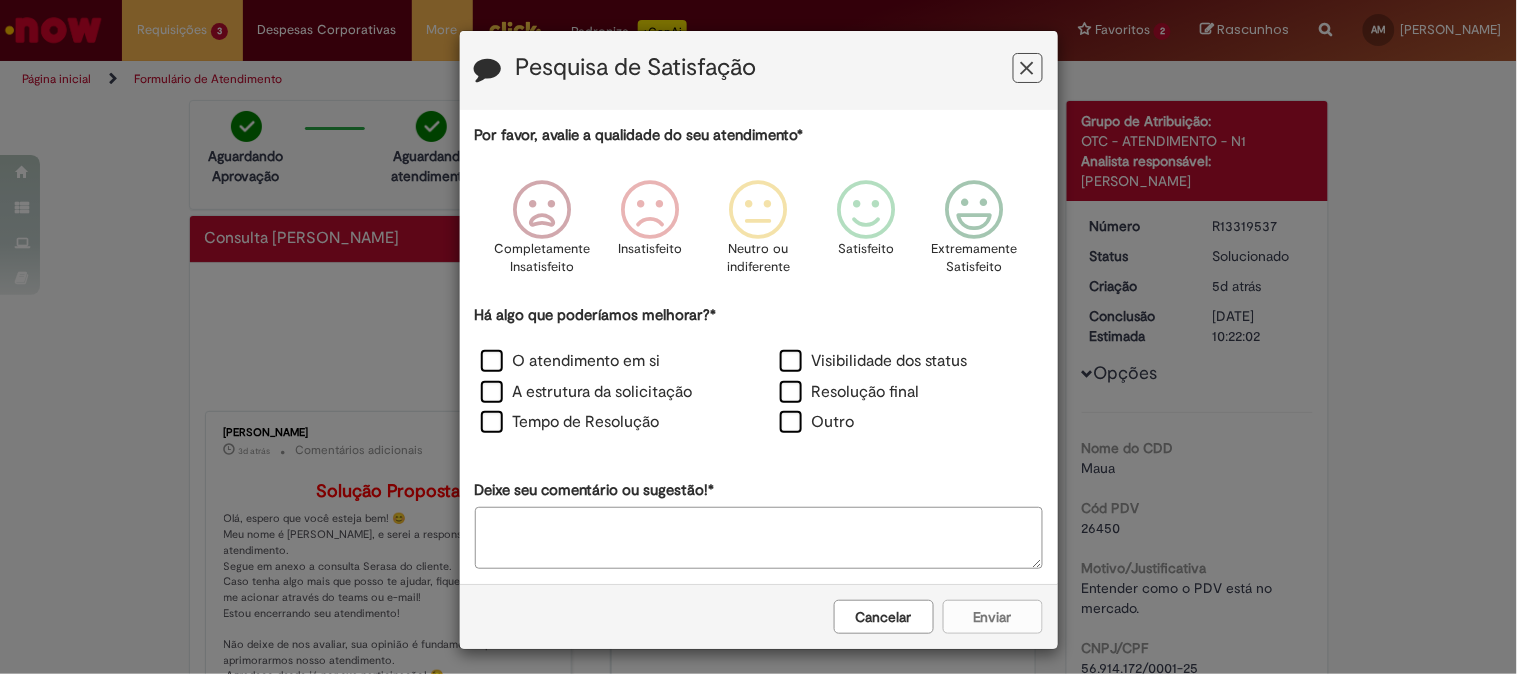 drag, startPoint x: 1016, startPoint y: 80, endPoint x: 884, endPoint y: 12, distance: 148.48569 